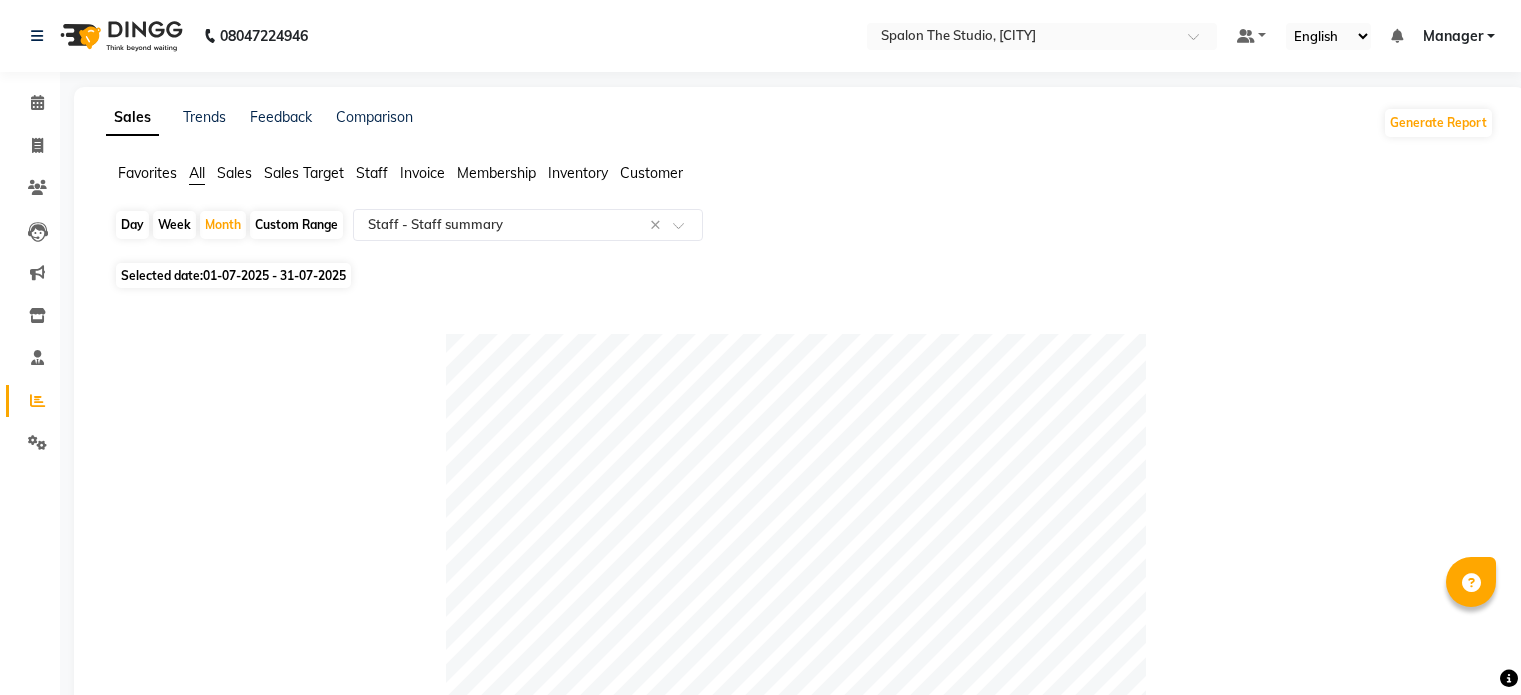 select on "full_report" 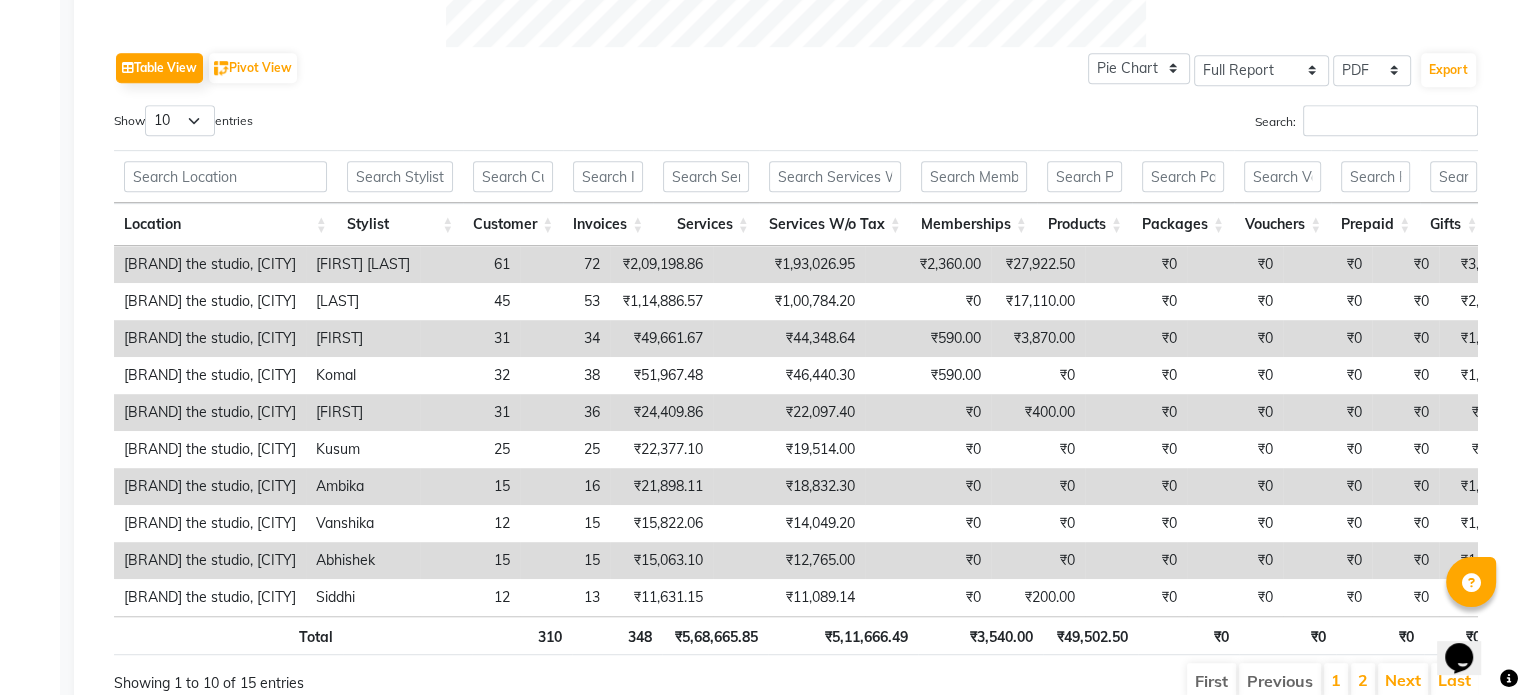 scroll, scrollTop: 0, scrollLeft: 0, axis: both 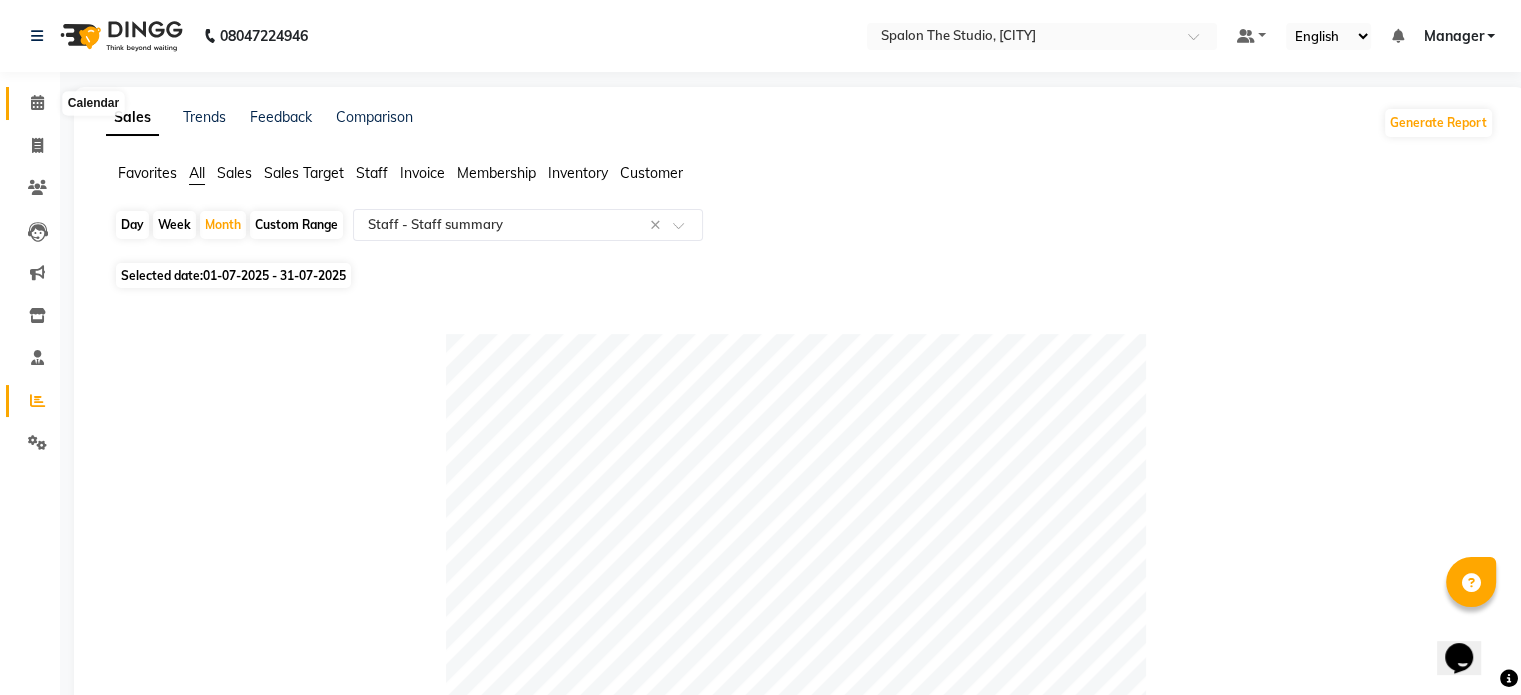 click 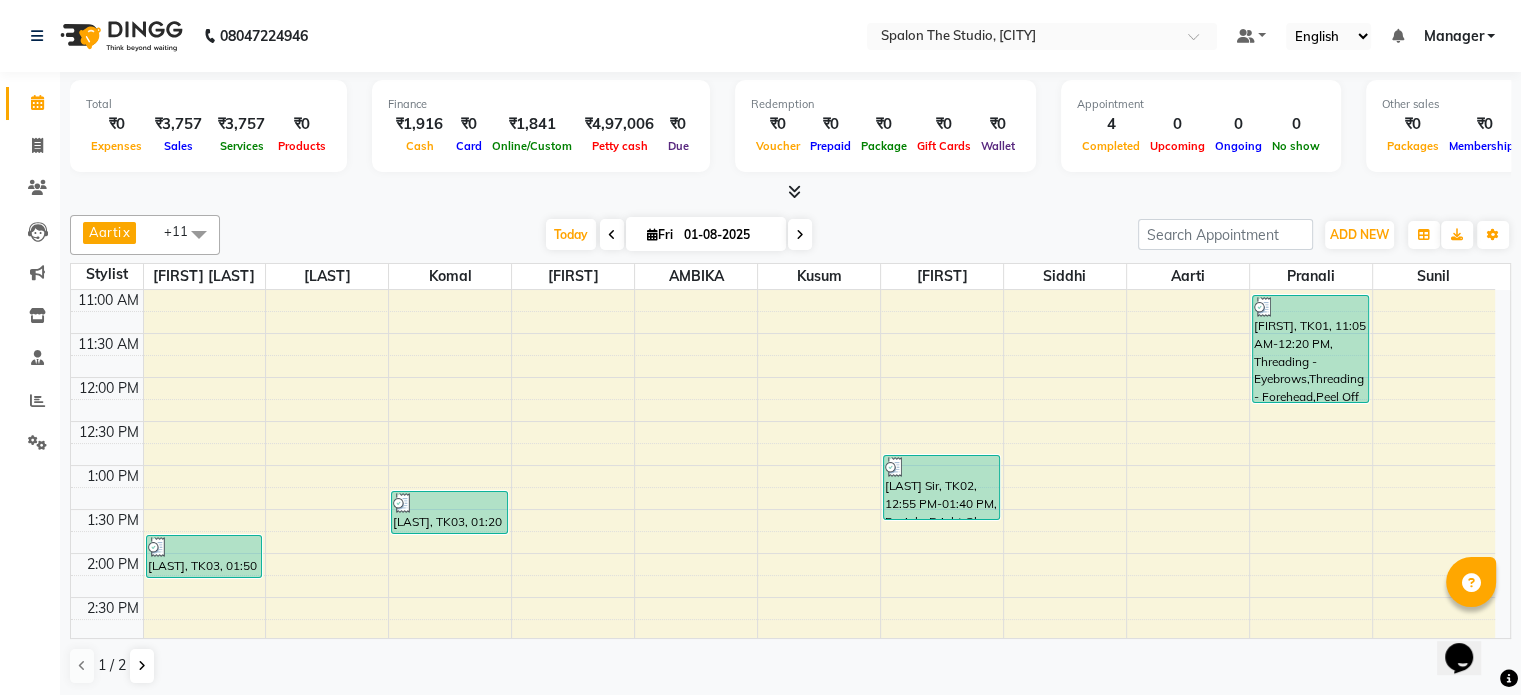 scroll, scrollTop: 0, scrollLeft: 0, axis: both 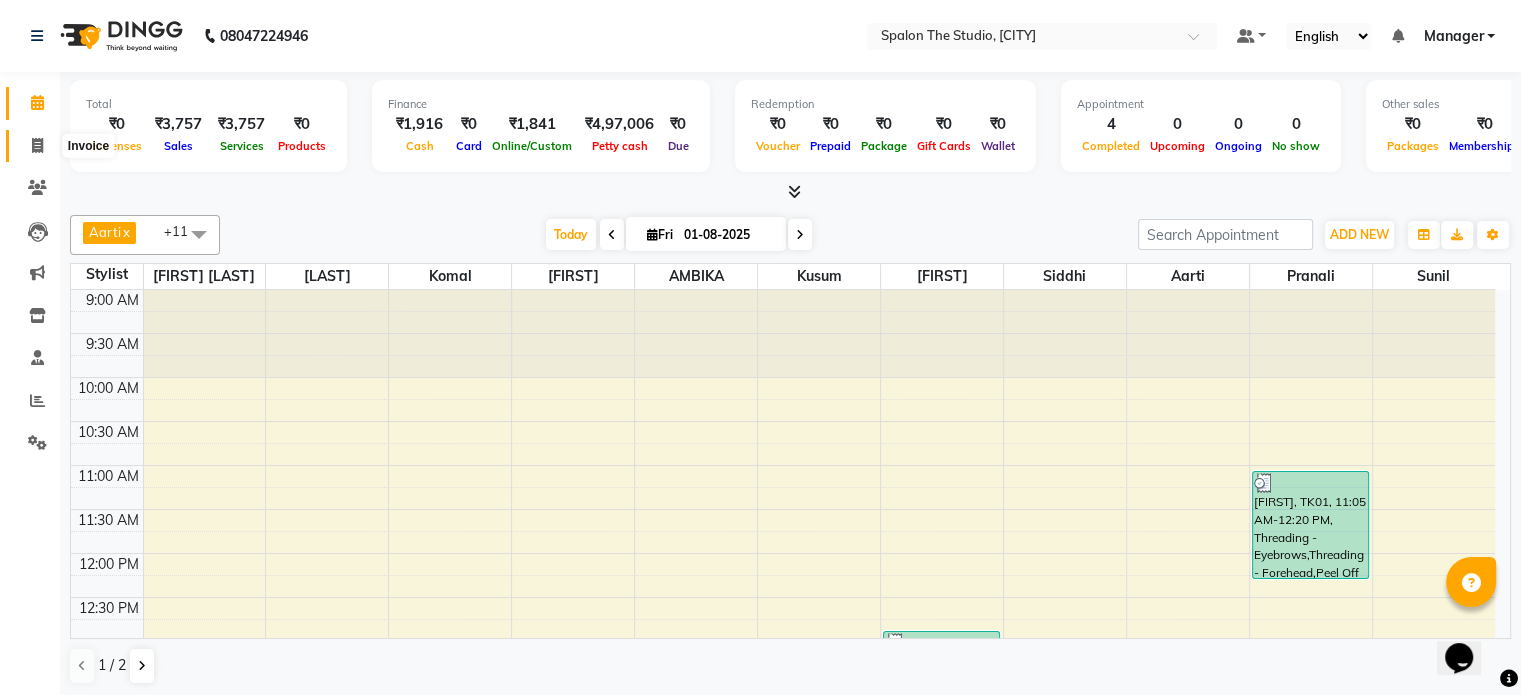 click 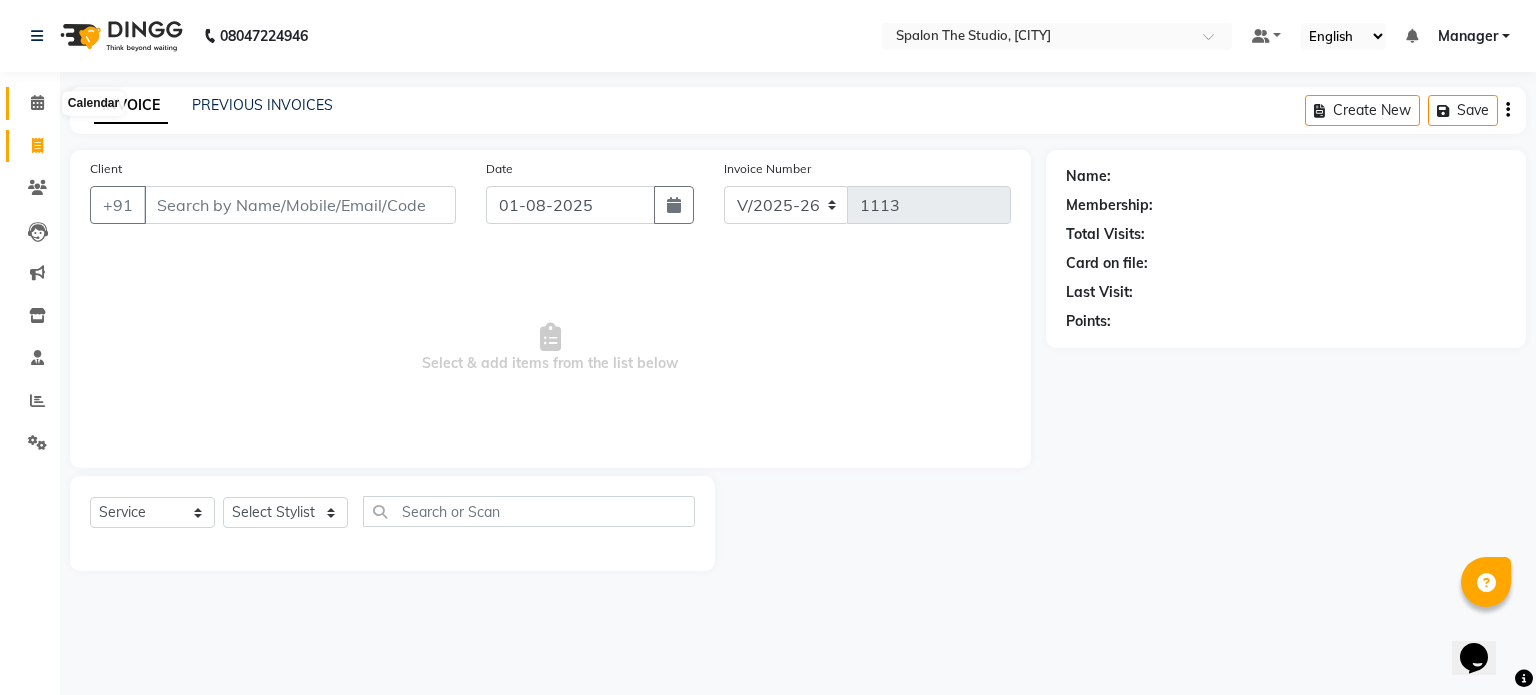 click 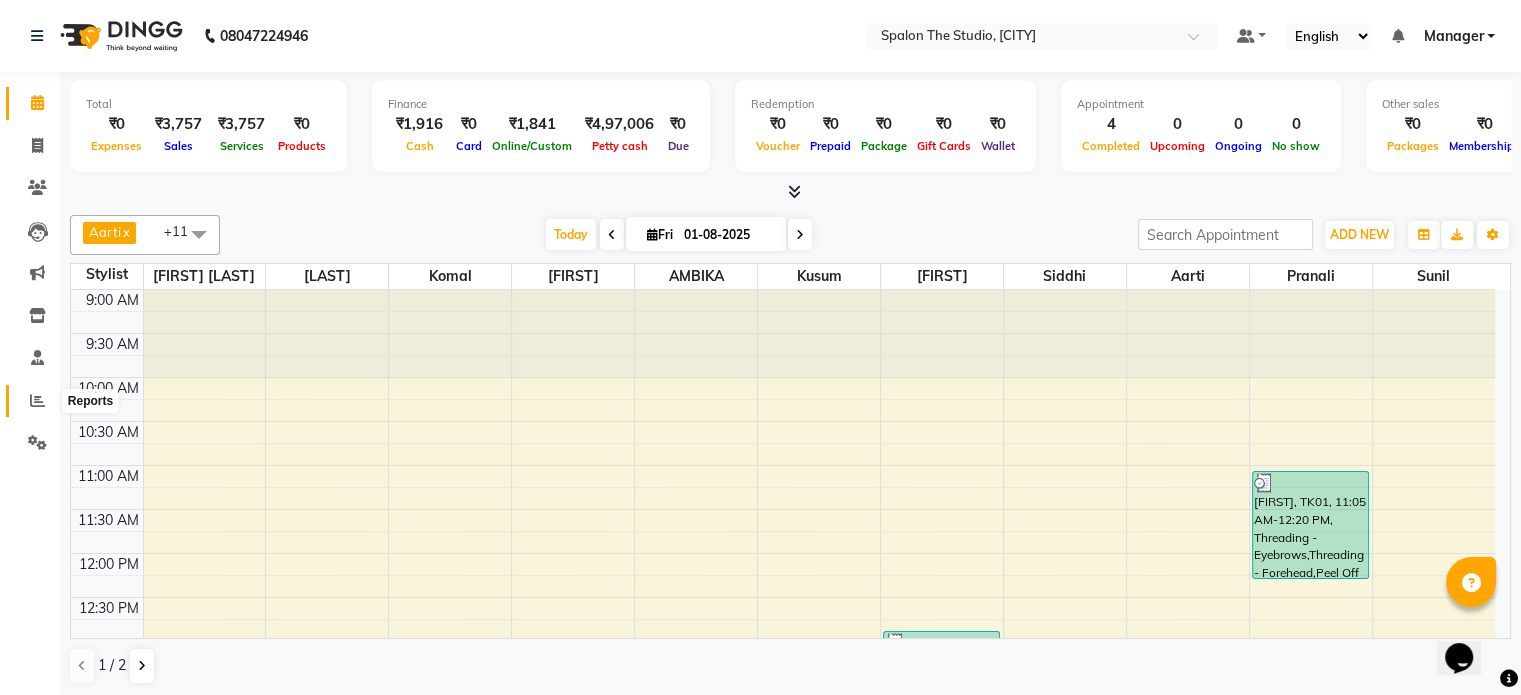 click 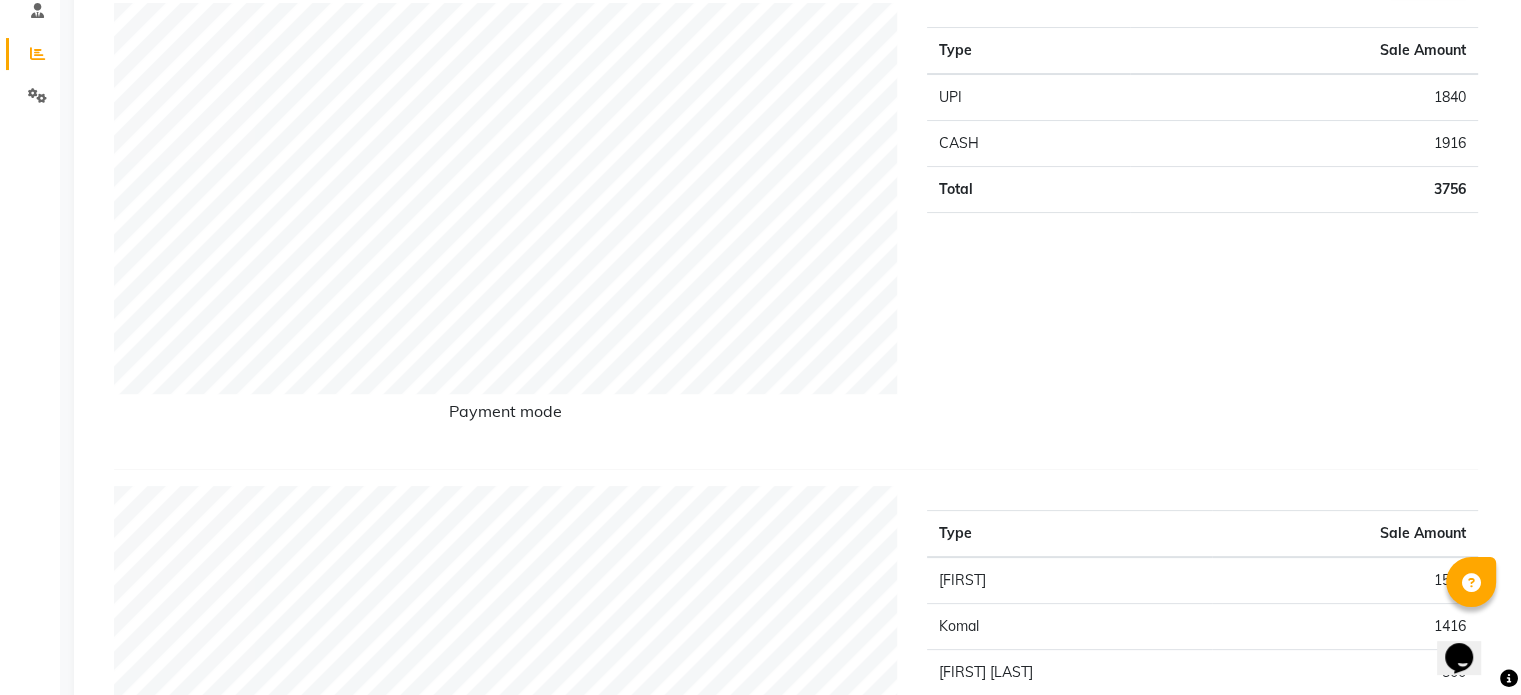 scroll, scrollTop: 0, scrollLeft: 0, axis: both 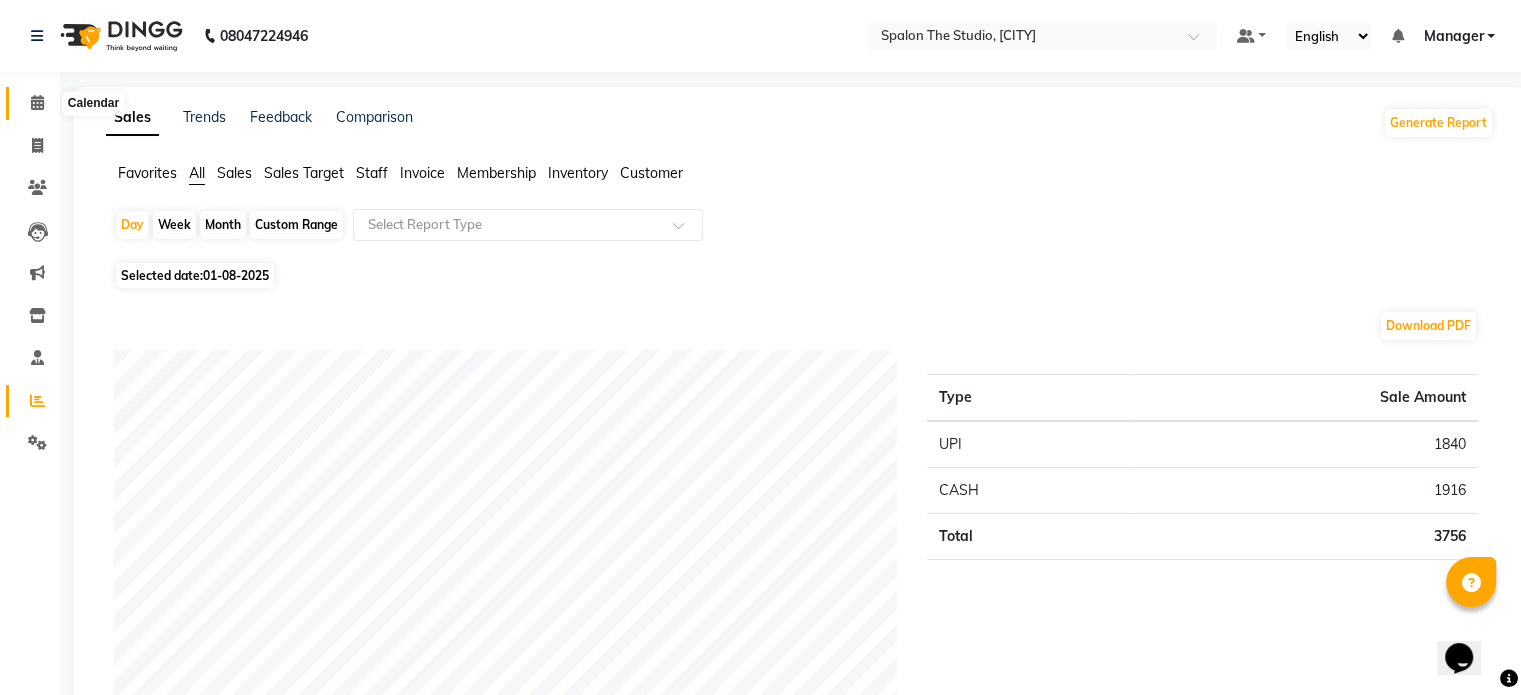 click 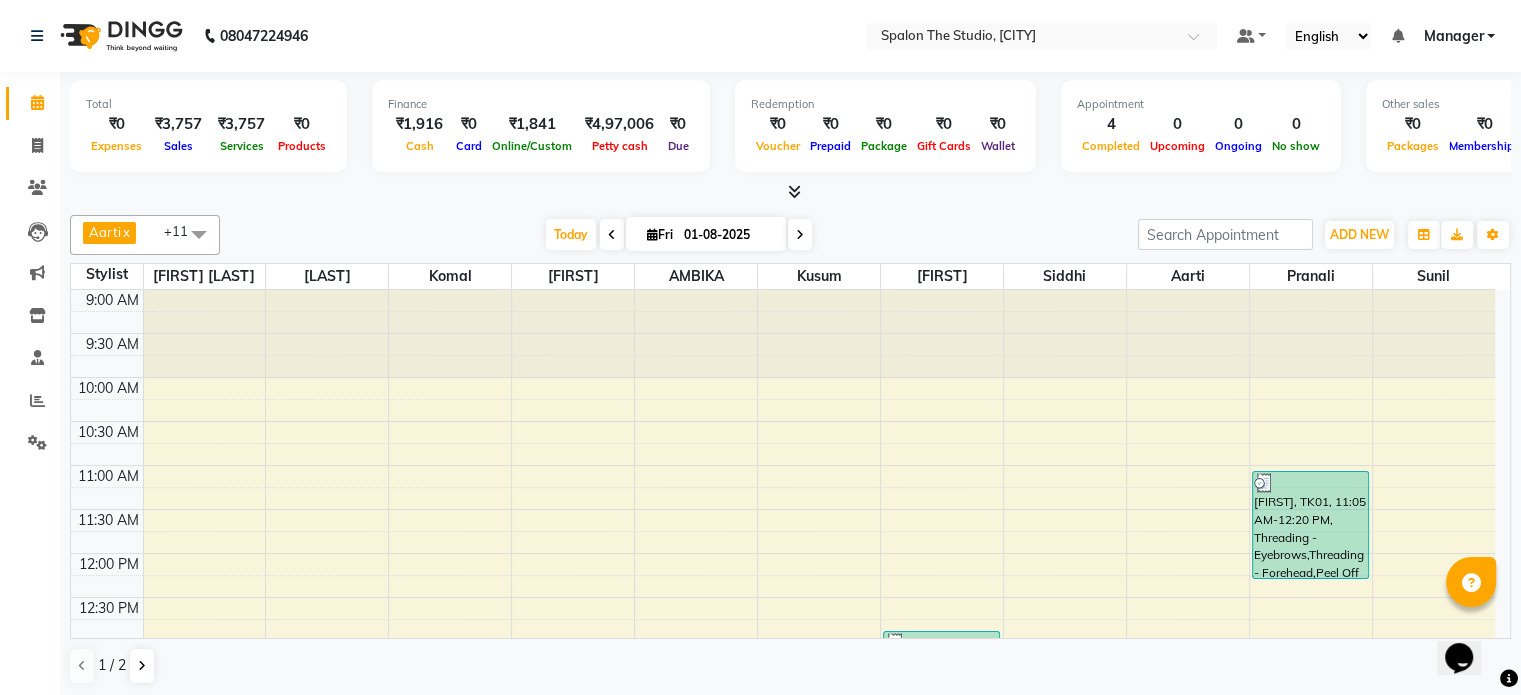 scroll, scrollTop: 0, scrollLeft: 0, axis: both 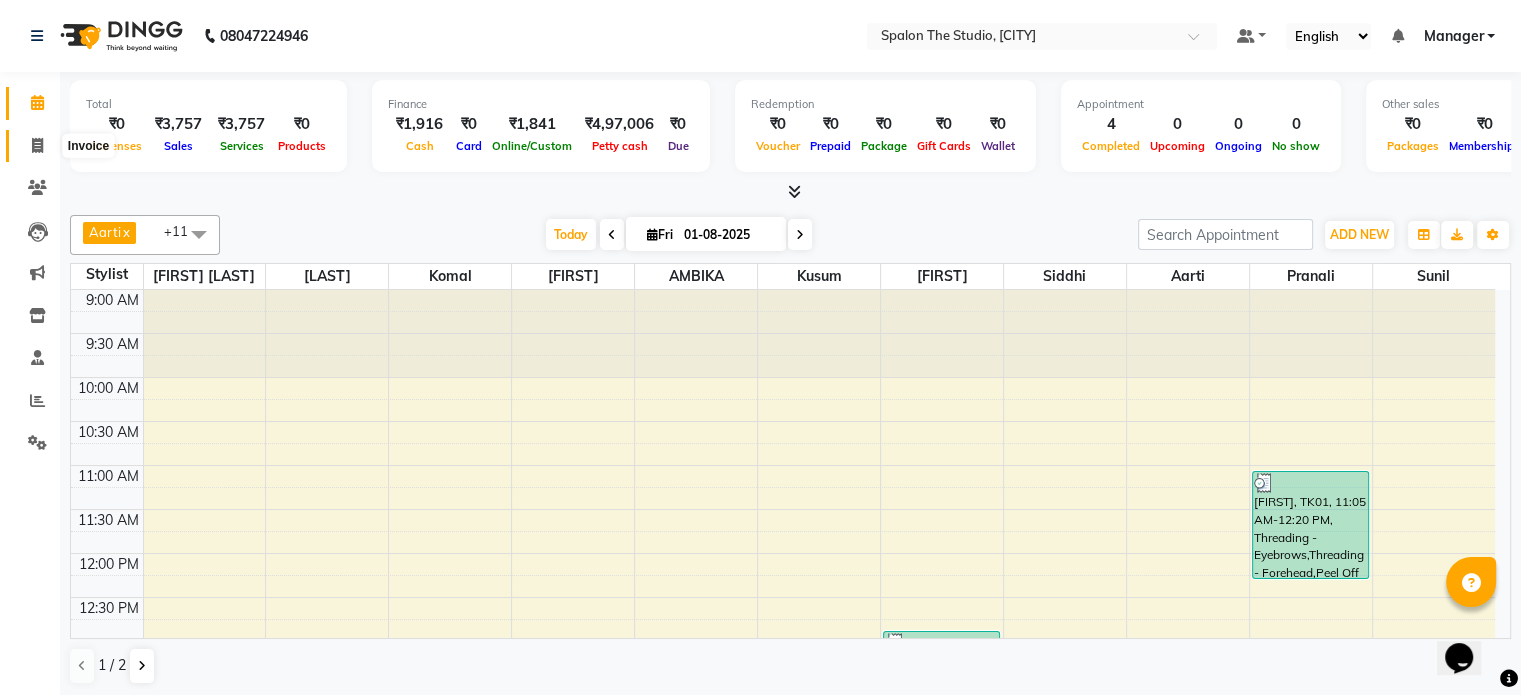 click 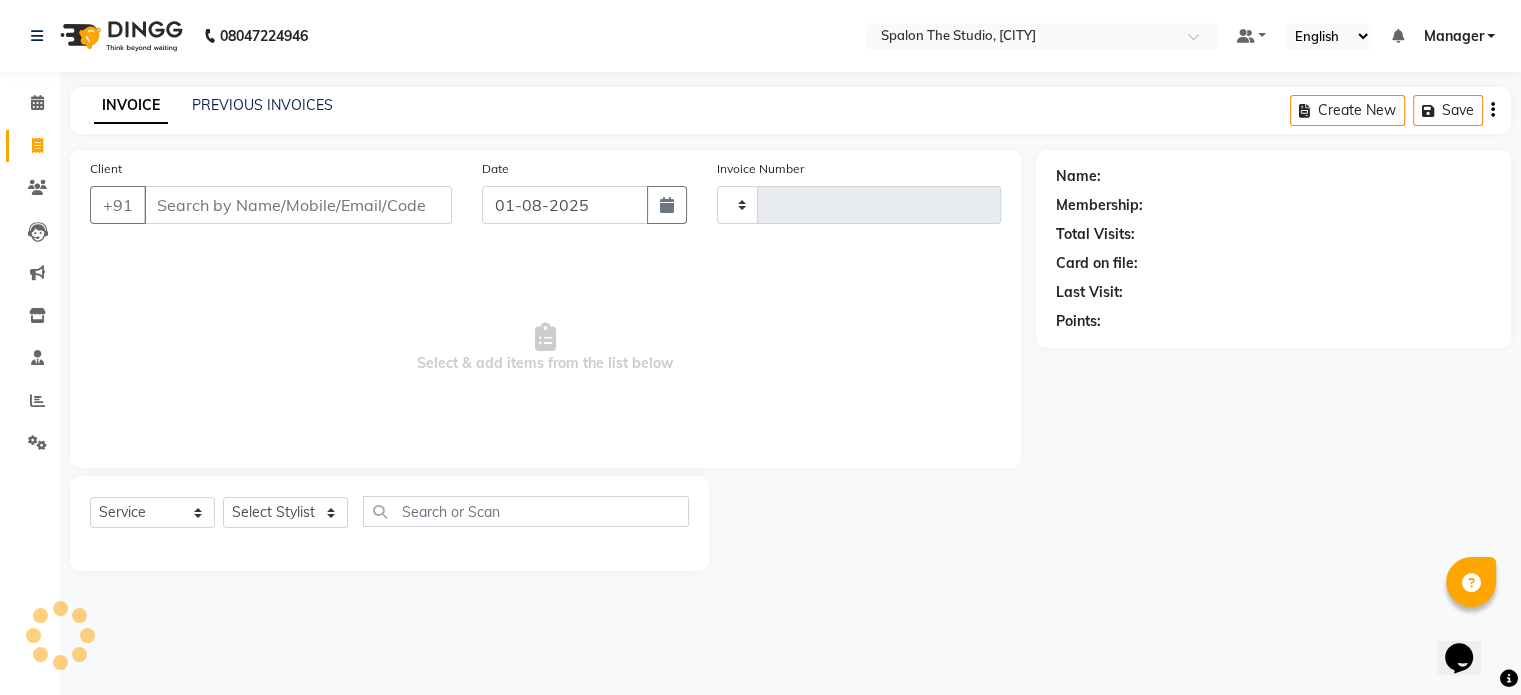 scroll, scrollTop: 0, scrollLeft: 0, axis: both 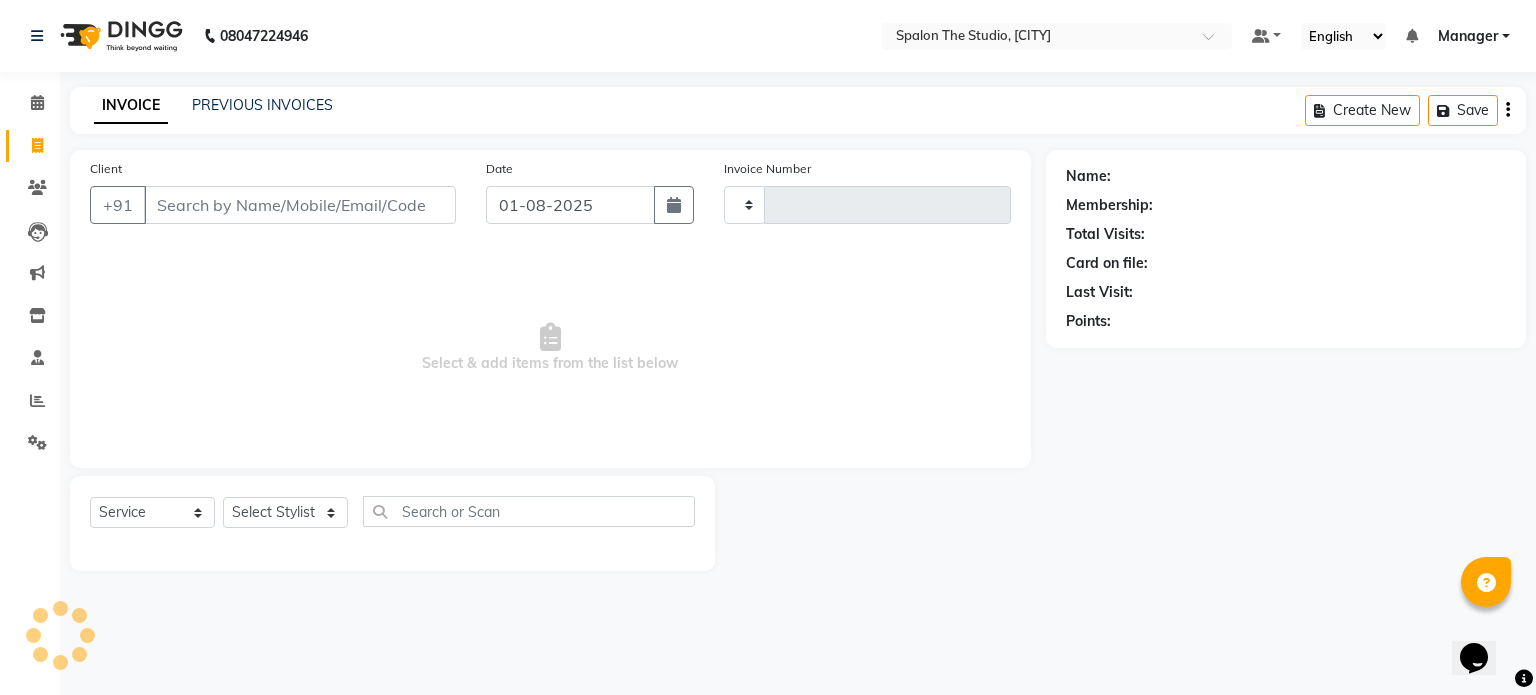 type on "1113" 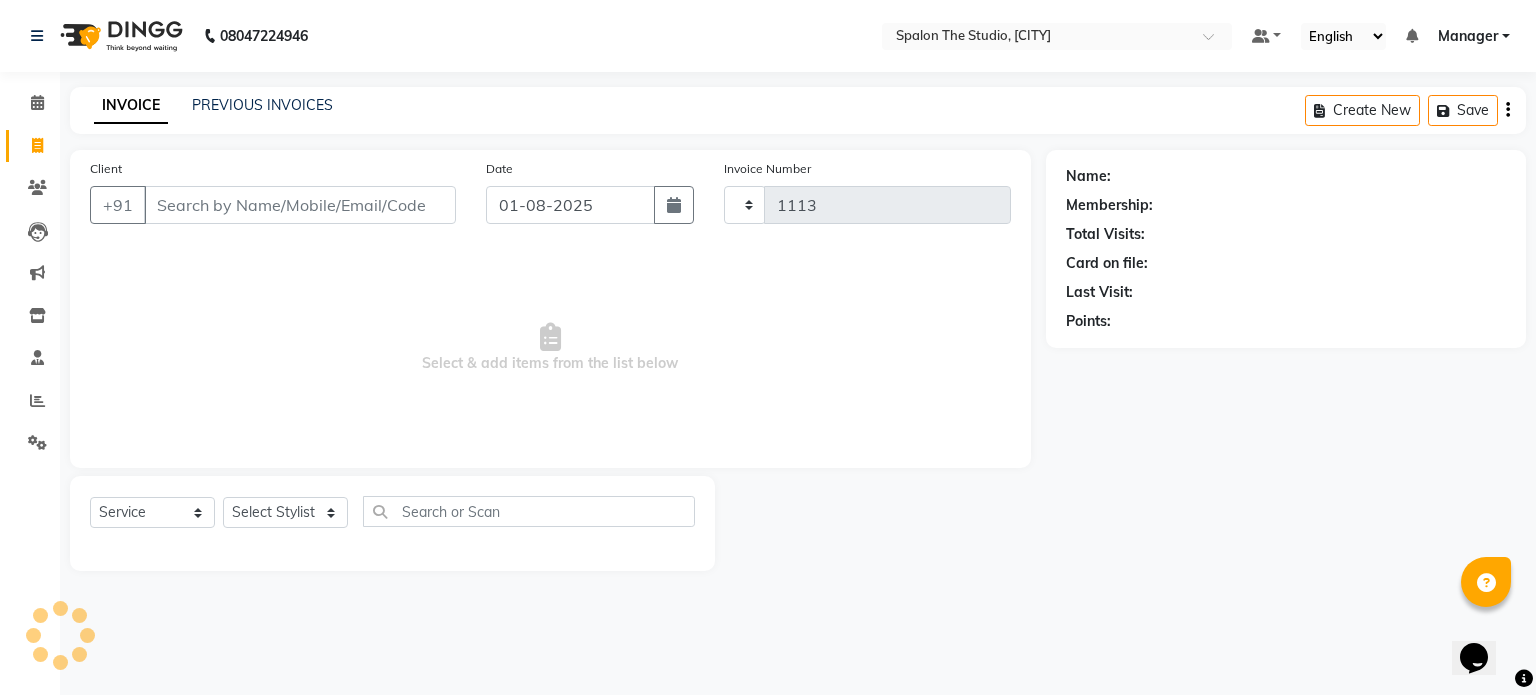 select on "903" 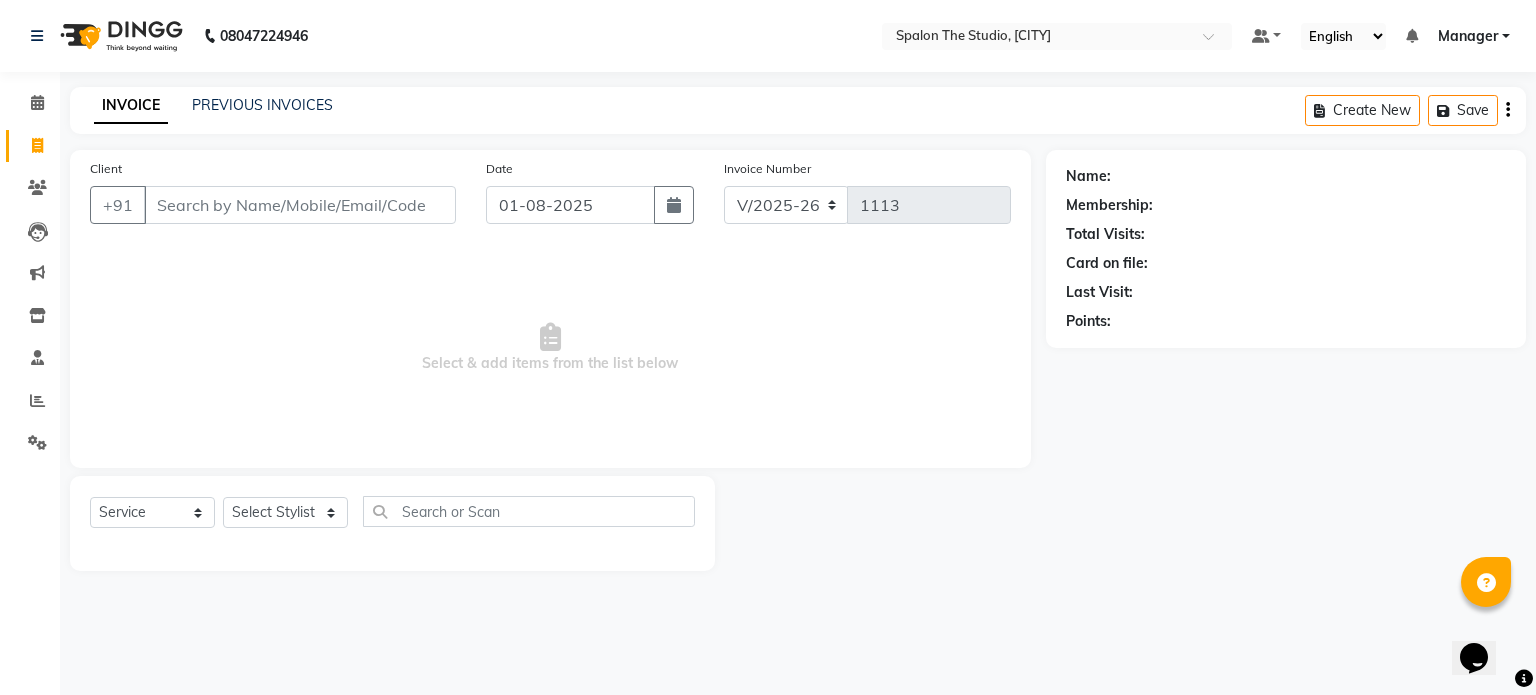 click on "Client +91" 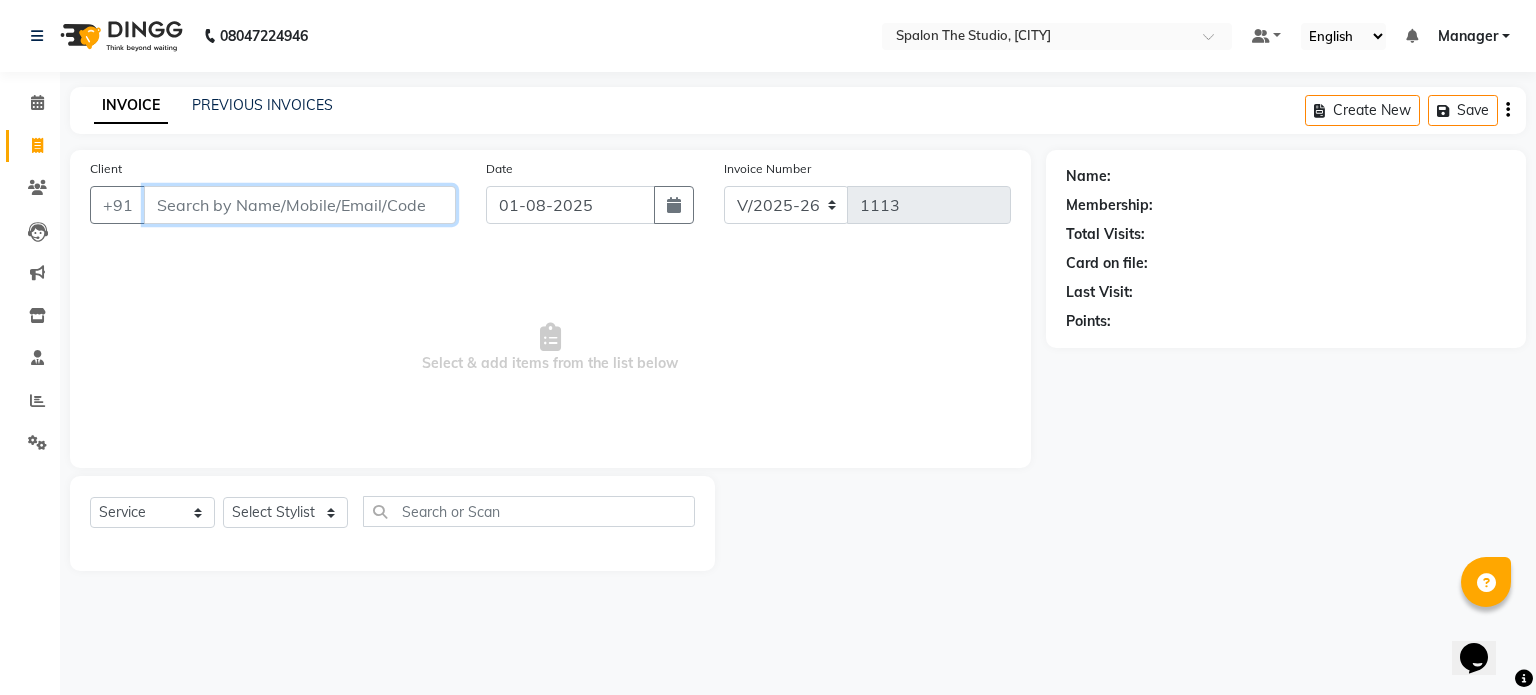click on "Client" at bounding box center (300, 205) 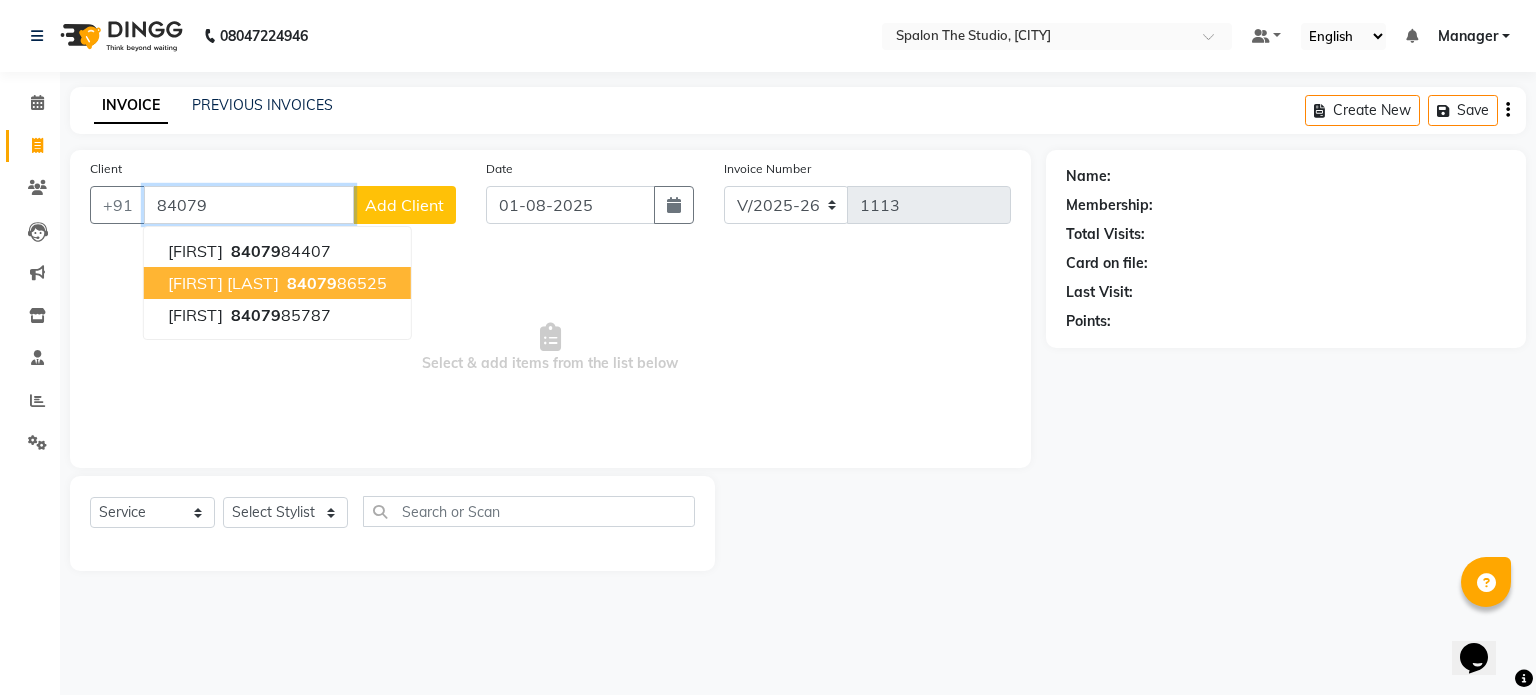 click on "[FIRST] [LAST] [PHONE]" at bounding box center (277, 283) 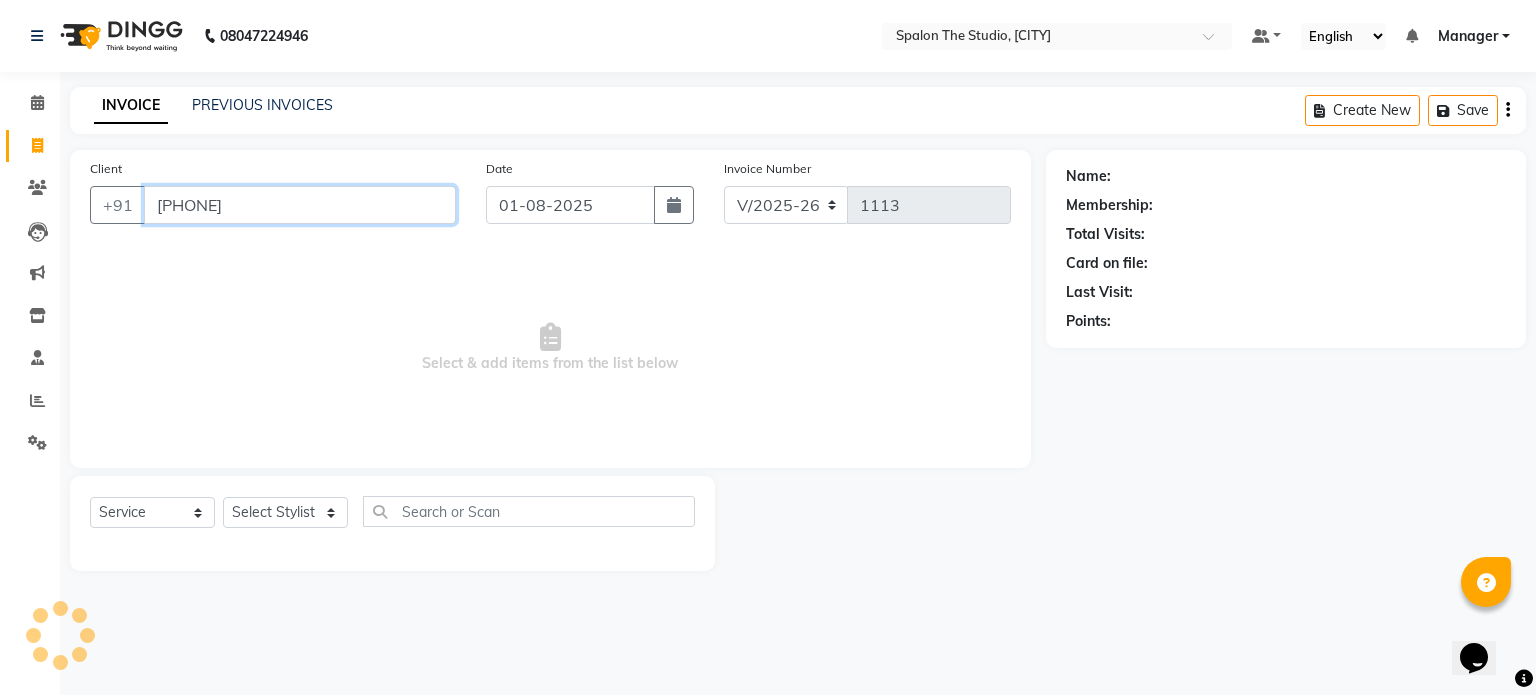 type on "[PHONE]" 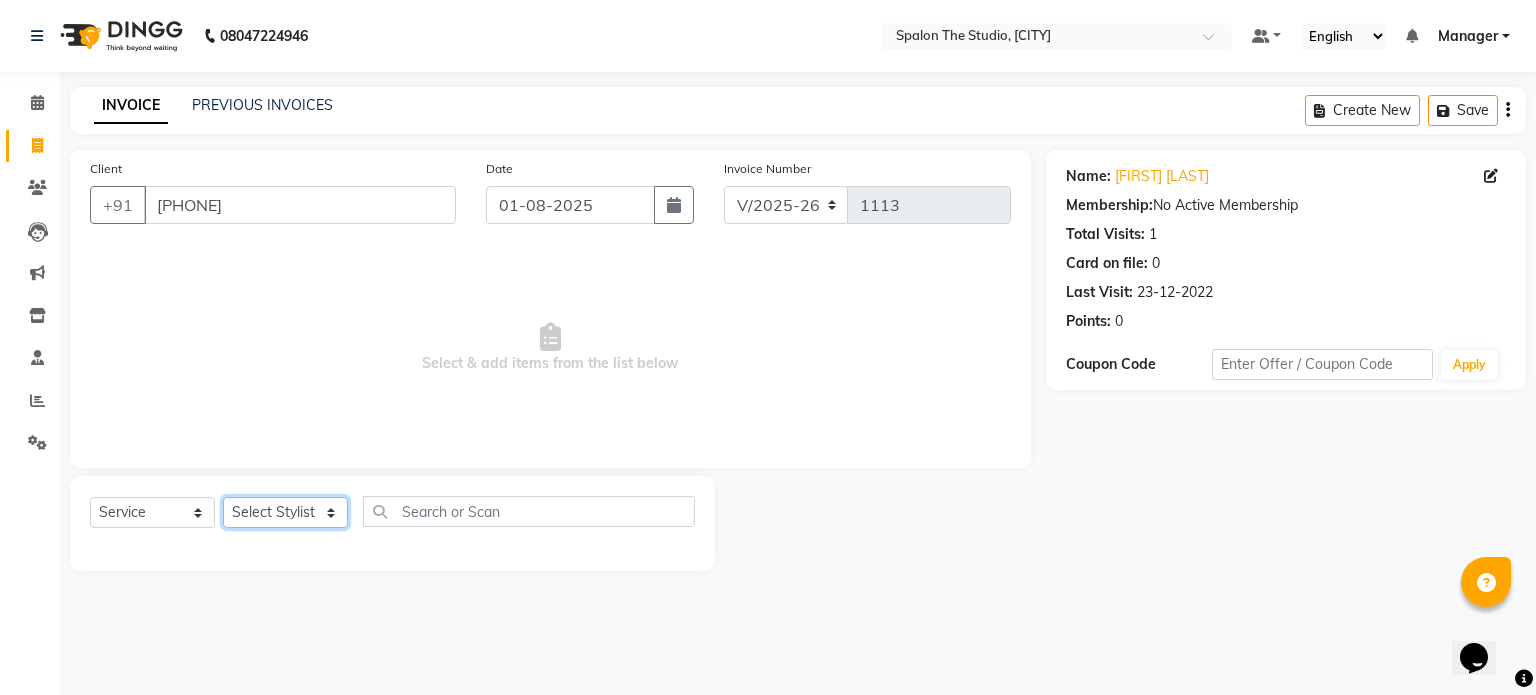 click on "Select Stylist Aarti AMBIKA komal  kusum Manager navazish pranali Riya Shetye Saisha SHARIF Shubham  Pawar siddhi sunil Vanshika" 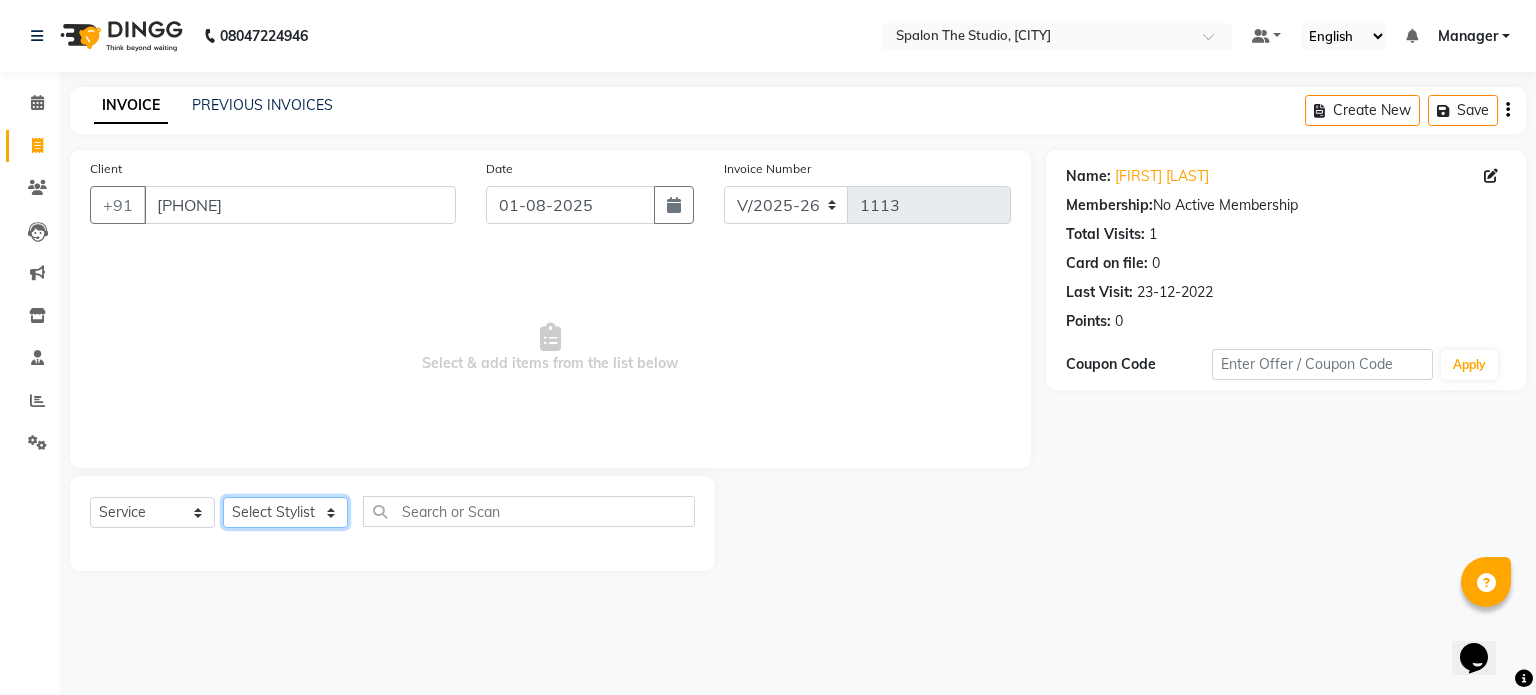 select on "14928" 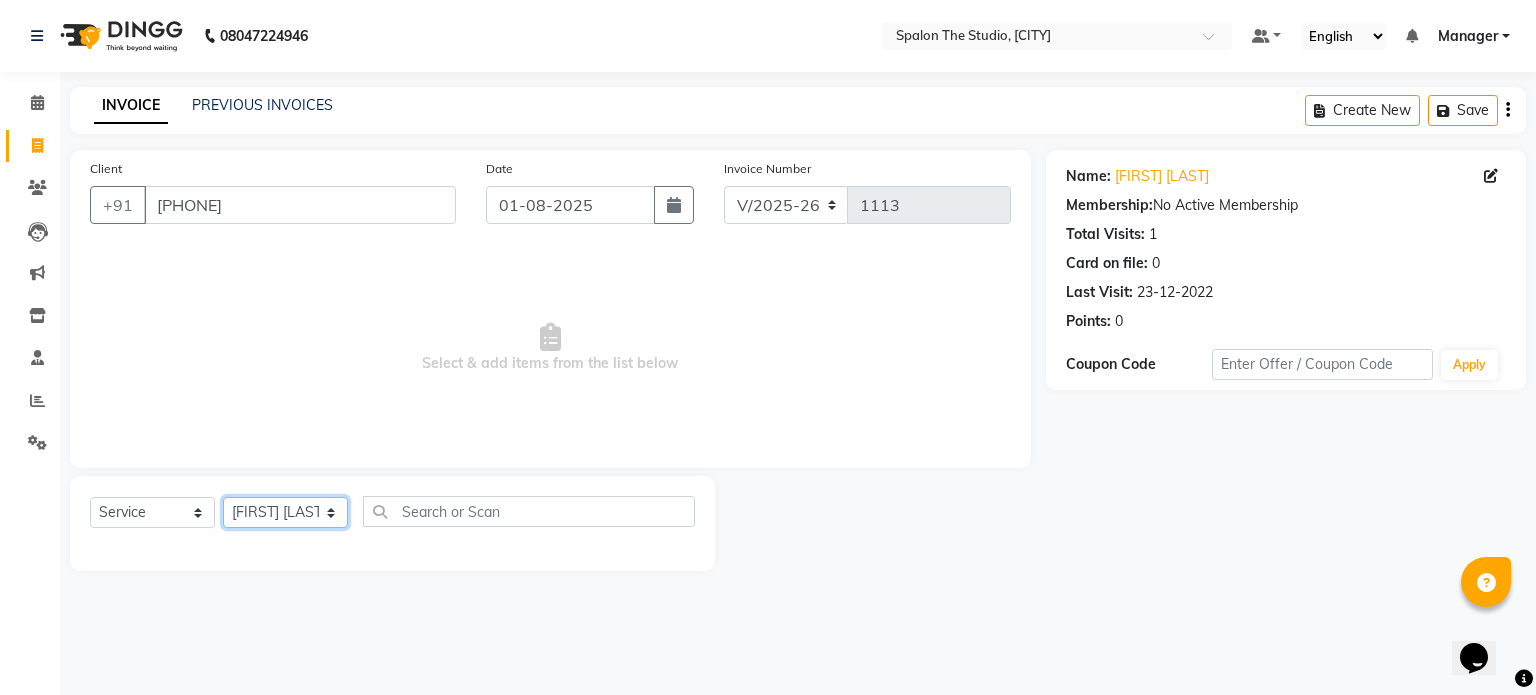 click on "Select Stylist Aarti AMBIKA komal  kusum Manager navazish pranali Riya Shetye Saisha SHARIF Shubham  Pawar siddhi sunil Vanshika" 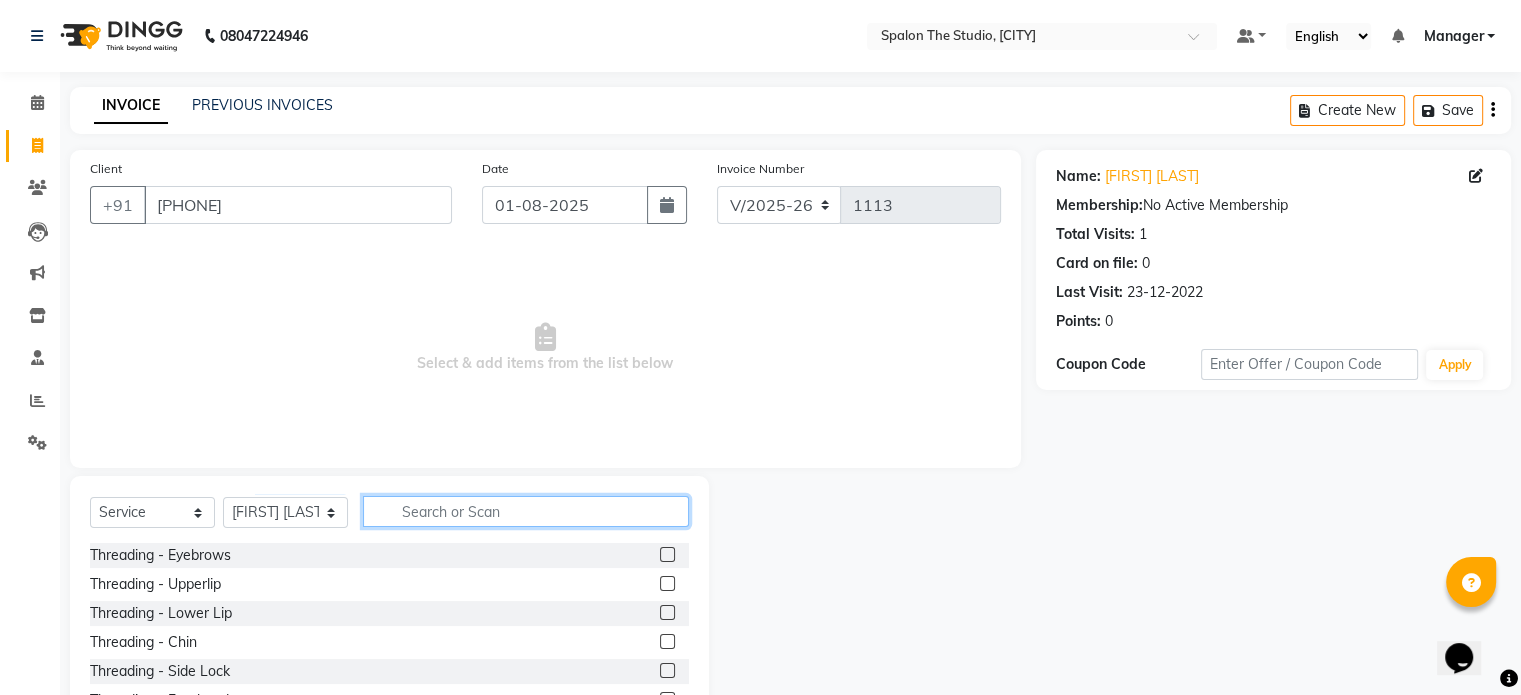 drag, startPoint x: 475, startPoint y: 506, endPoint x: 464, endPoint y: 506, distance: 11 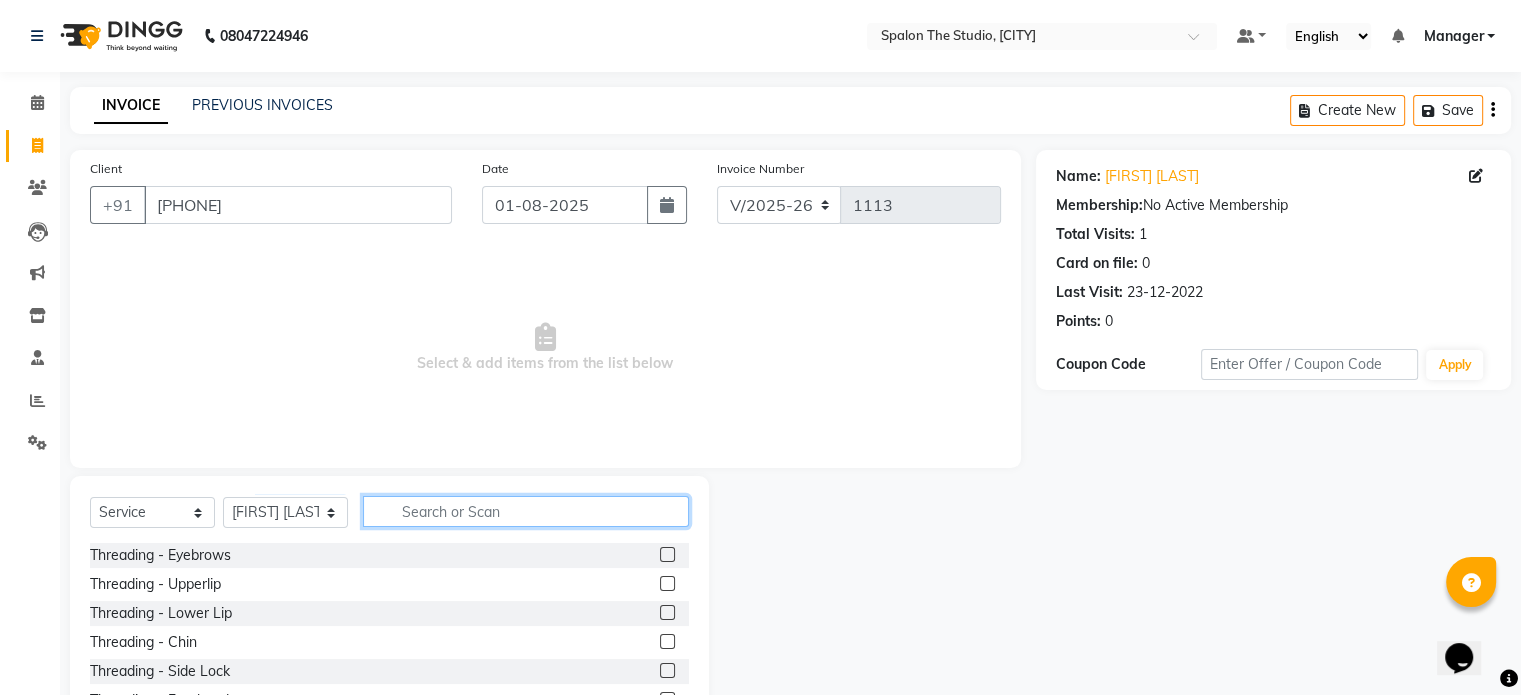 click 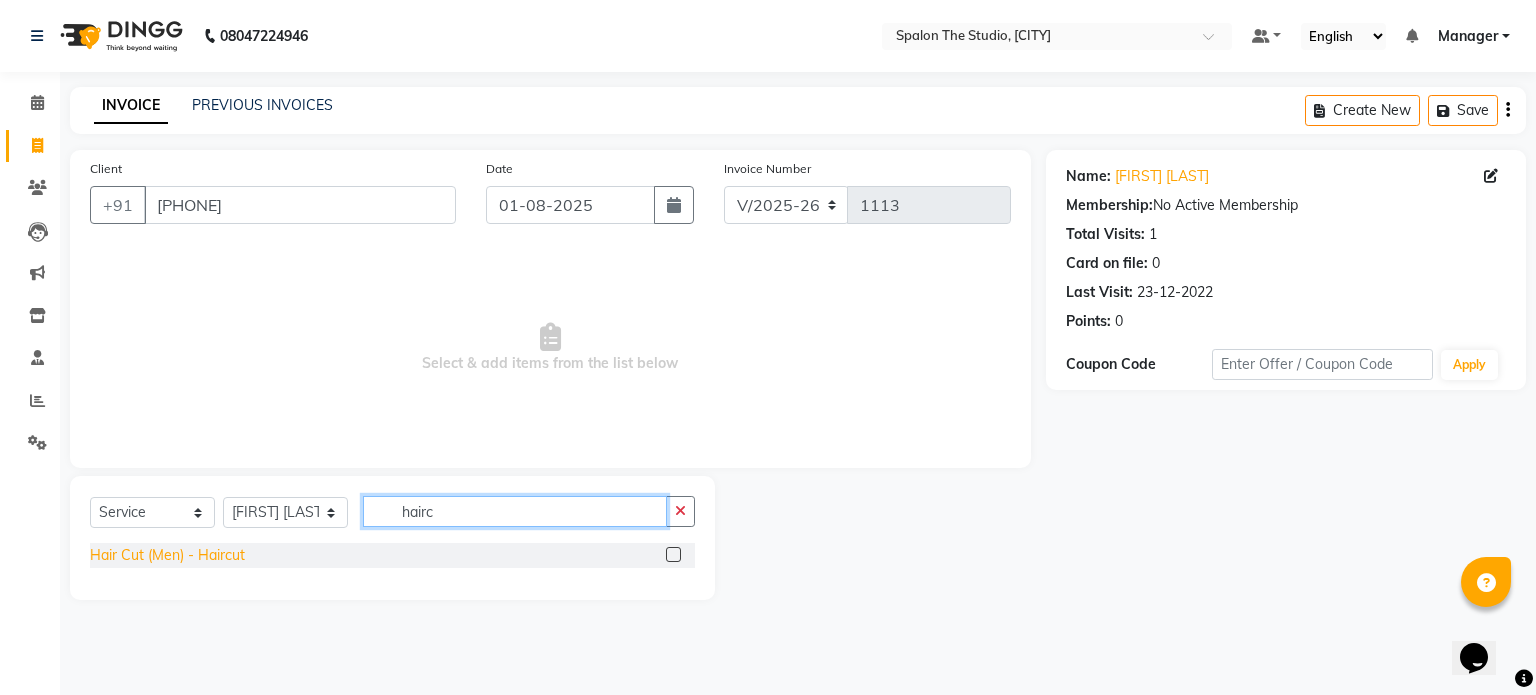 type on "hairc" 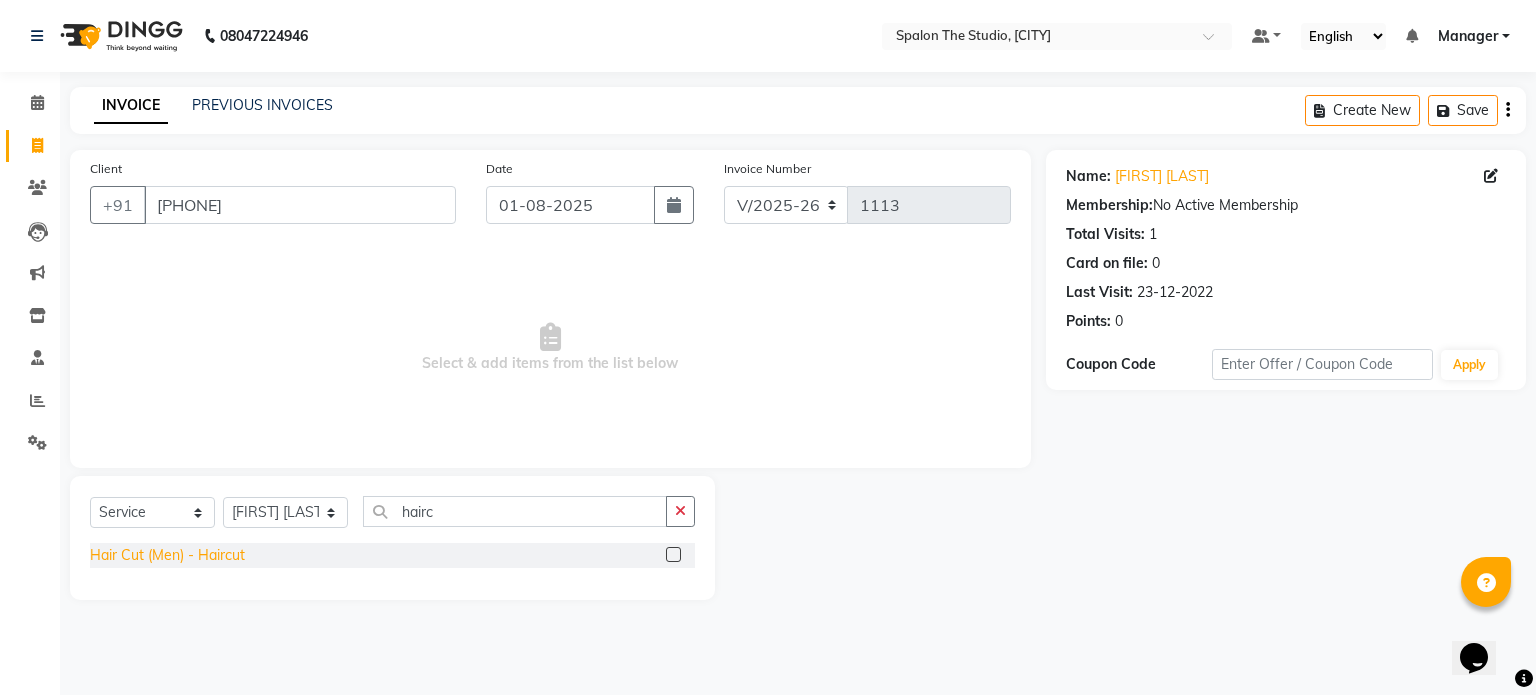 click on "Hair Cut (Men) - Haircut" 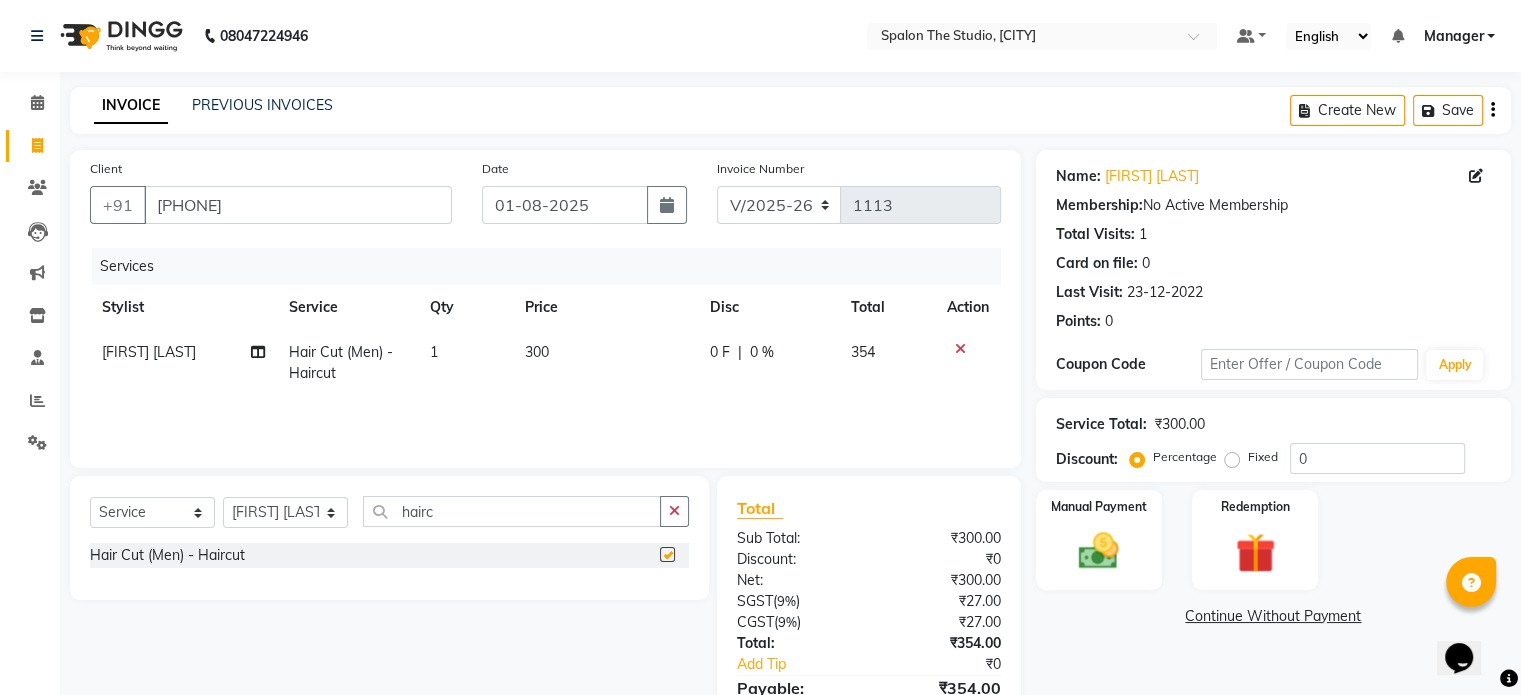checkbox on "false" 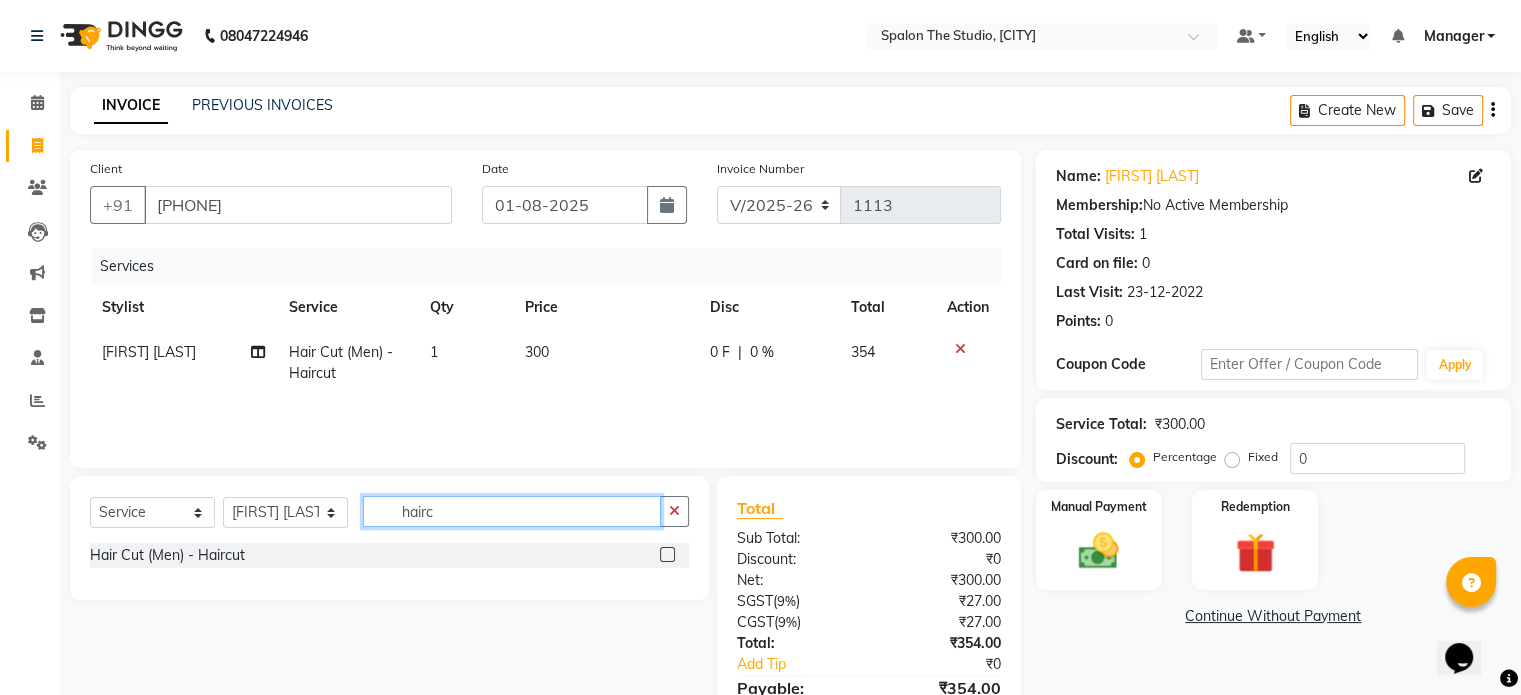 click on "hairc" 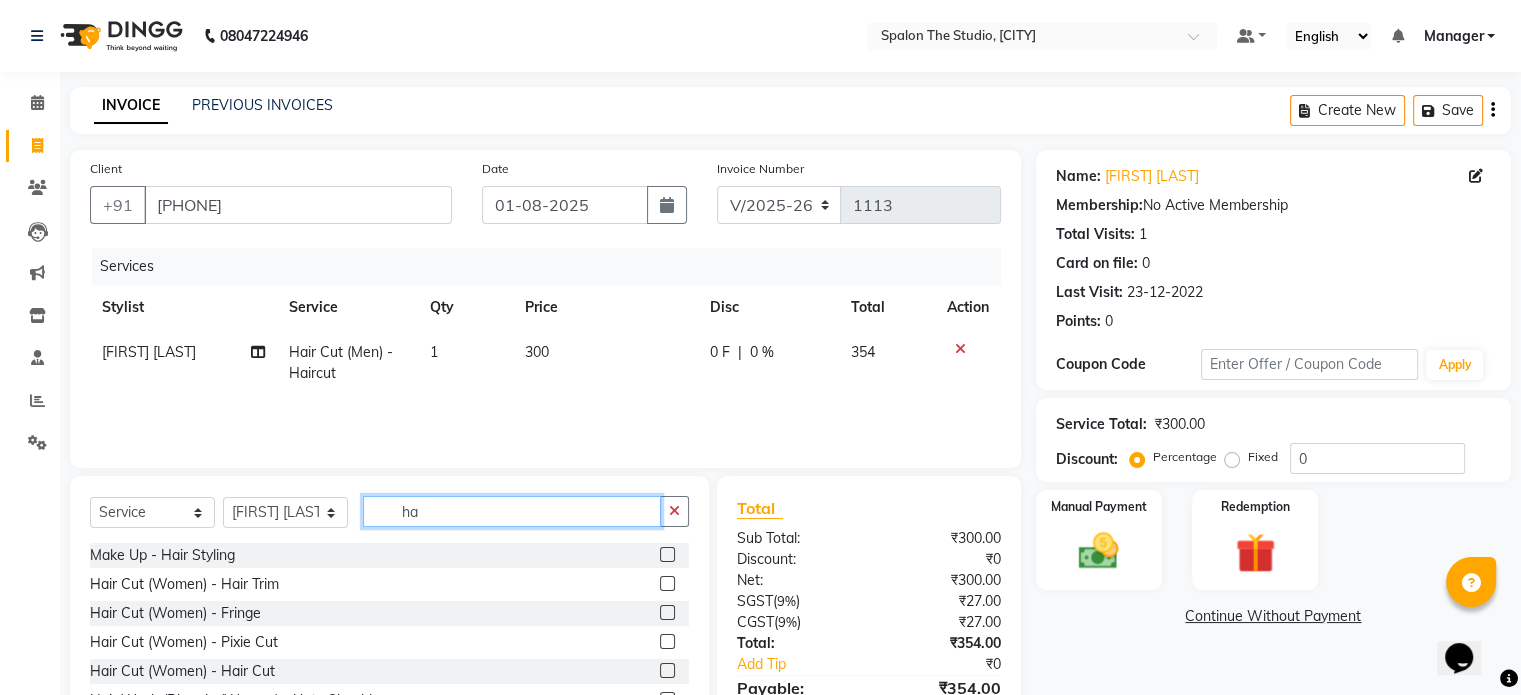 type on "h" 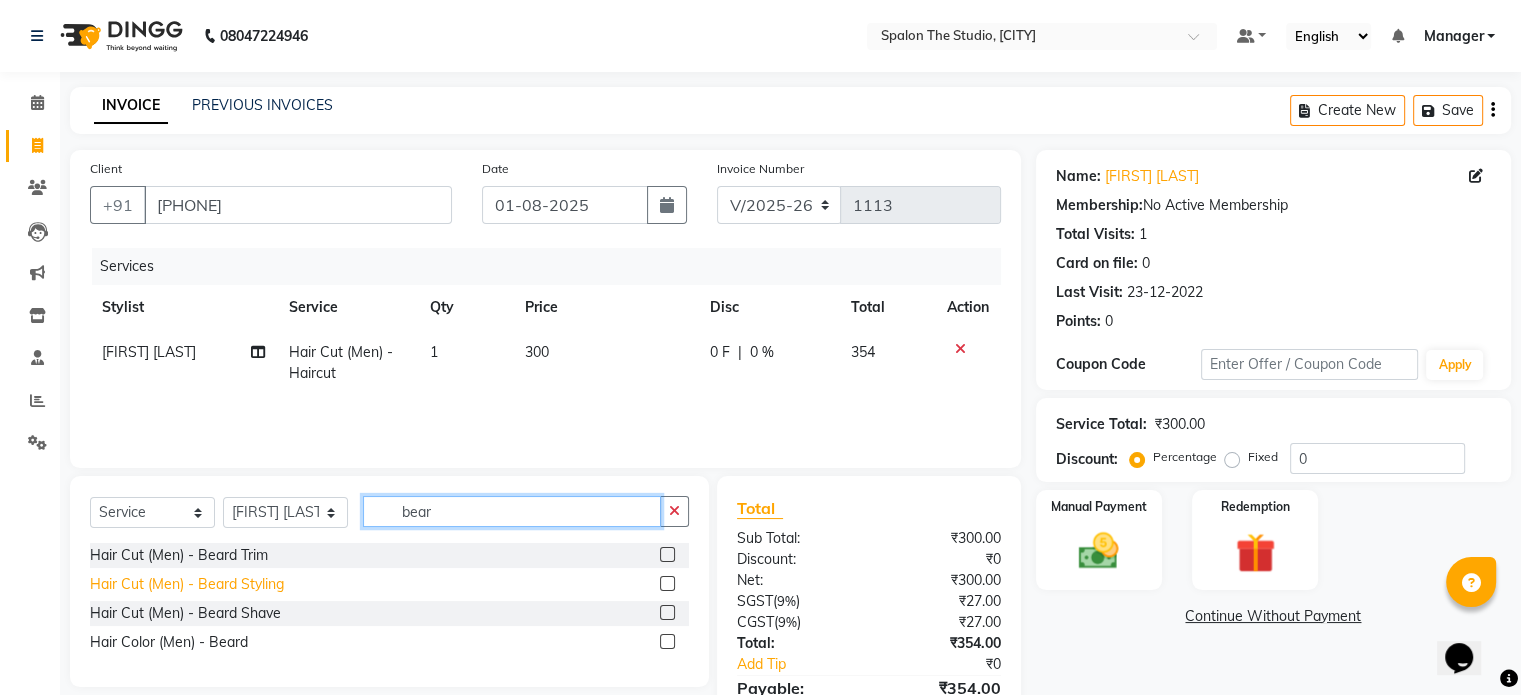type on "bear" 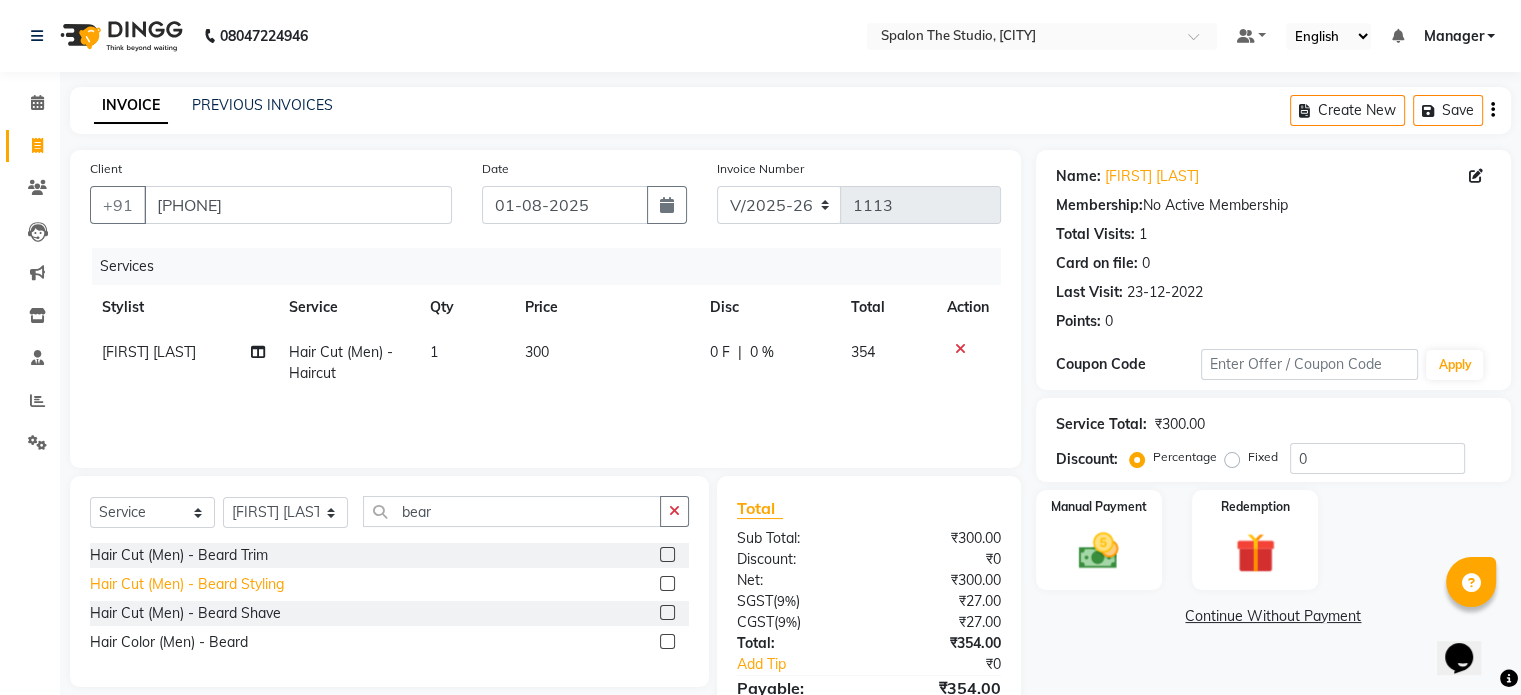 click on "Hair Cut (Men) - Beard Styling" 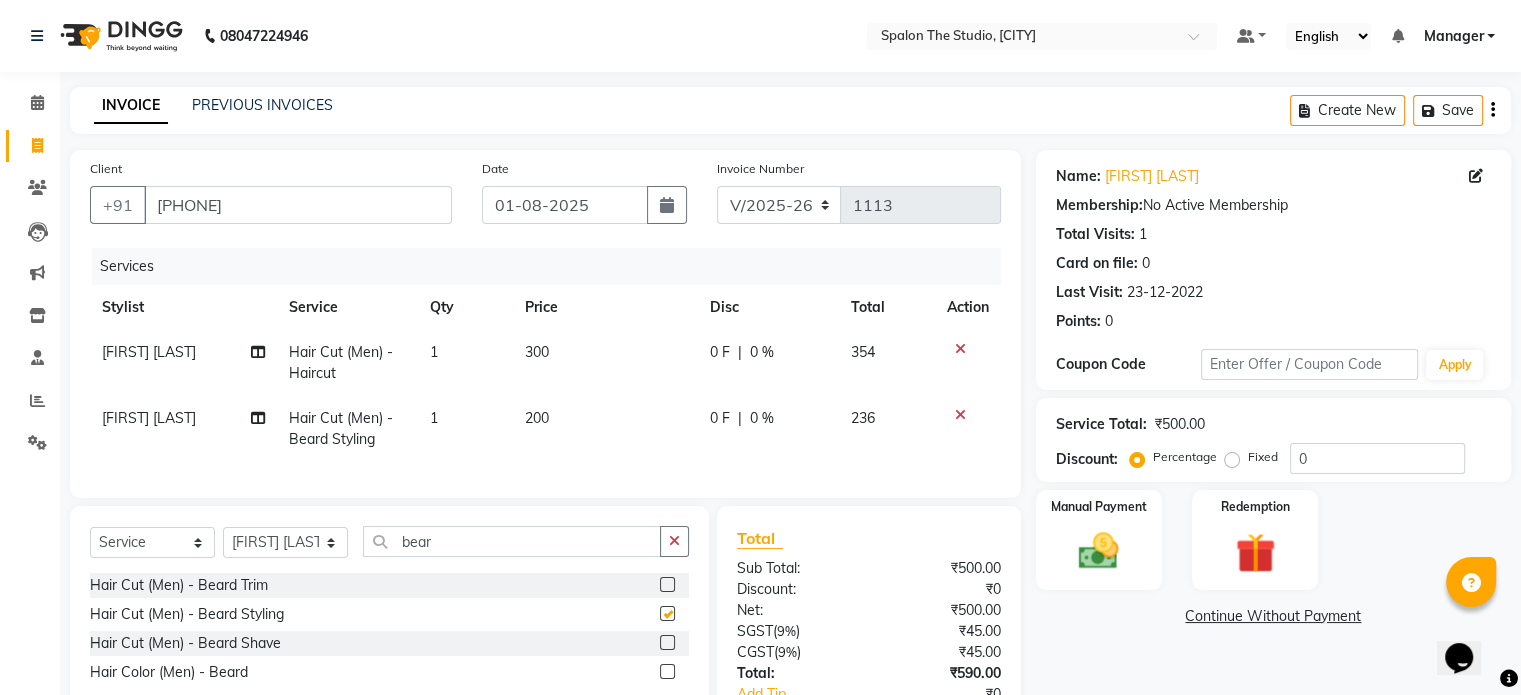 checkbox on "false" 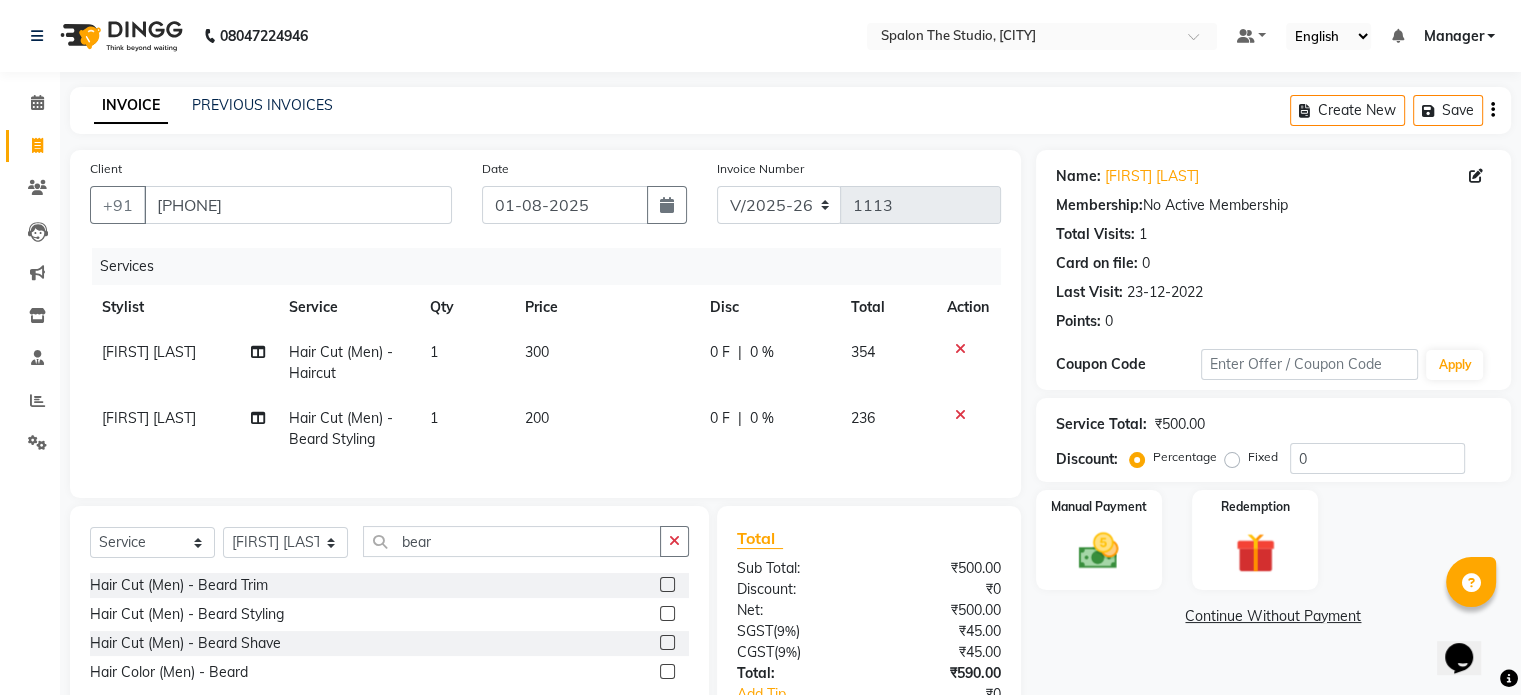 click on "200" 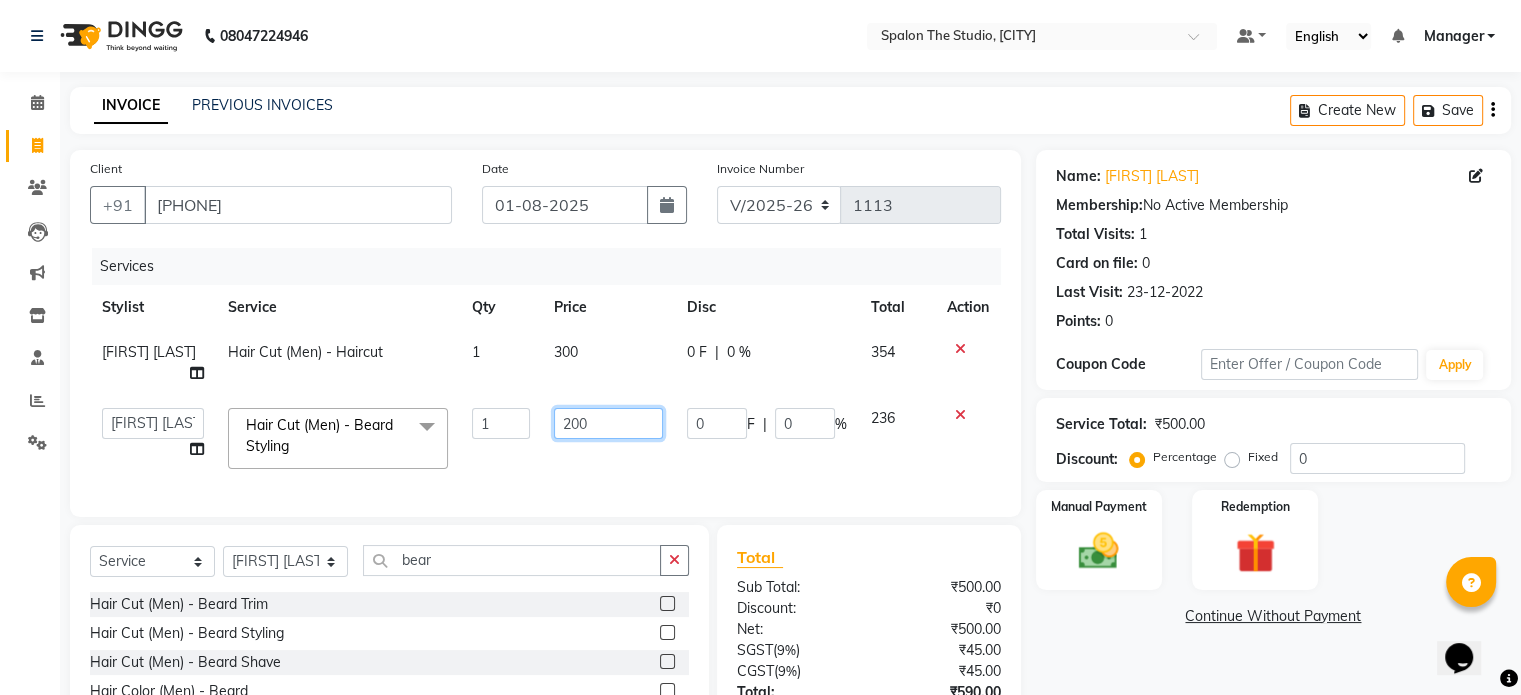 click on "200" 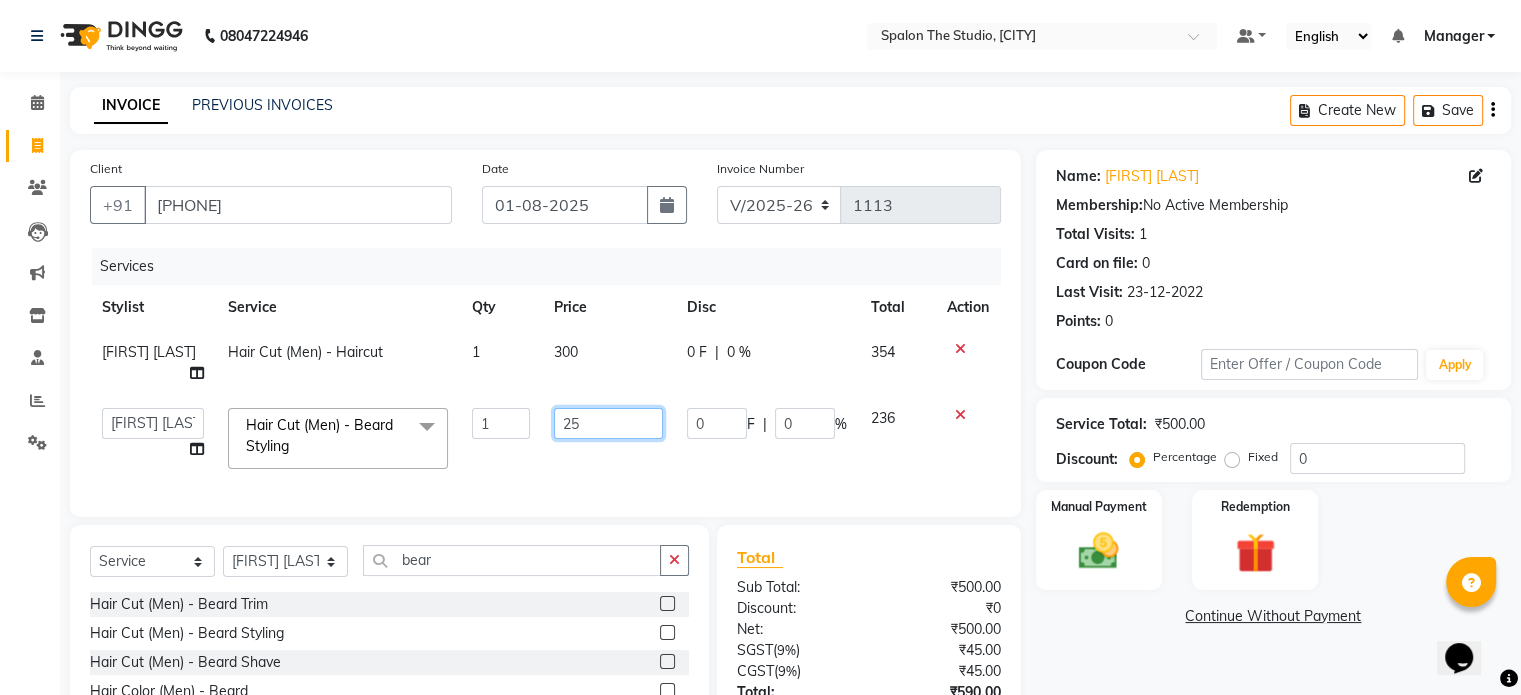 type on "252" 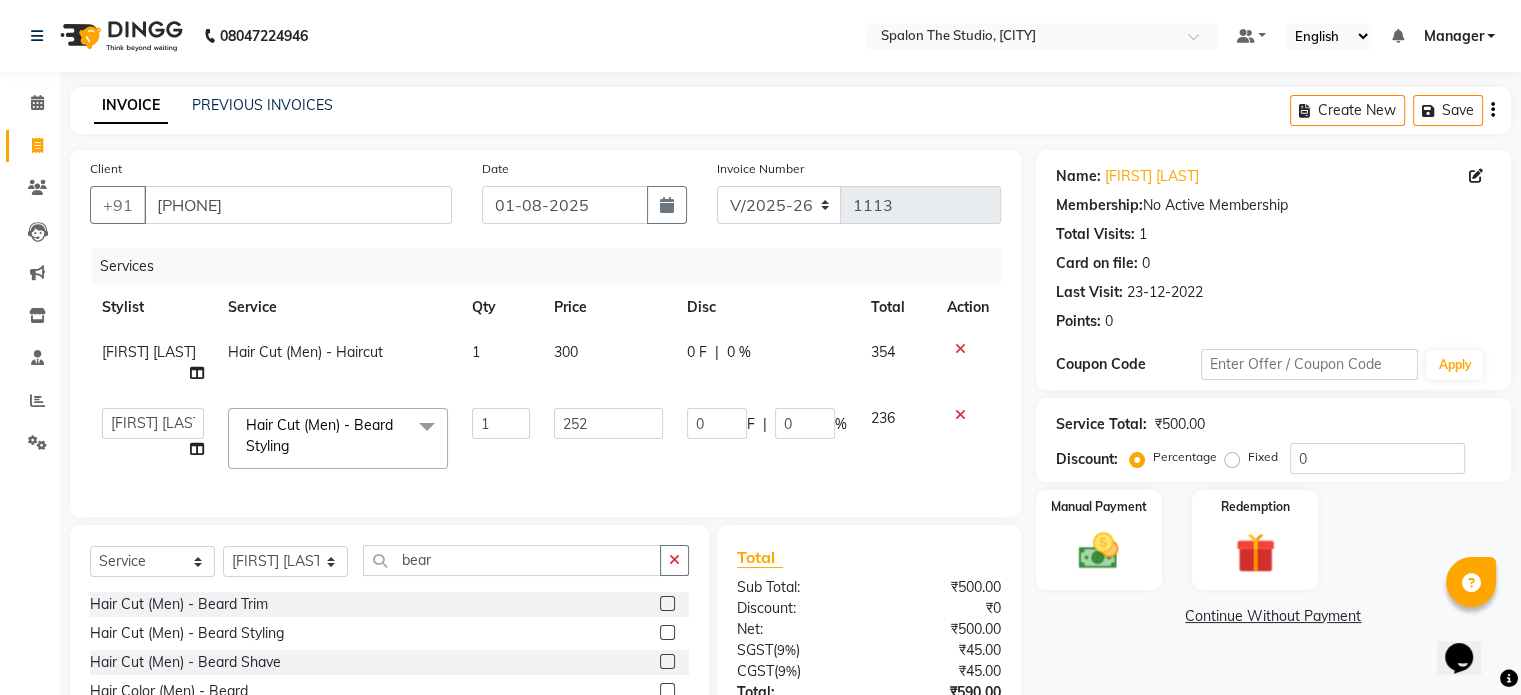 click on "Services Stylist Service Qty Price Disc Total Action Shubham Pawar Hair Cut (Men) - Haircut 1 300 0 F | 0 % 354 Aarti AMBIKA komal kusum Manager navazish pranali Riya Shetye Saisha SHARIF Shubham Pawar siddhi sunil Vanshika Hair Cut (Men) - Beard Styling Threading - Eyebrows Threading - Upperlip Threading - Lower Lip Threading - Chin Threading - Side Lock Threading - Forehead Threading - Full Face Threading - Jawline Threading - Neck Scieutific Combing green peel DERMA PEELING LHR YELLOW PEEL LE MARINE TREATMENT tatto removal D - Tan - Underarm D - Tan - Feet D - Tan - Face & Neck D - Tan - Full Arm/Half Arm D - Tan - Half Back/Front D - Tan - Midriff D - Tan - Face Neck & Blouse Line D - Tan - Full Back/Front D - Tan - Full Leg/Half Leg D - Tan - Full Body Waxing - Sugar Wax Full Arm Waxing - Sugar Wax Full Leg Waxing - Sugar Wax Half Arm Waxing - Sugar Wax Half Leg Waxing - Sugar Wax Under Arm Waxing - Sugar Wax Chin Waxing - Sugar Wax Upperlip/Lowerlip B.B GLOW FACIAL 1" 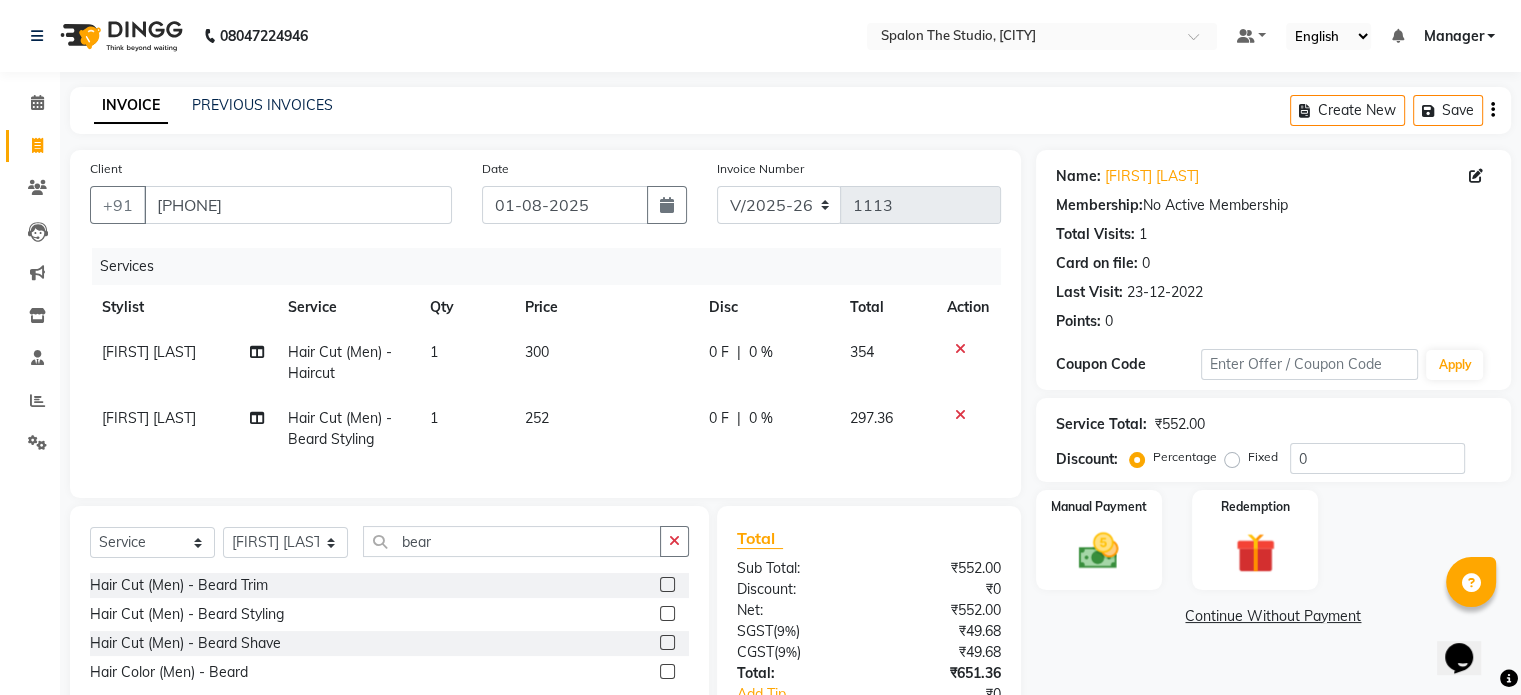 drag, startPoint x: 581, startPoint y: 417, endPoint x: 572, endPoint y: 422, distance: 10.29563 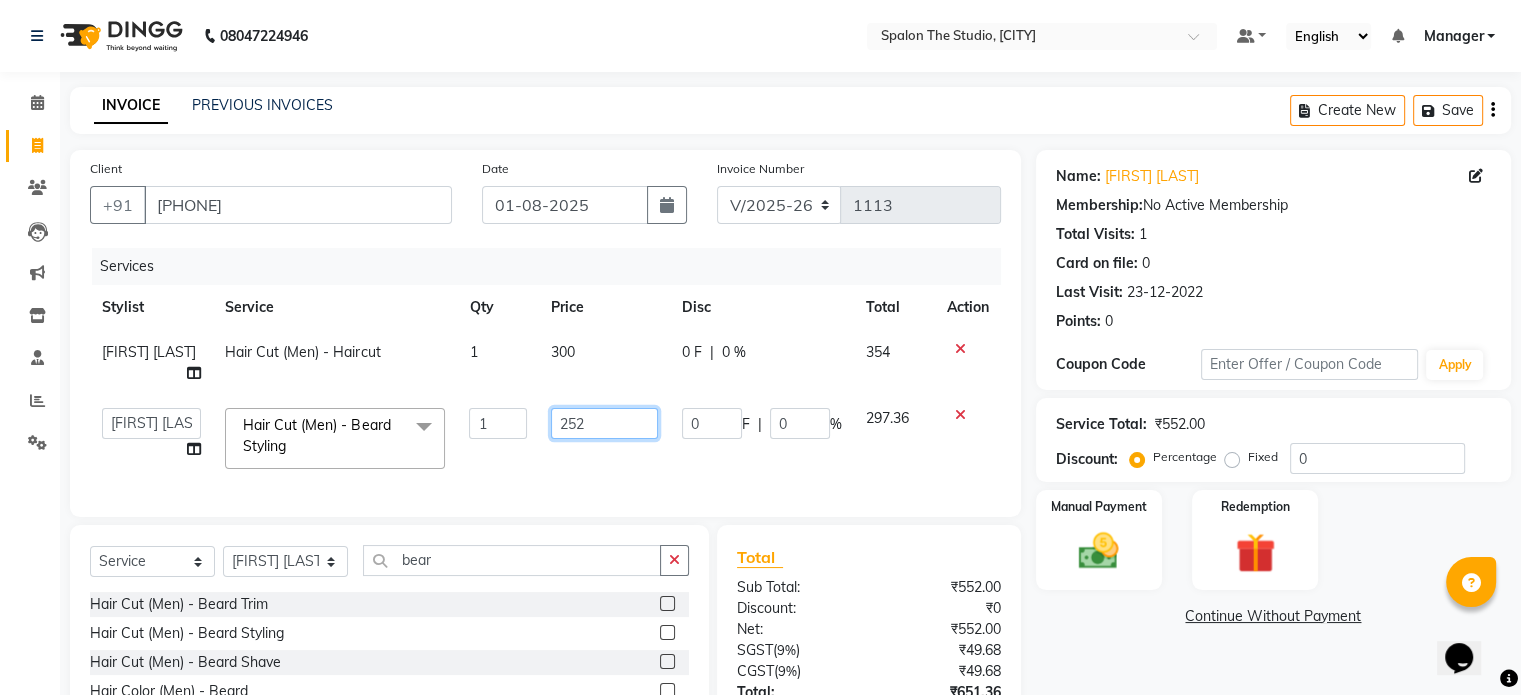 click on "252" 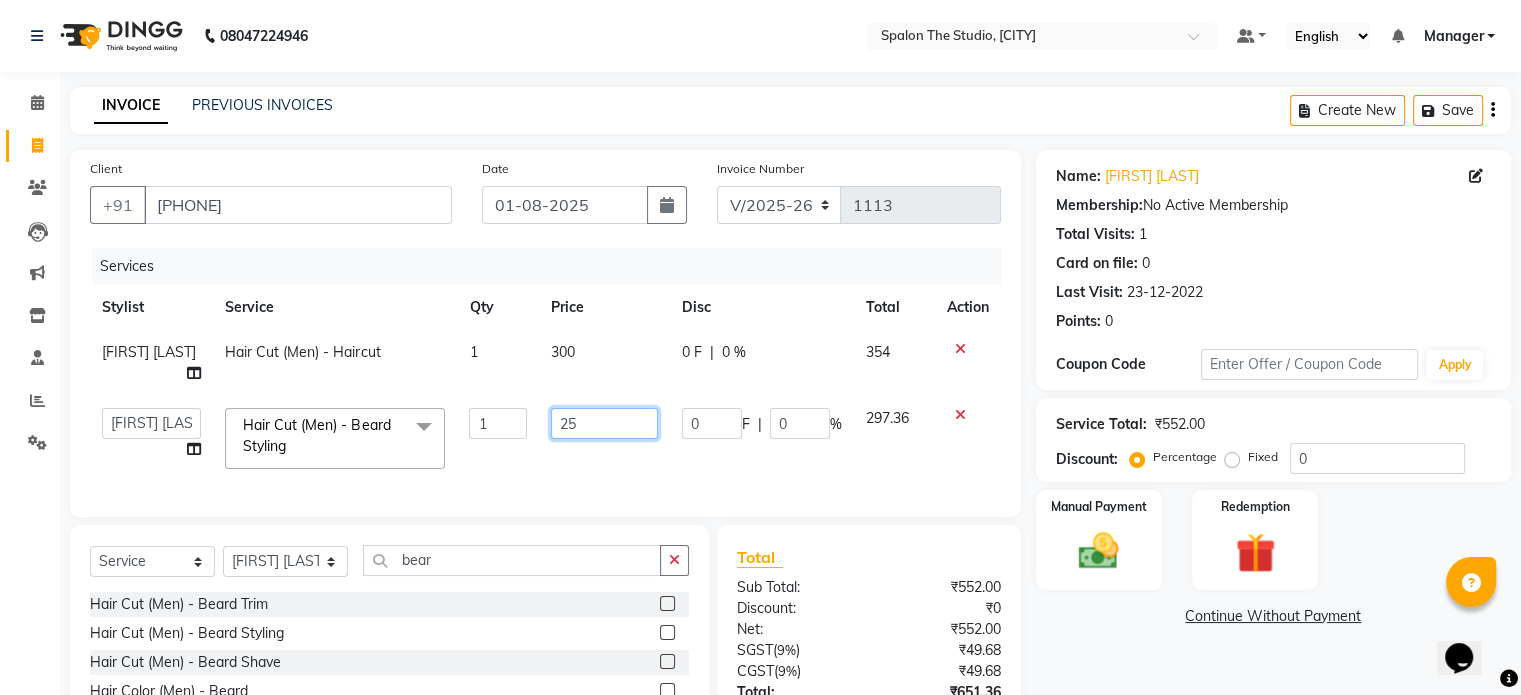 type on "255" 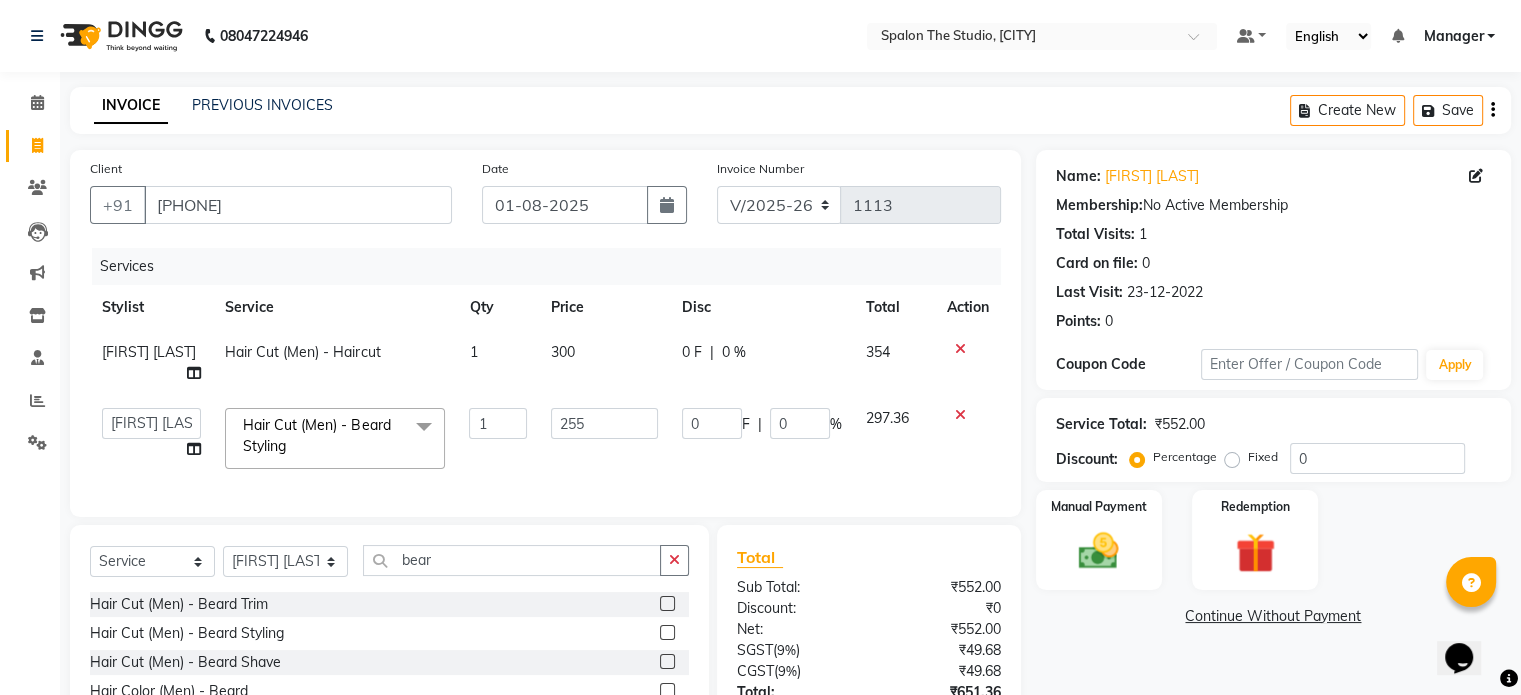 click on "255" 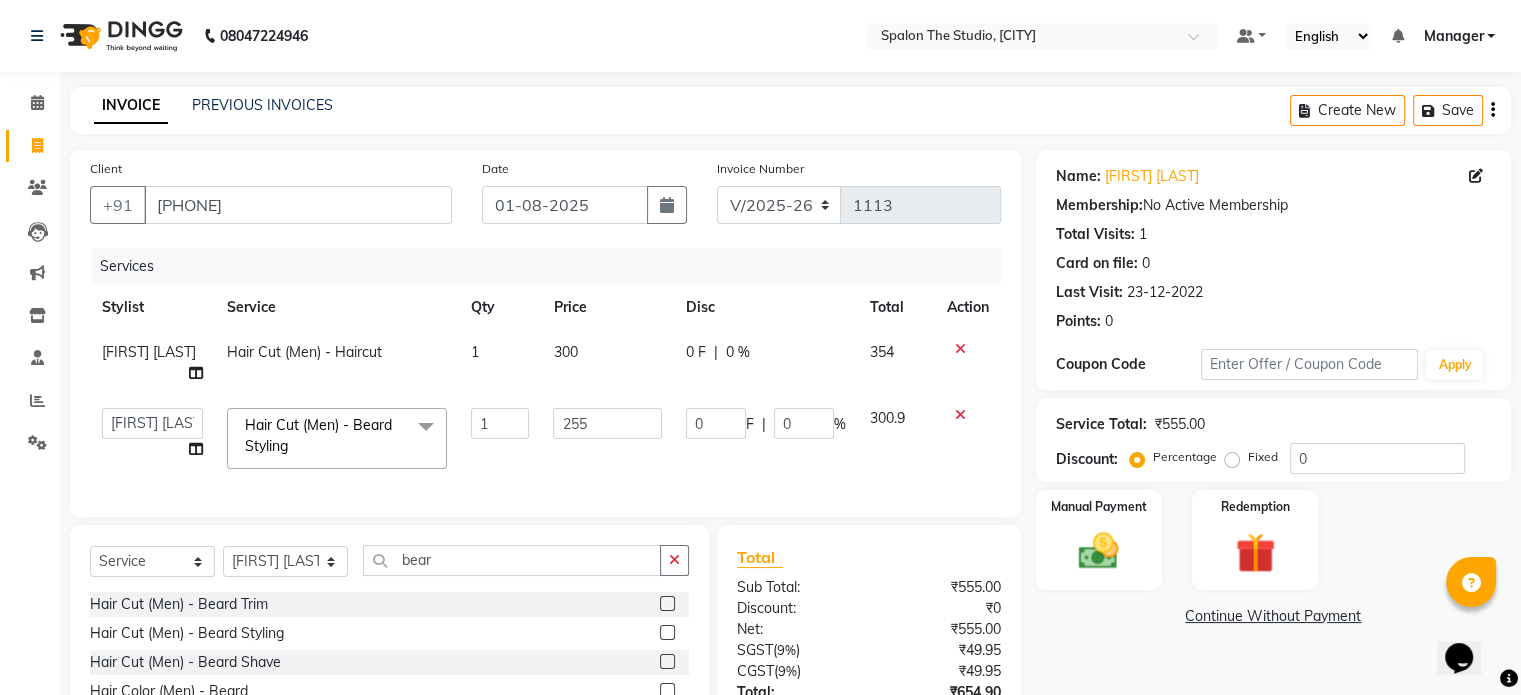 click on "300" 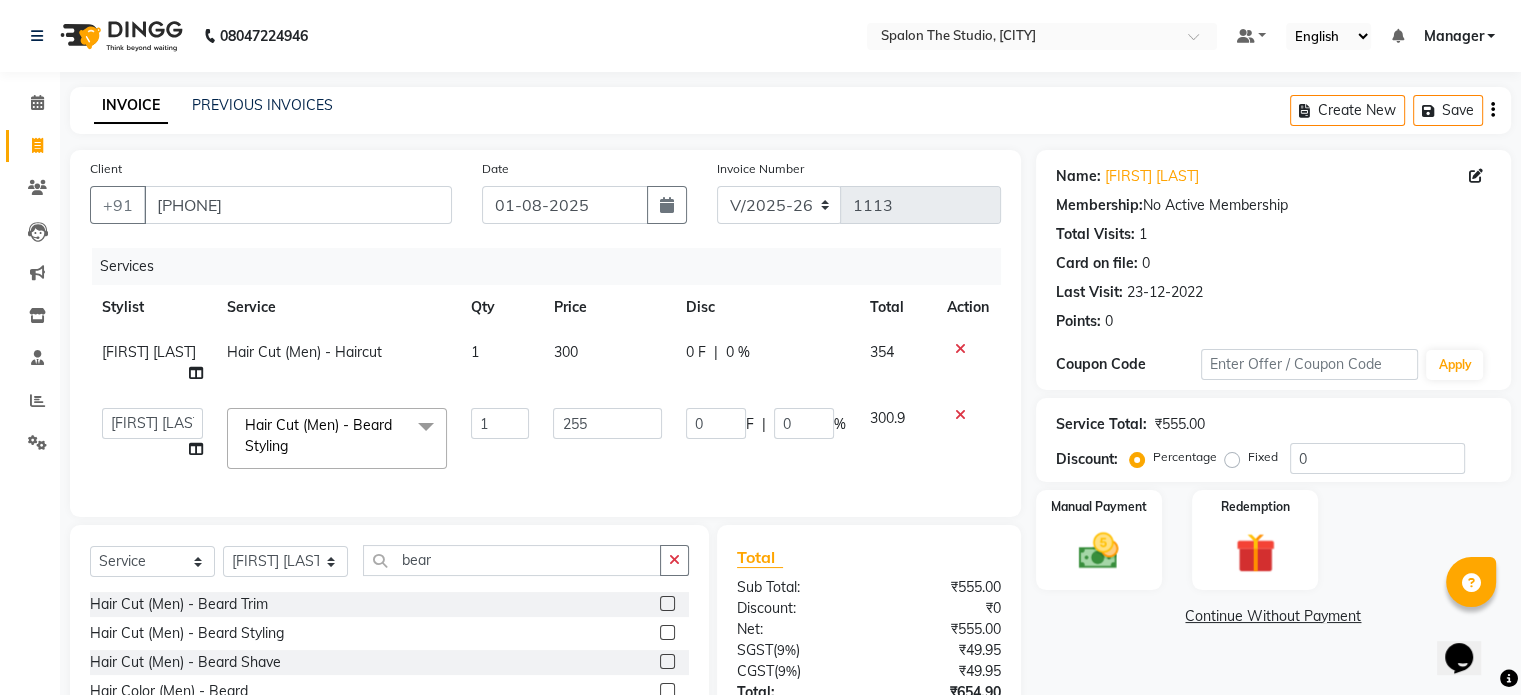 select on "14928" 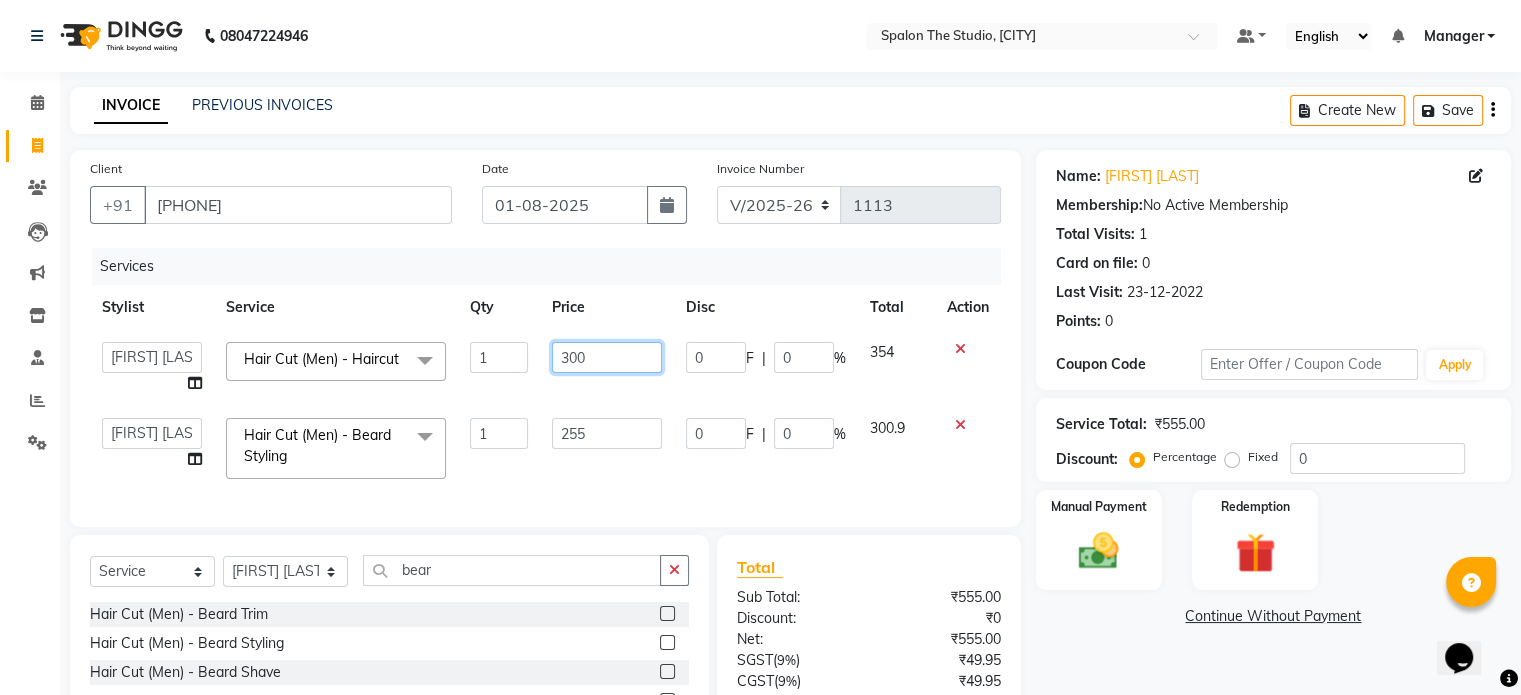 click on "300" 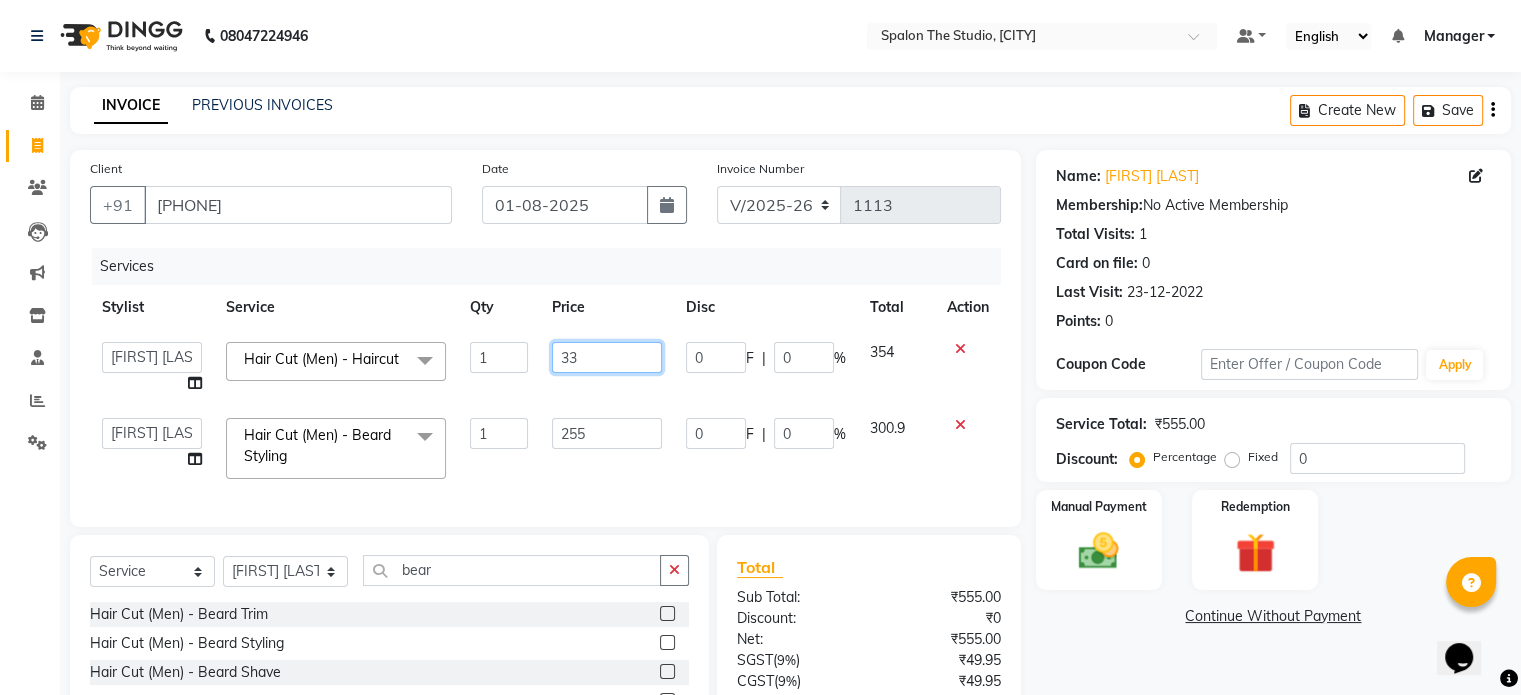 type on "339" 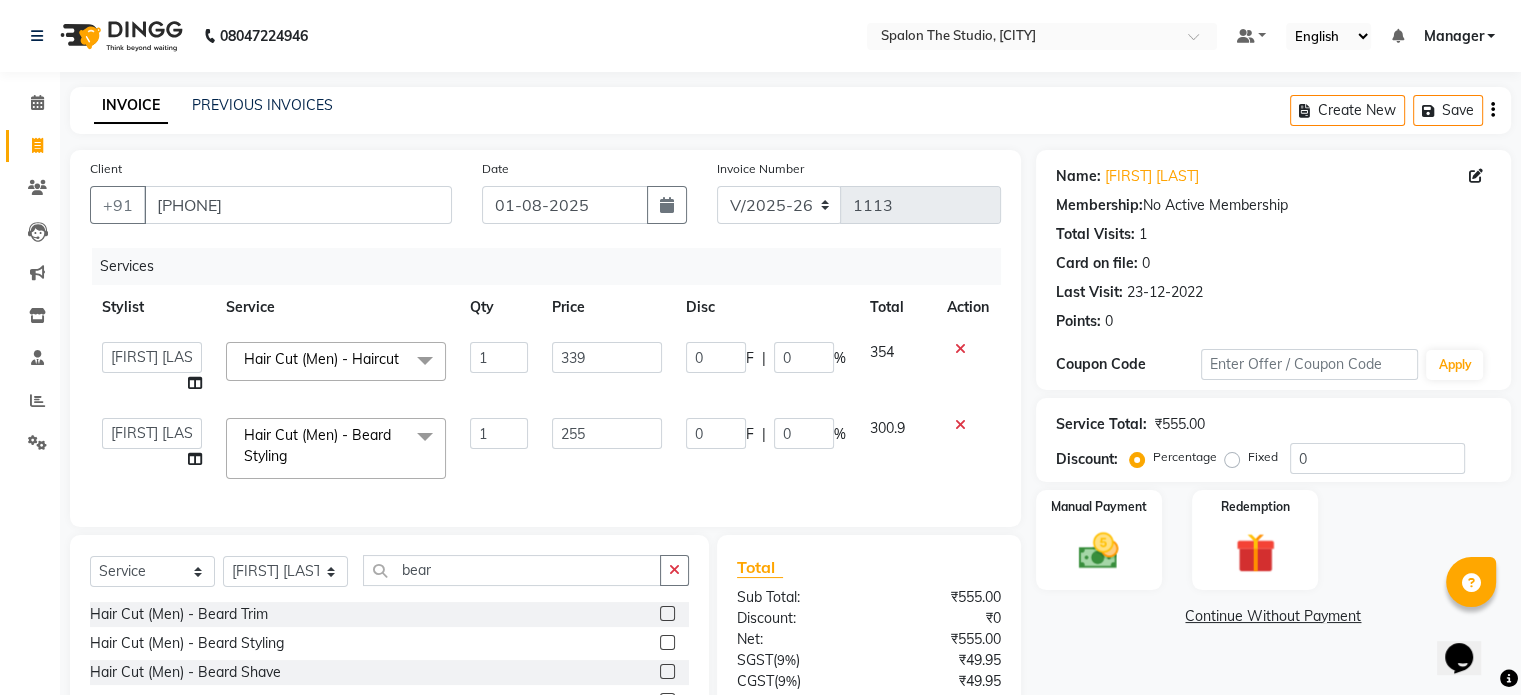 click on "339" 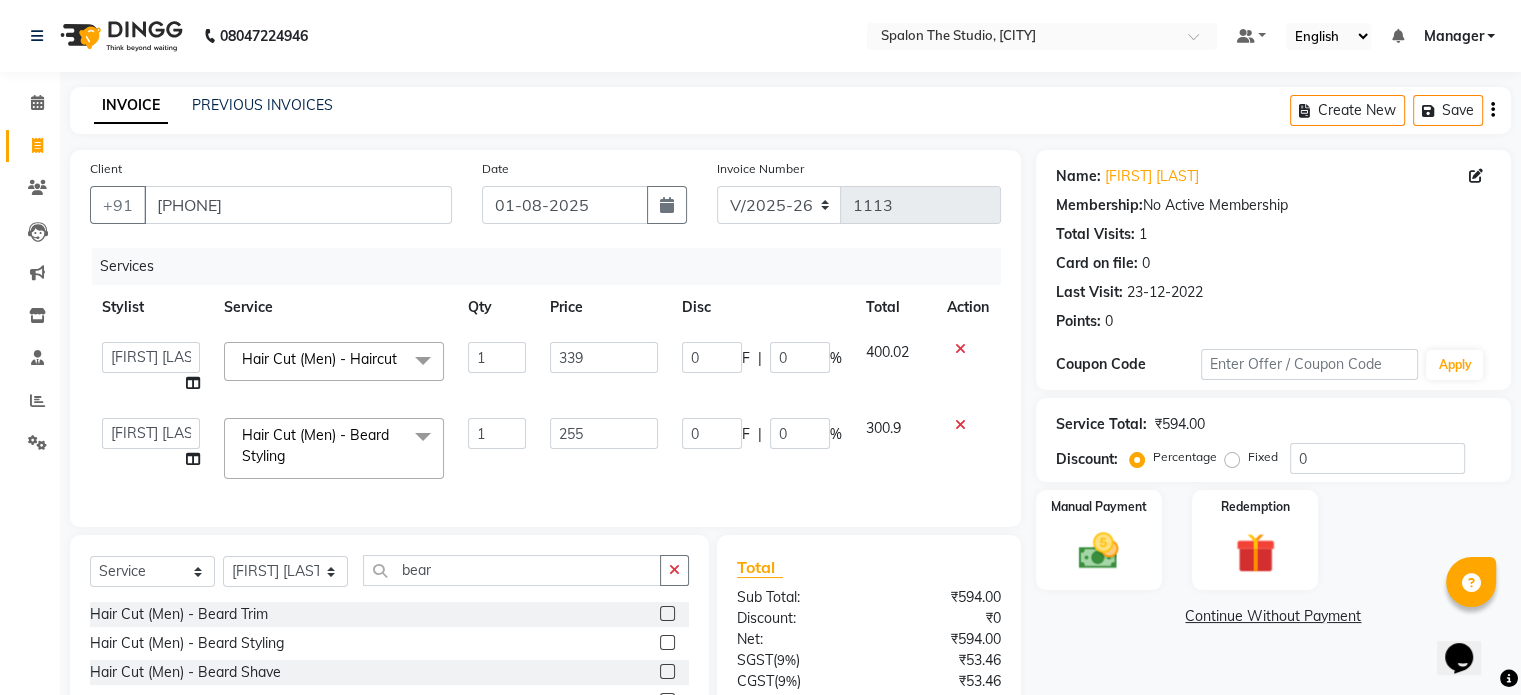 scroll, scrollTop: 187, scrollLeft: 0, axis: vertical 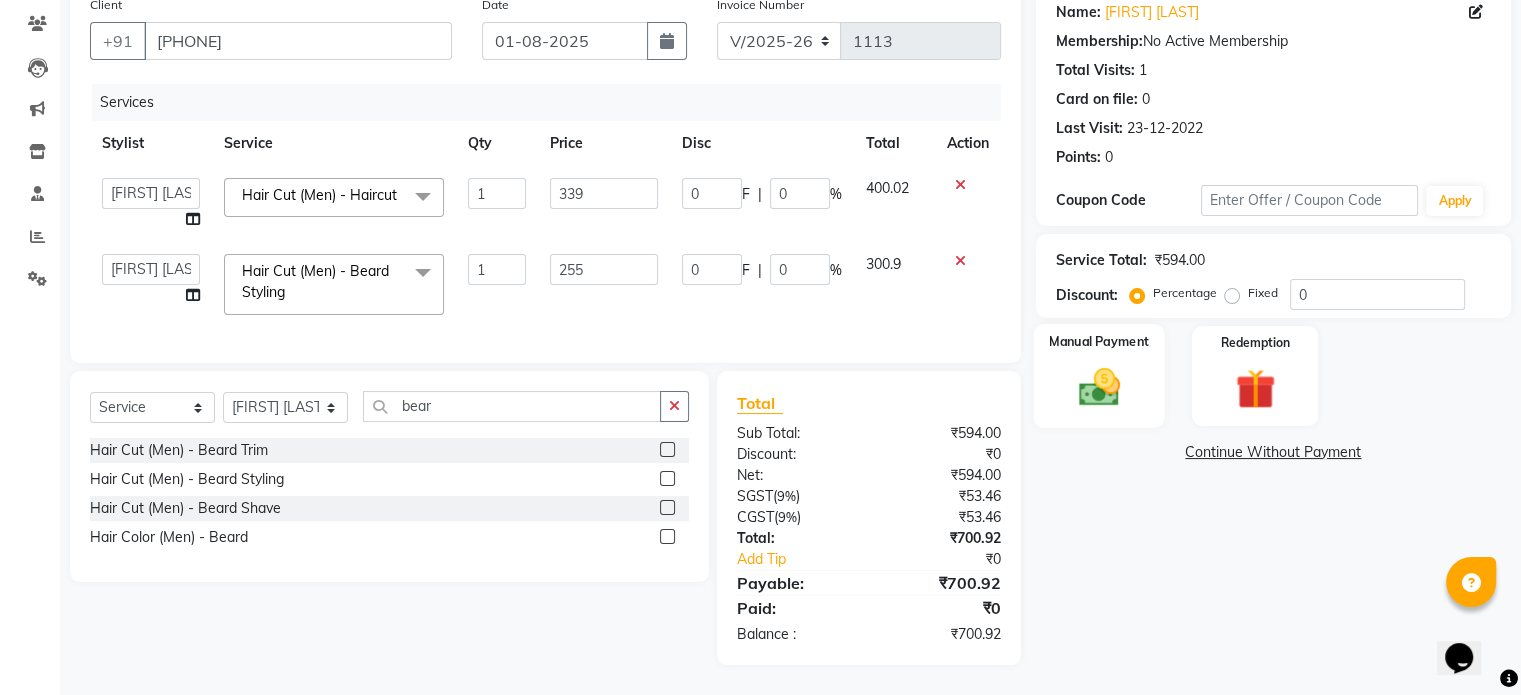 click on "Manual Payment" 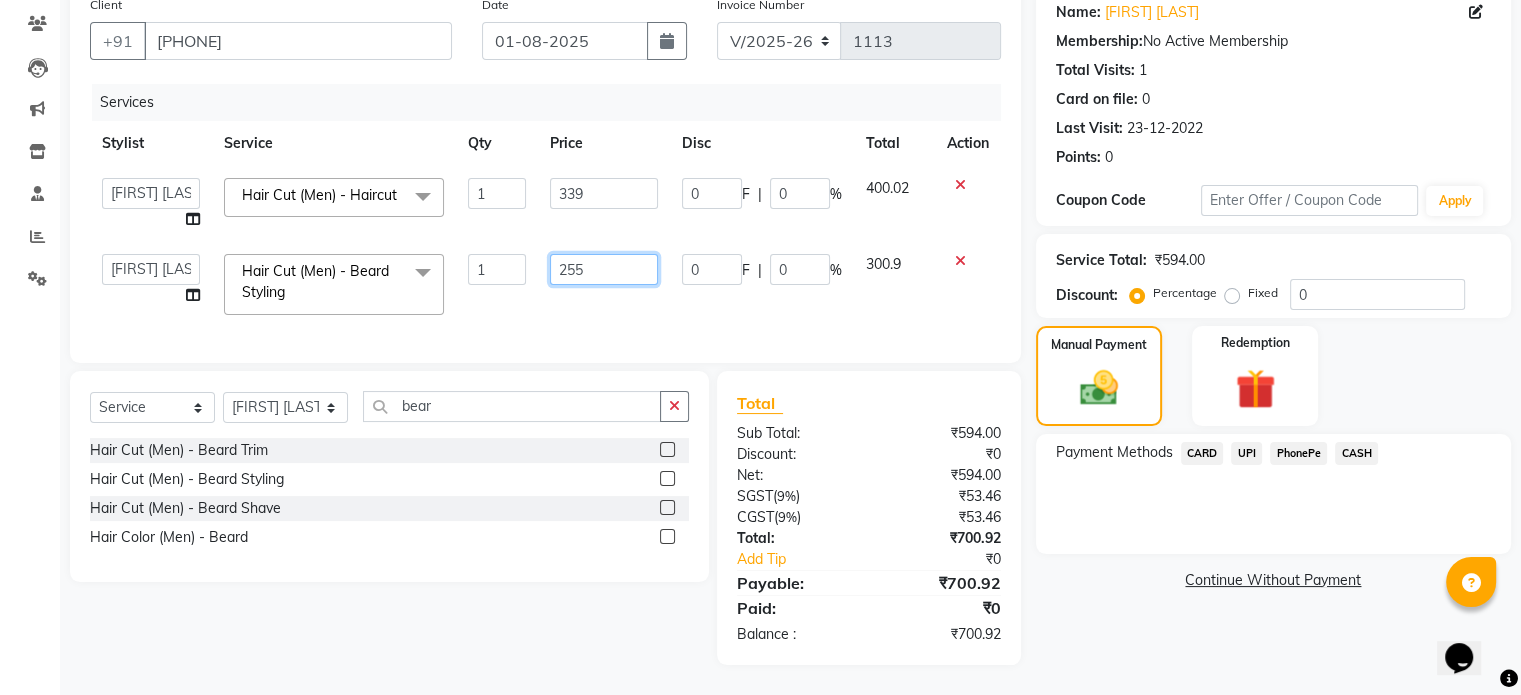 click on "255" 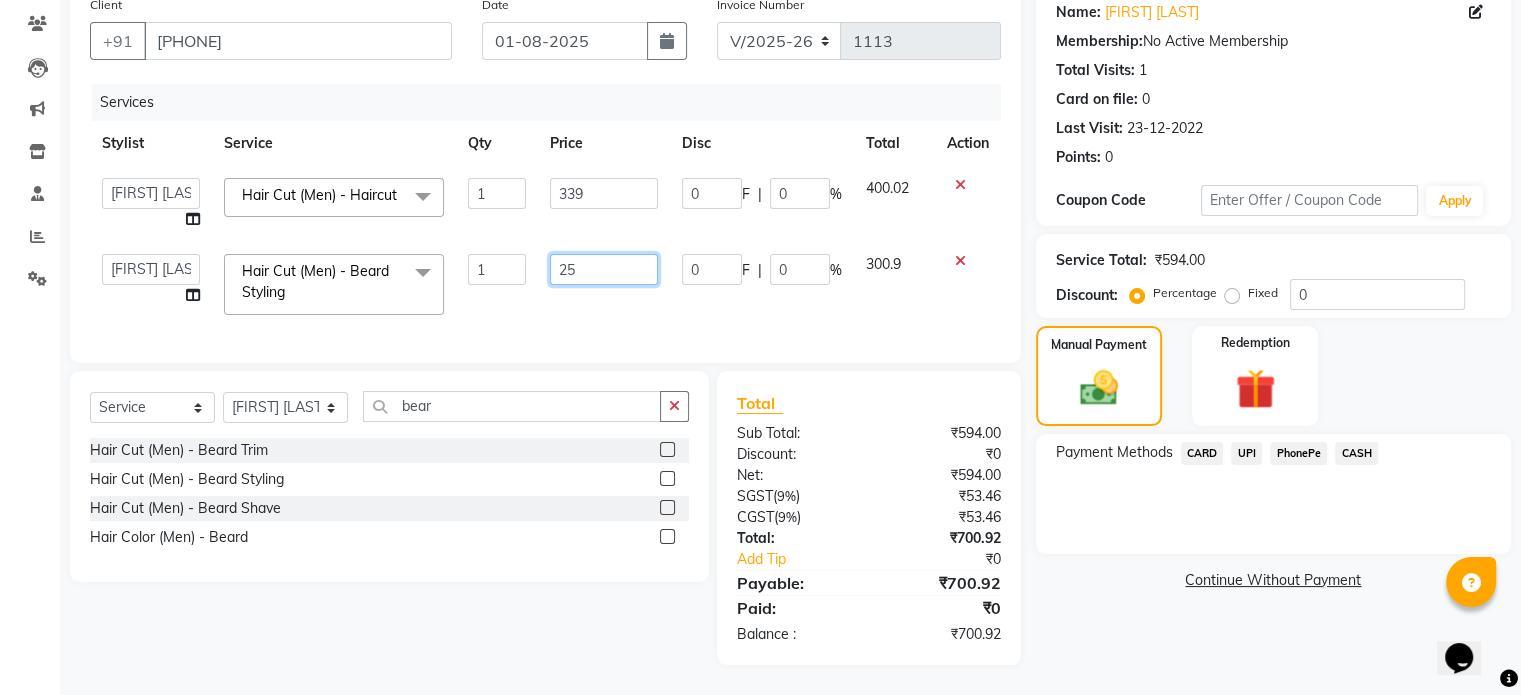 type on "254" 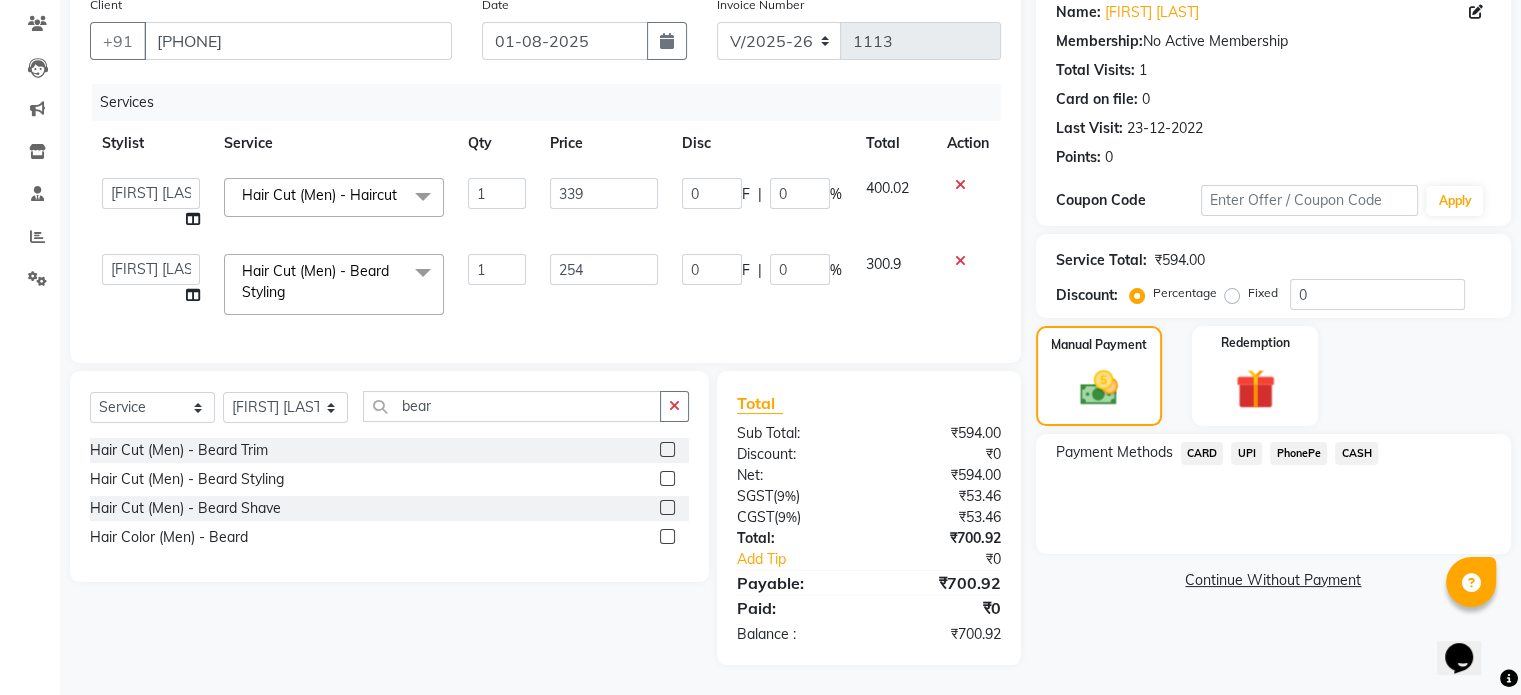 click on "0 F | 0 %" 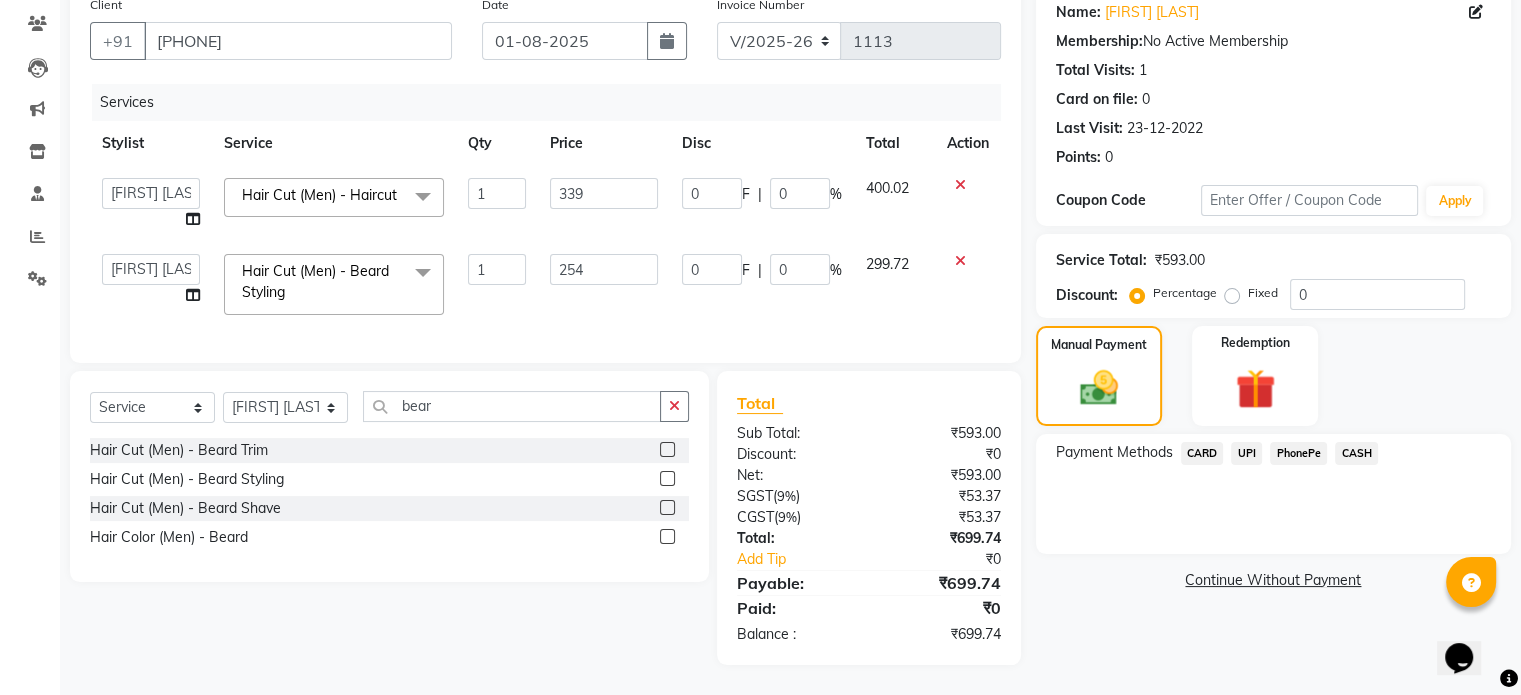 click on "UPI" 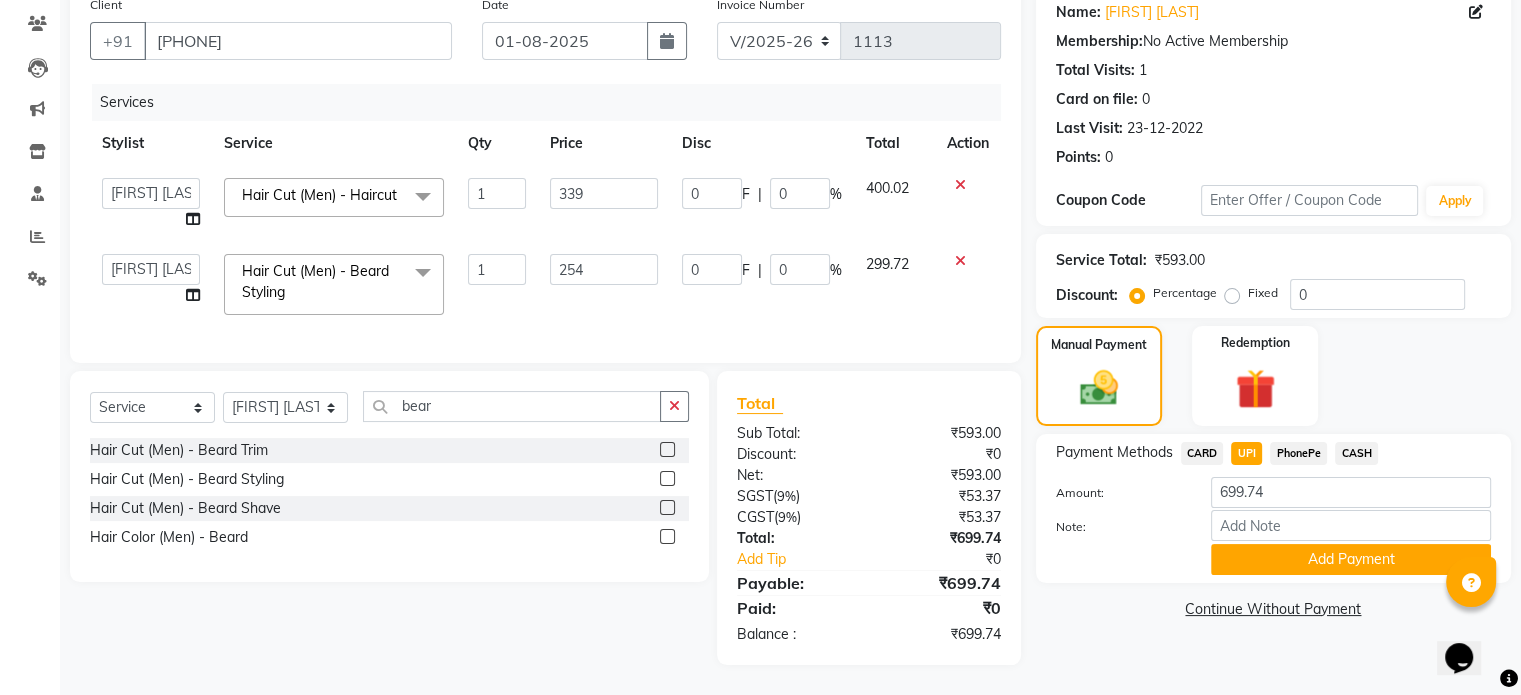 click on "Add Payment" 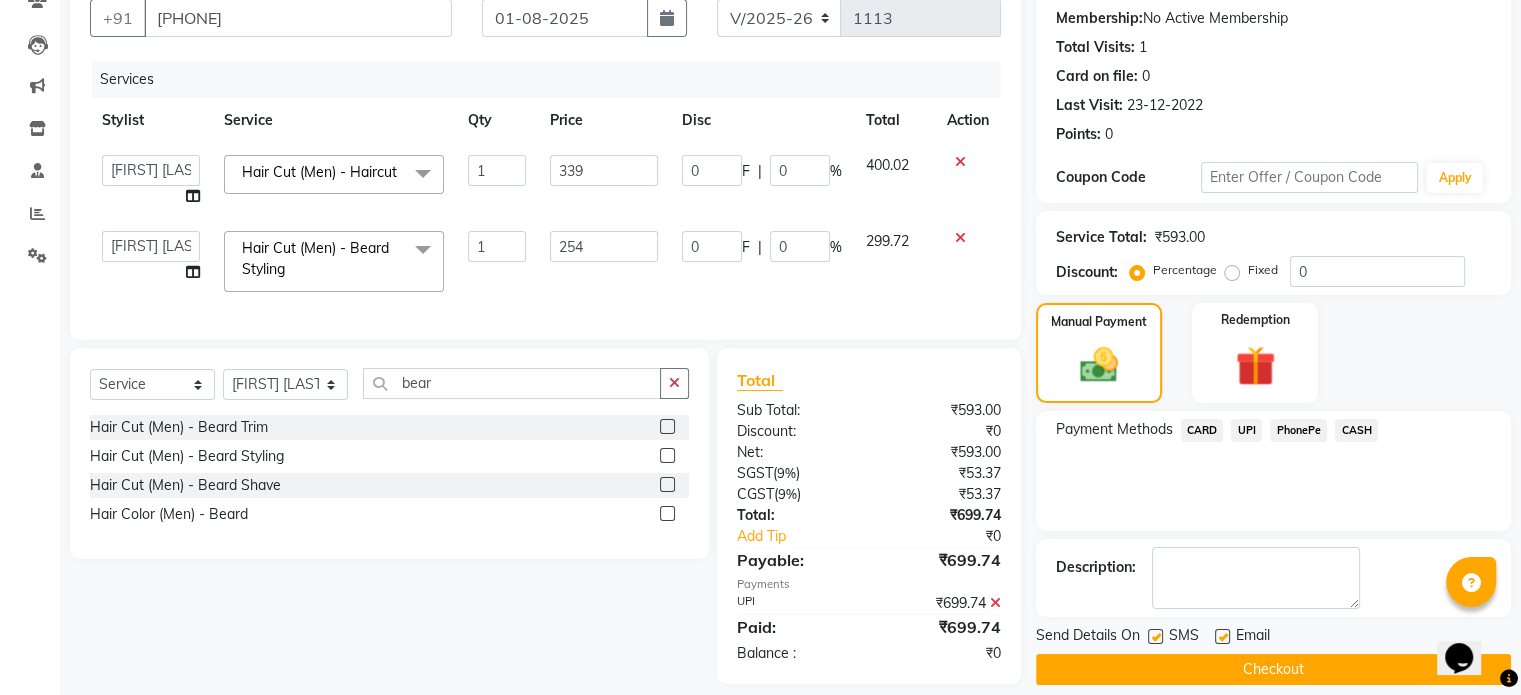scroll, scrollTop: 229, scrollLeft: 0, axis: vertical 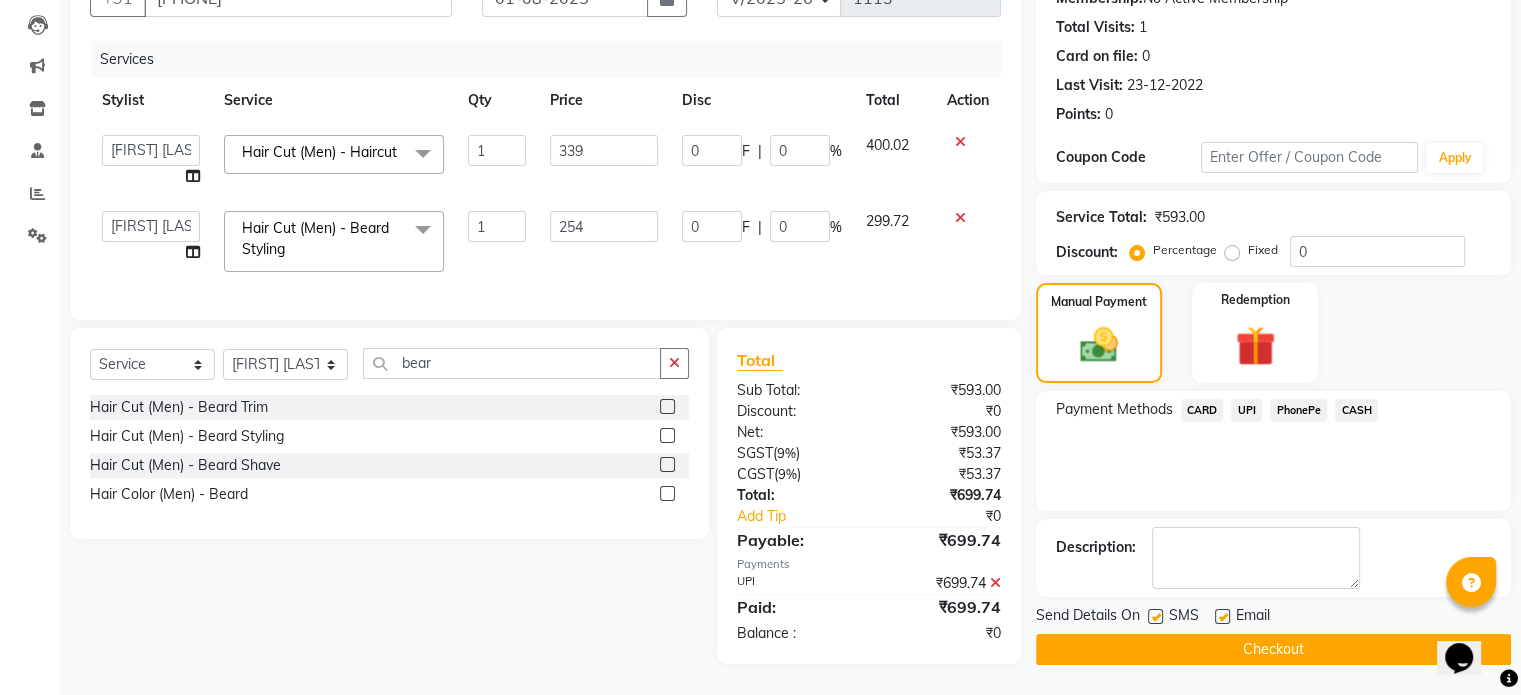 click on "Checkout" 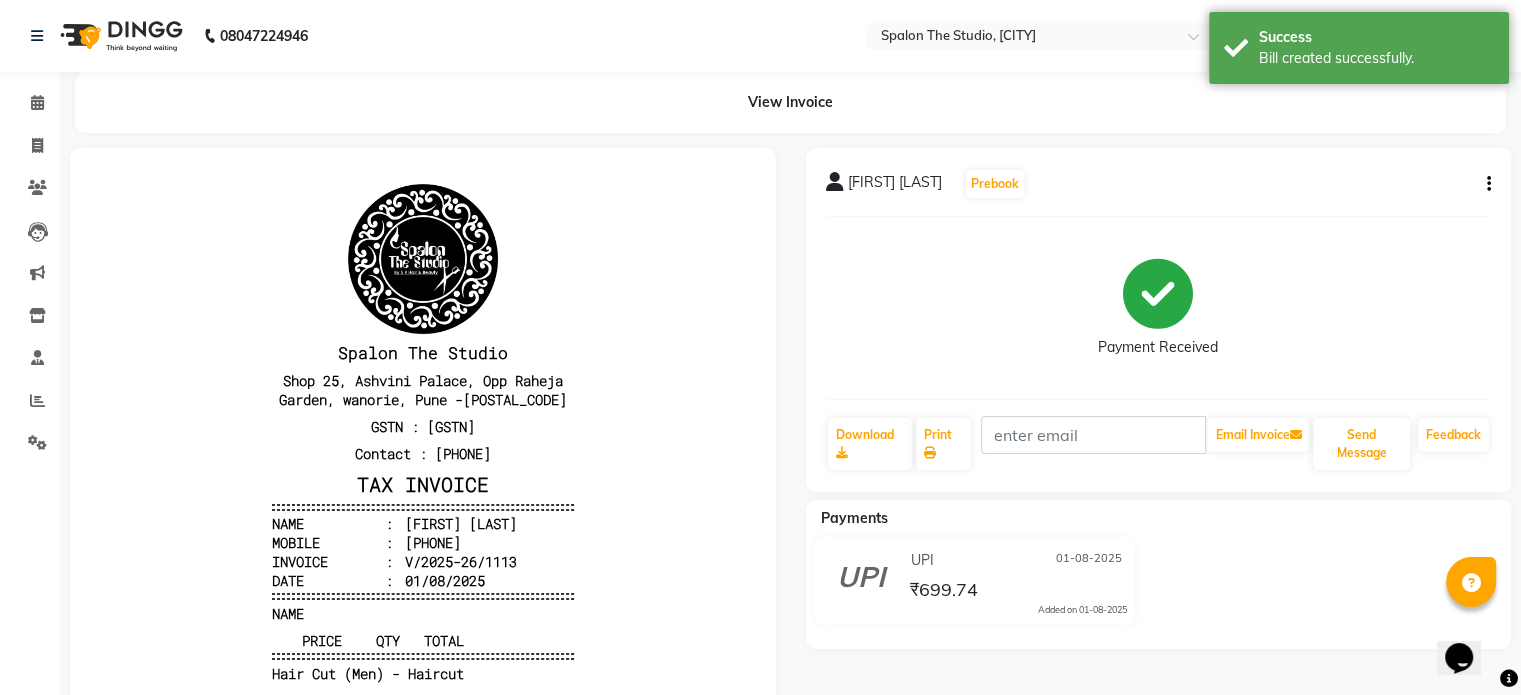 scroll, scrollTop: 0, scrollLeft: 0, axis: both 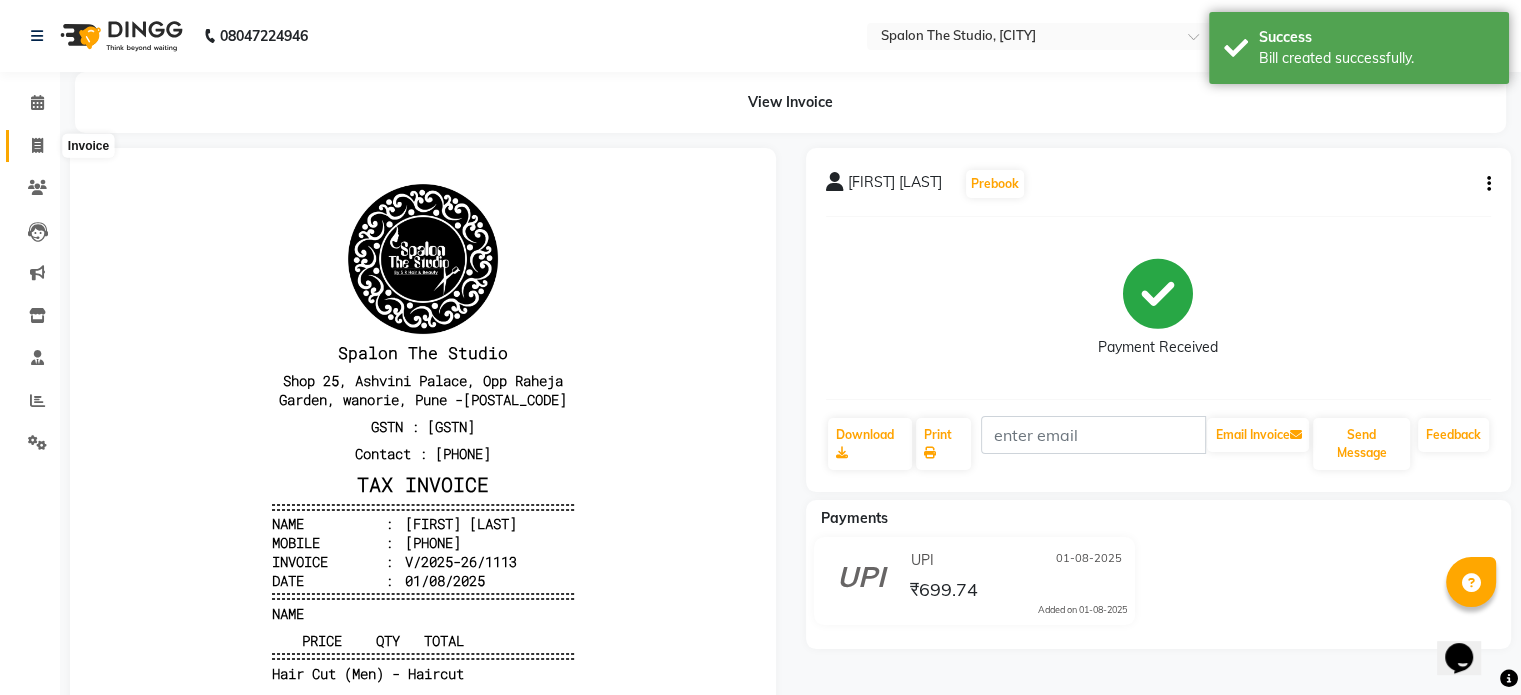 click 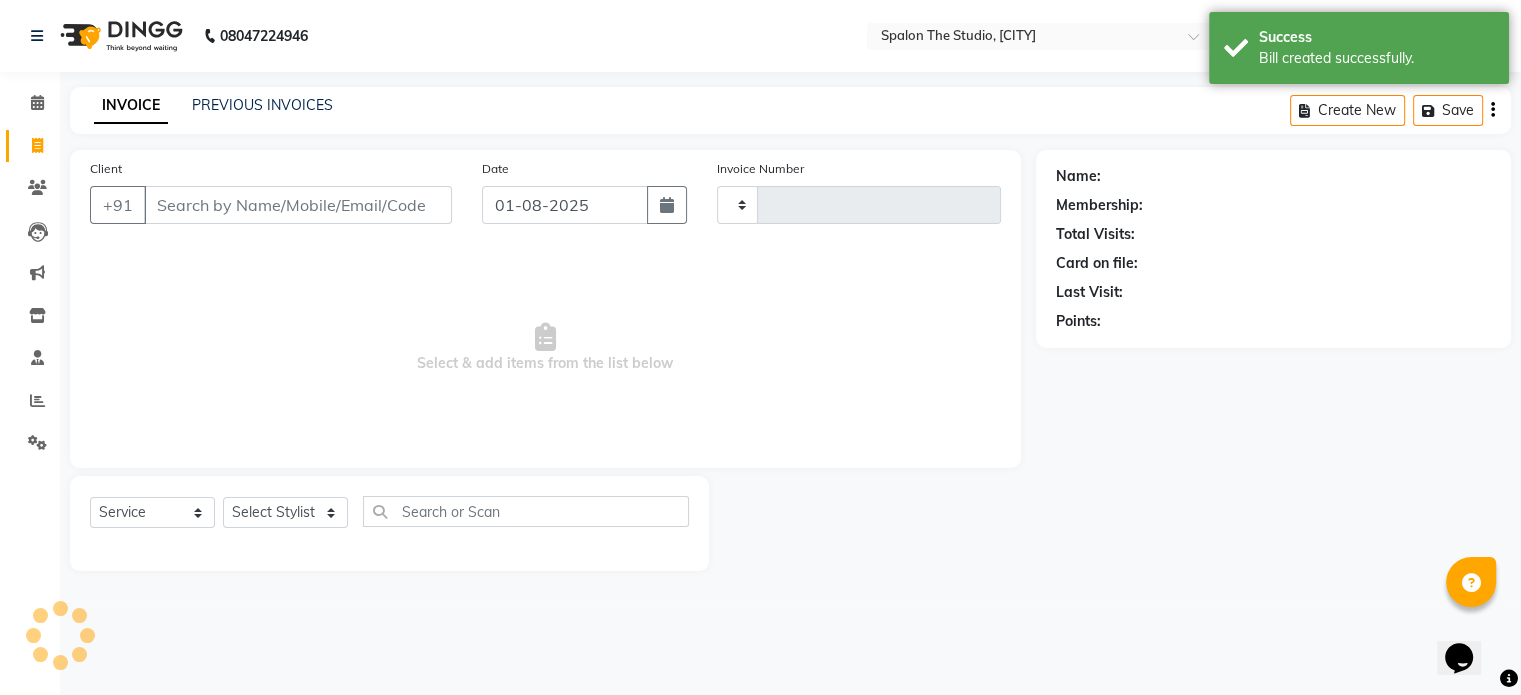 type on "1114" 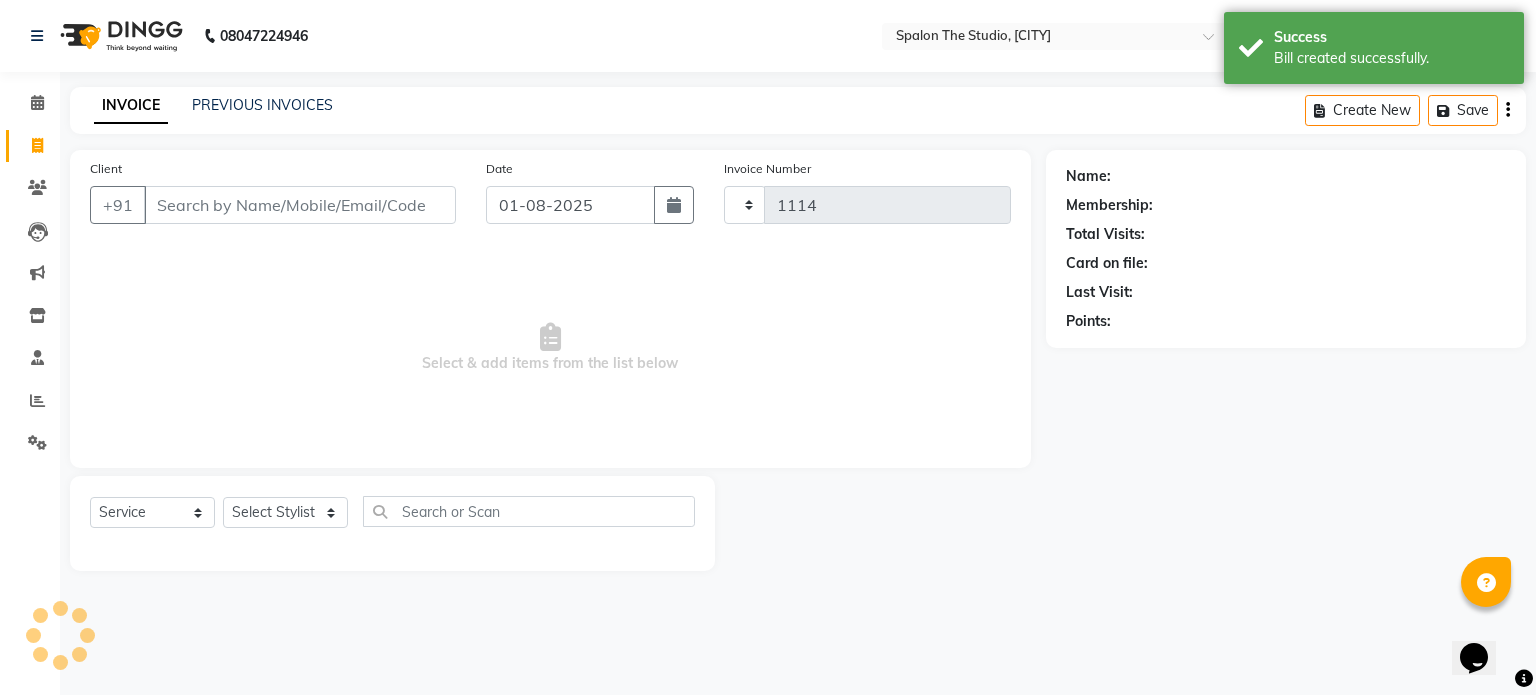 select on "903" 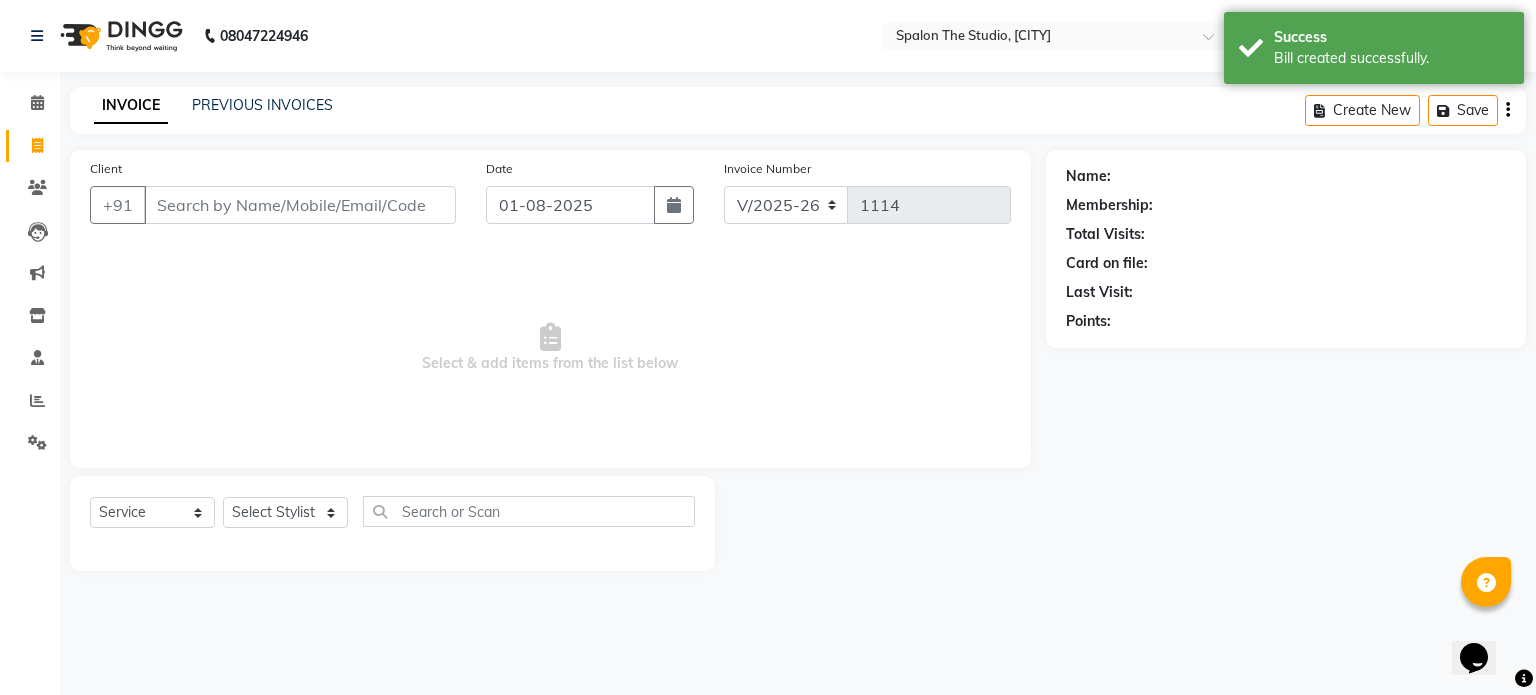 drag, startPoint x: 315, startPoint y: 208, endPoint x: 302, endPoint y: 214, distance: 14.3178215 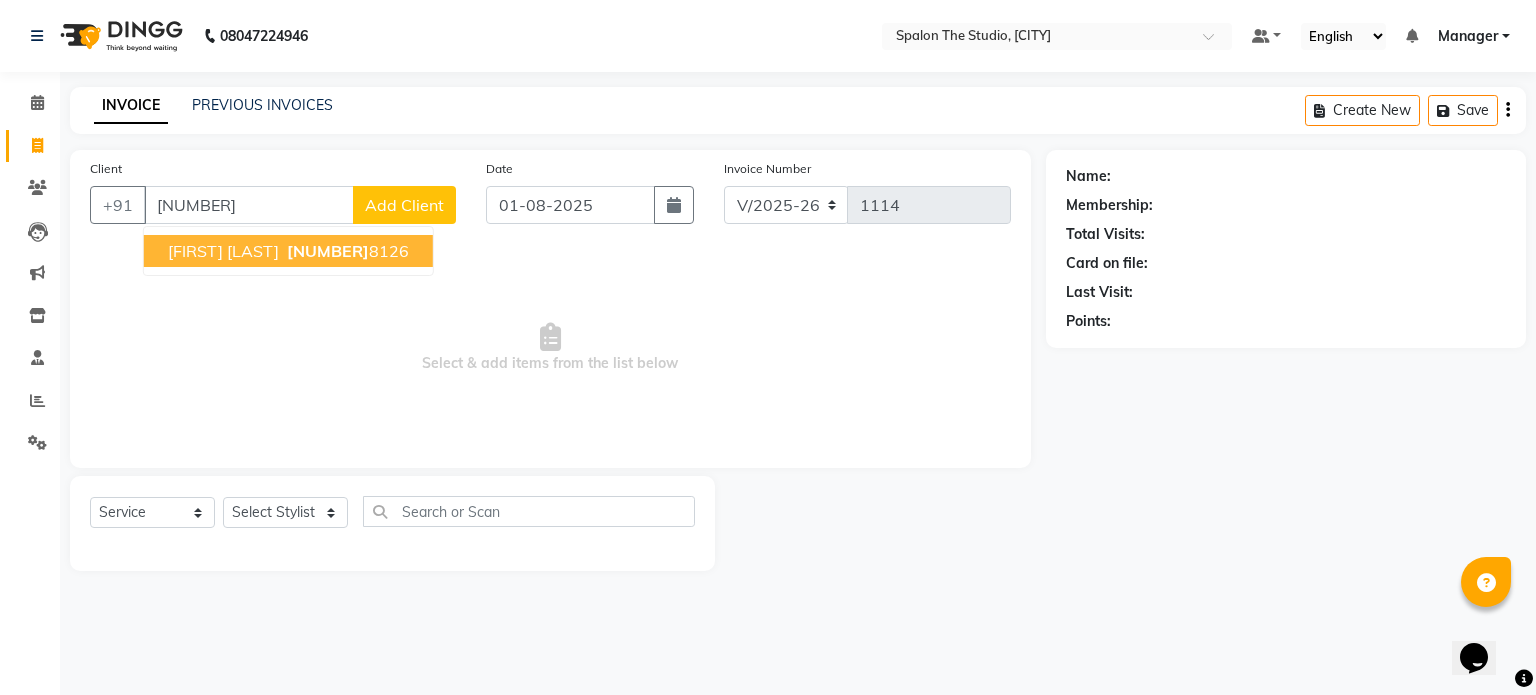 click on "[FIRST] [LAST]" at bounding box center [223, 251] 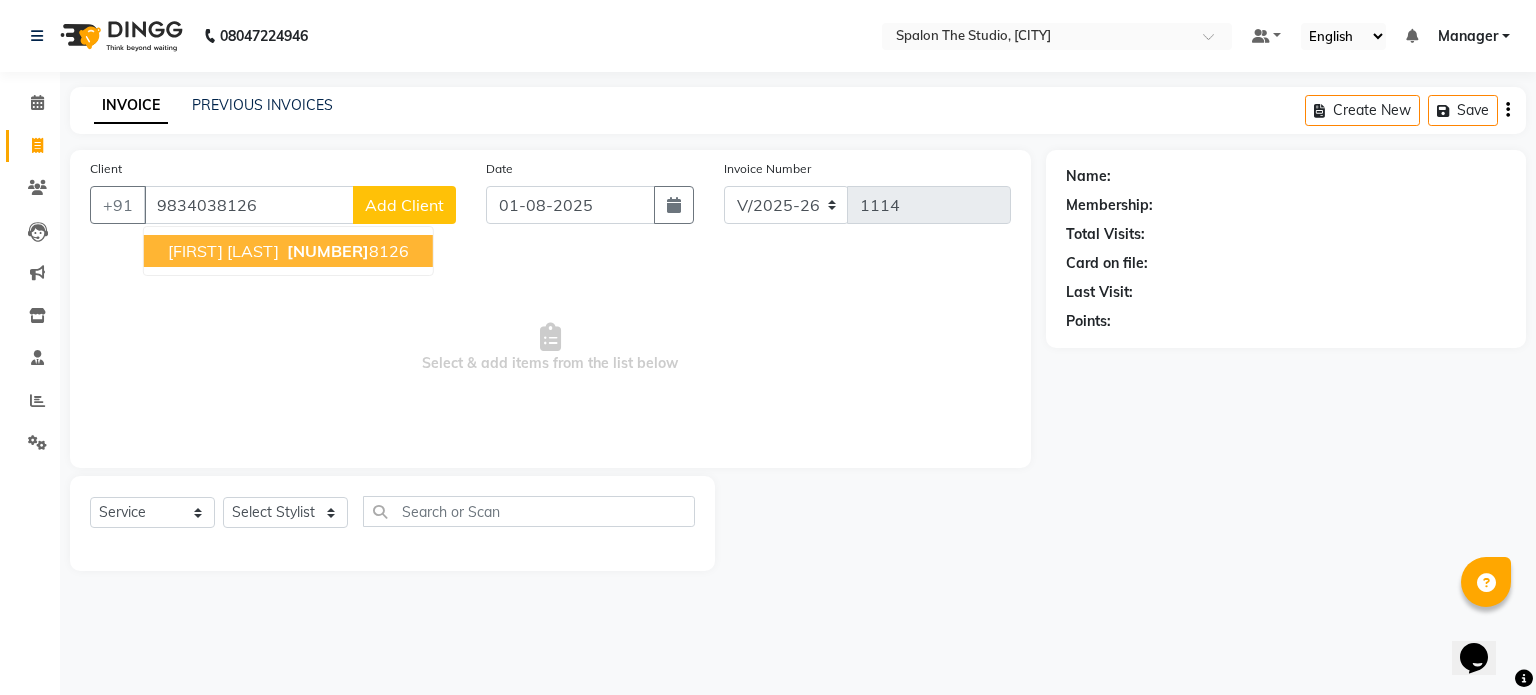 type on "9834038126" 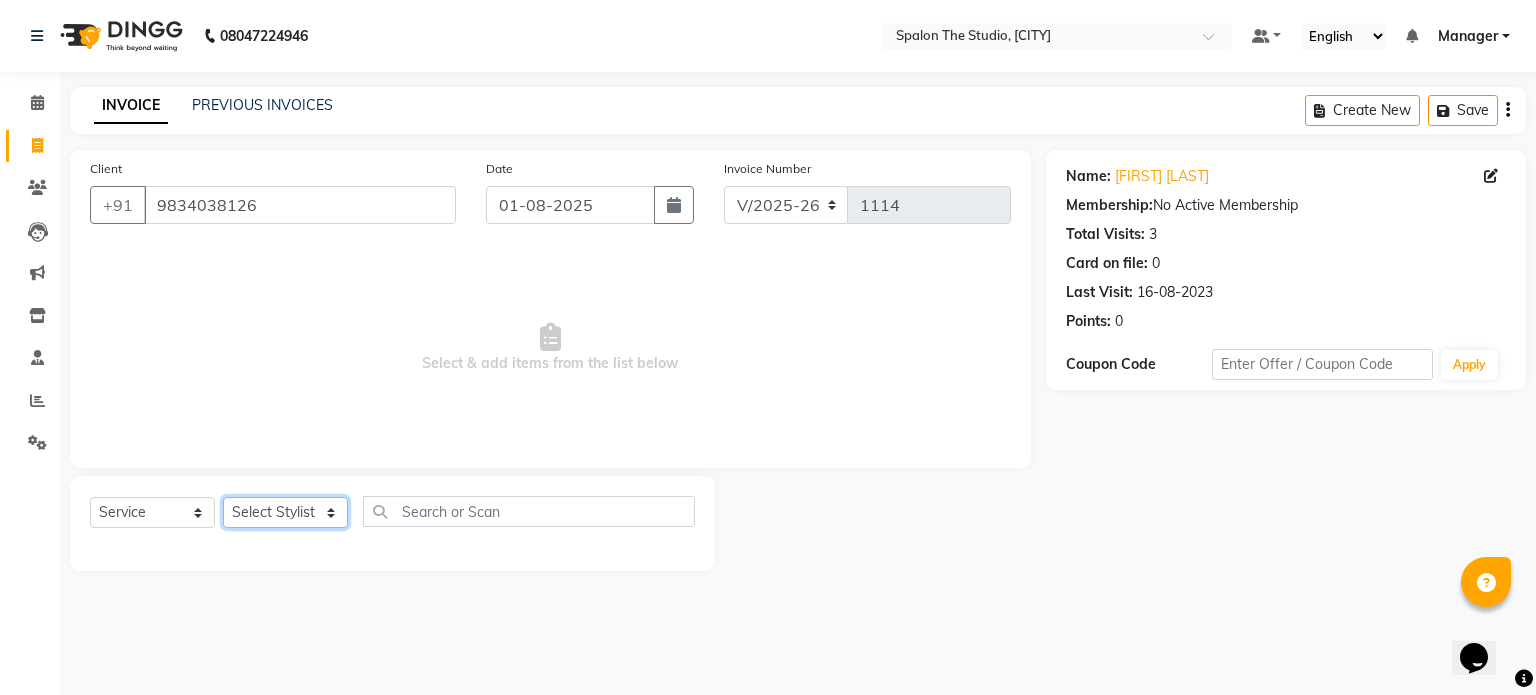 click on "Select Stylist Aarti AMBIKA komal  kusum Manager navazish pranali Riya Shetye Saisha SHARIF Shubham  Pawar siddhi sunil Vanshika" 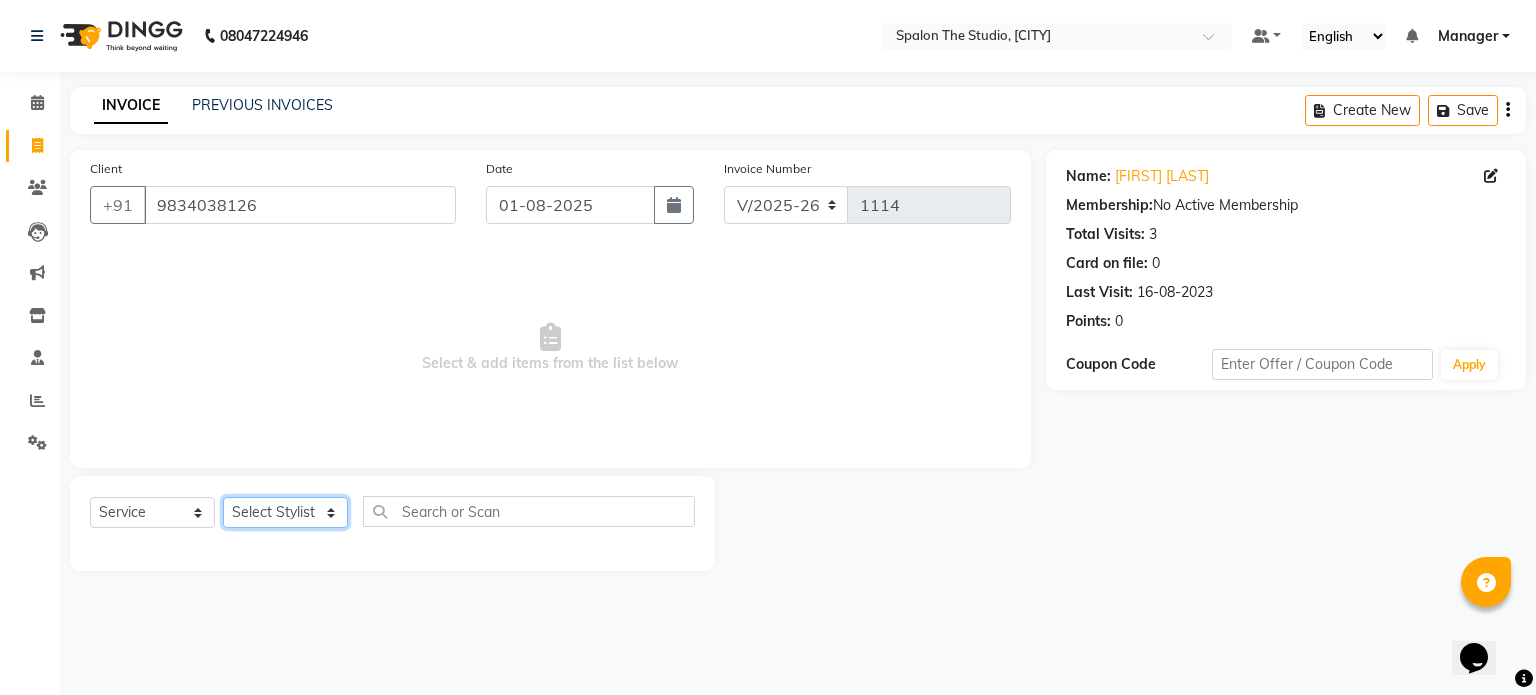 select on "87366" 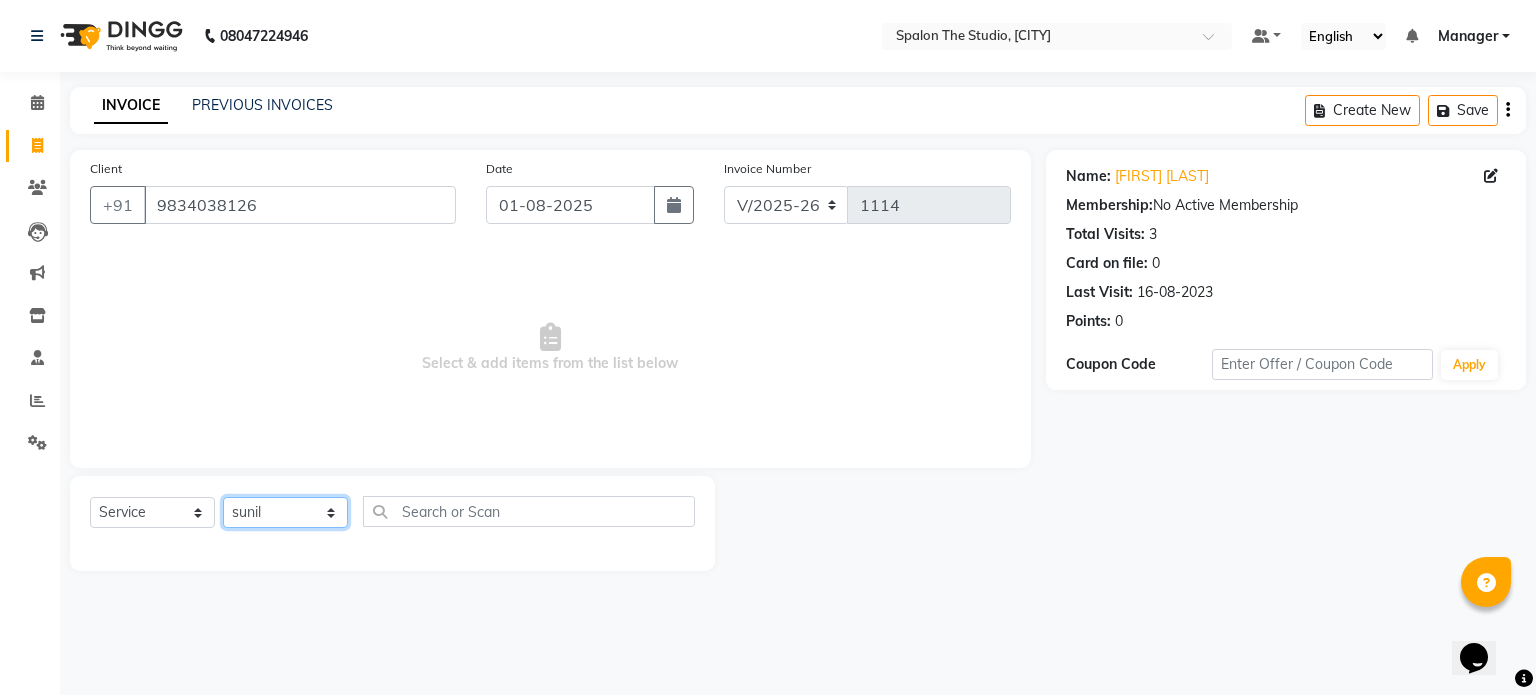 click on "Select Stylist Aarti AMBIKA komal  kusum Manager navazish pranali Riya Shetye Saisha SHARIF Shubham  Pawar siddhi sunil Vanshika" 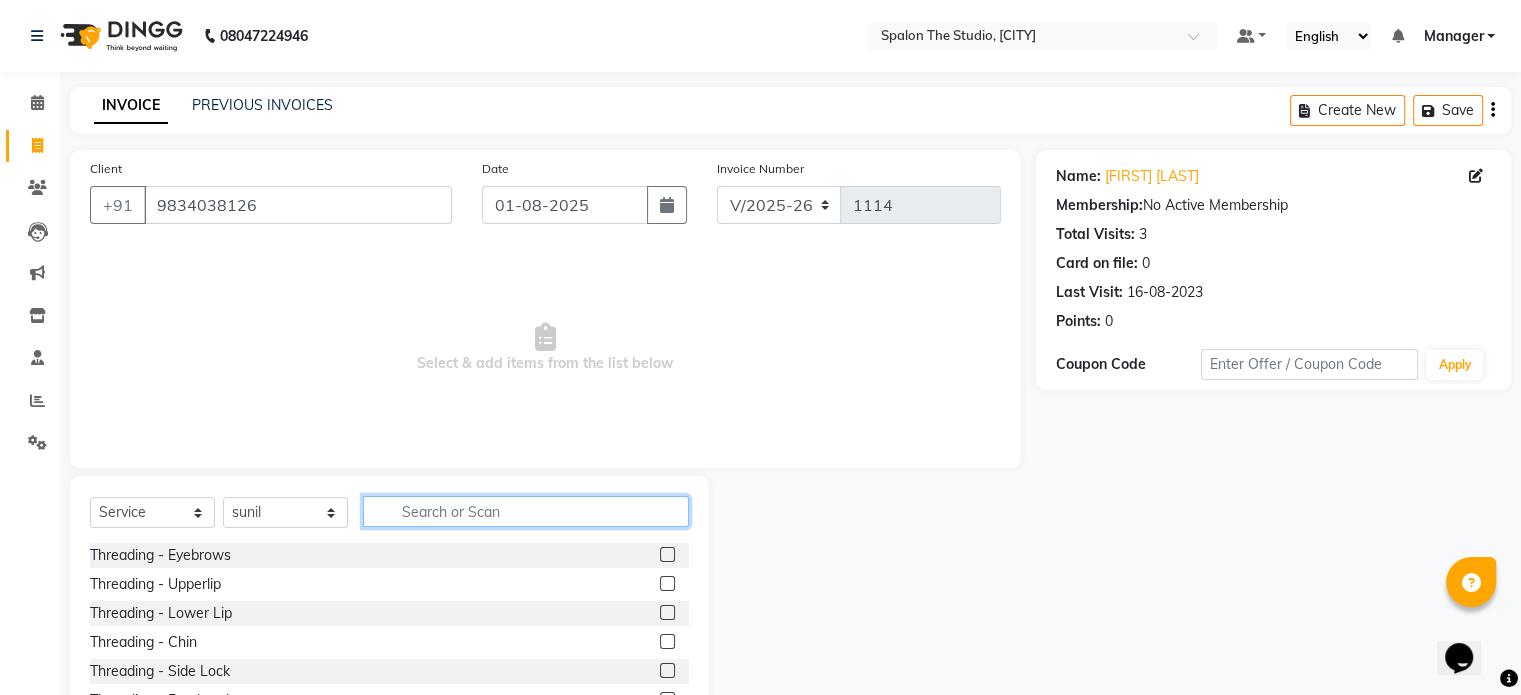 click 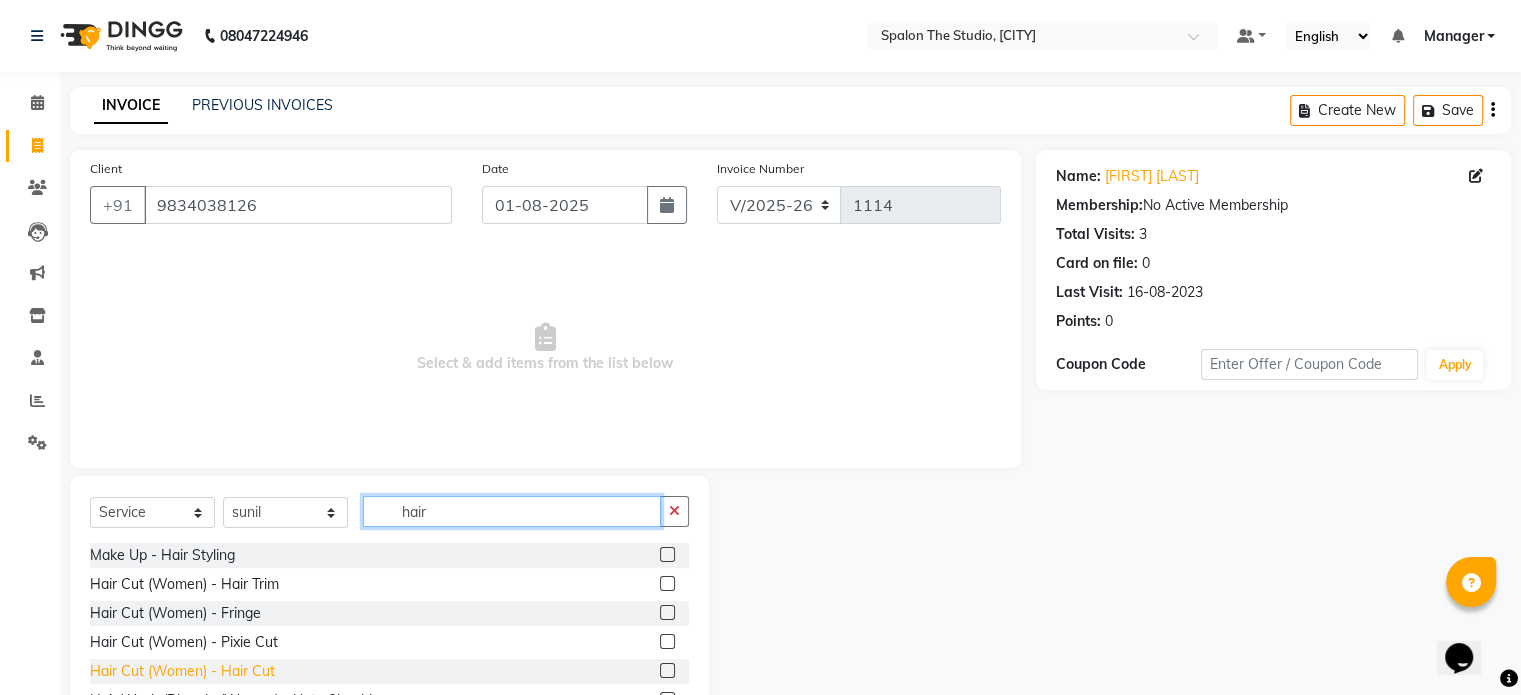 type on "hair" 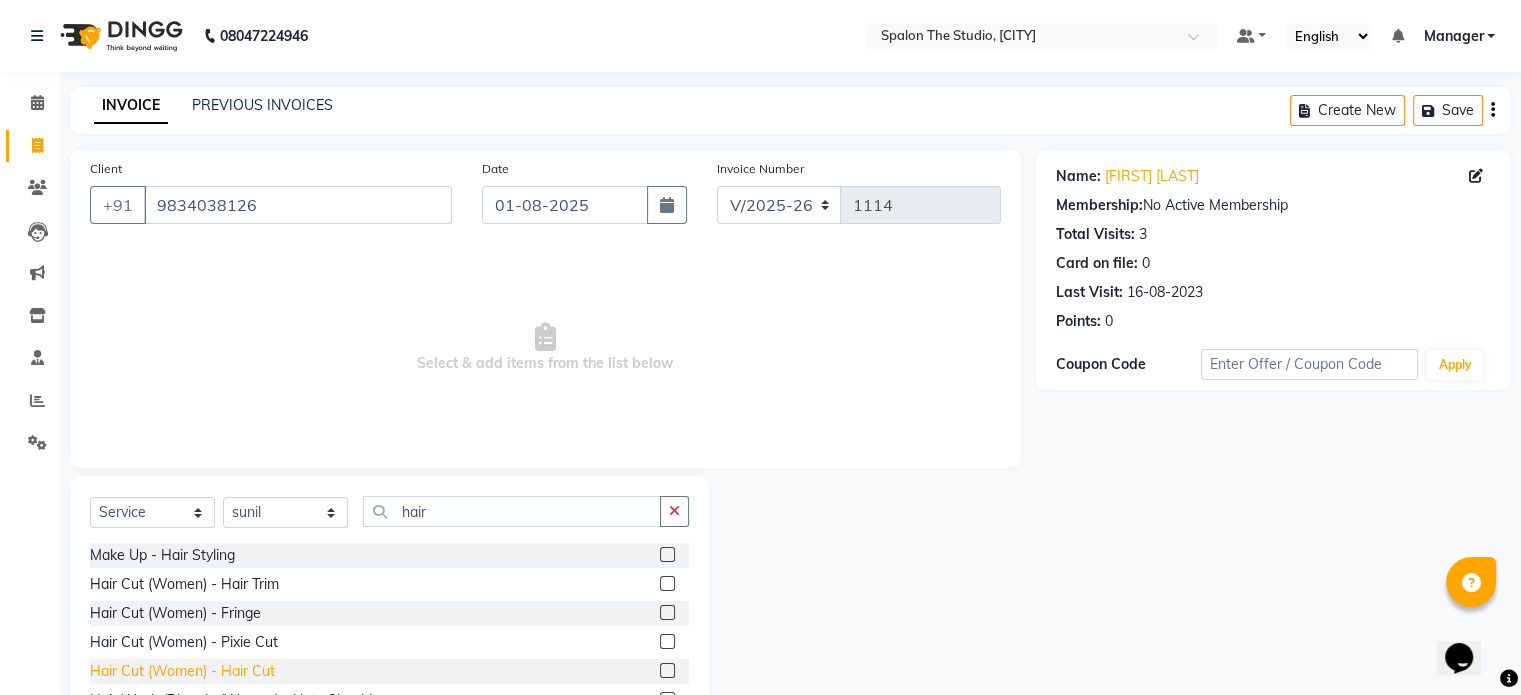 click on "Hair Cut (Women) - Hair Cut" 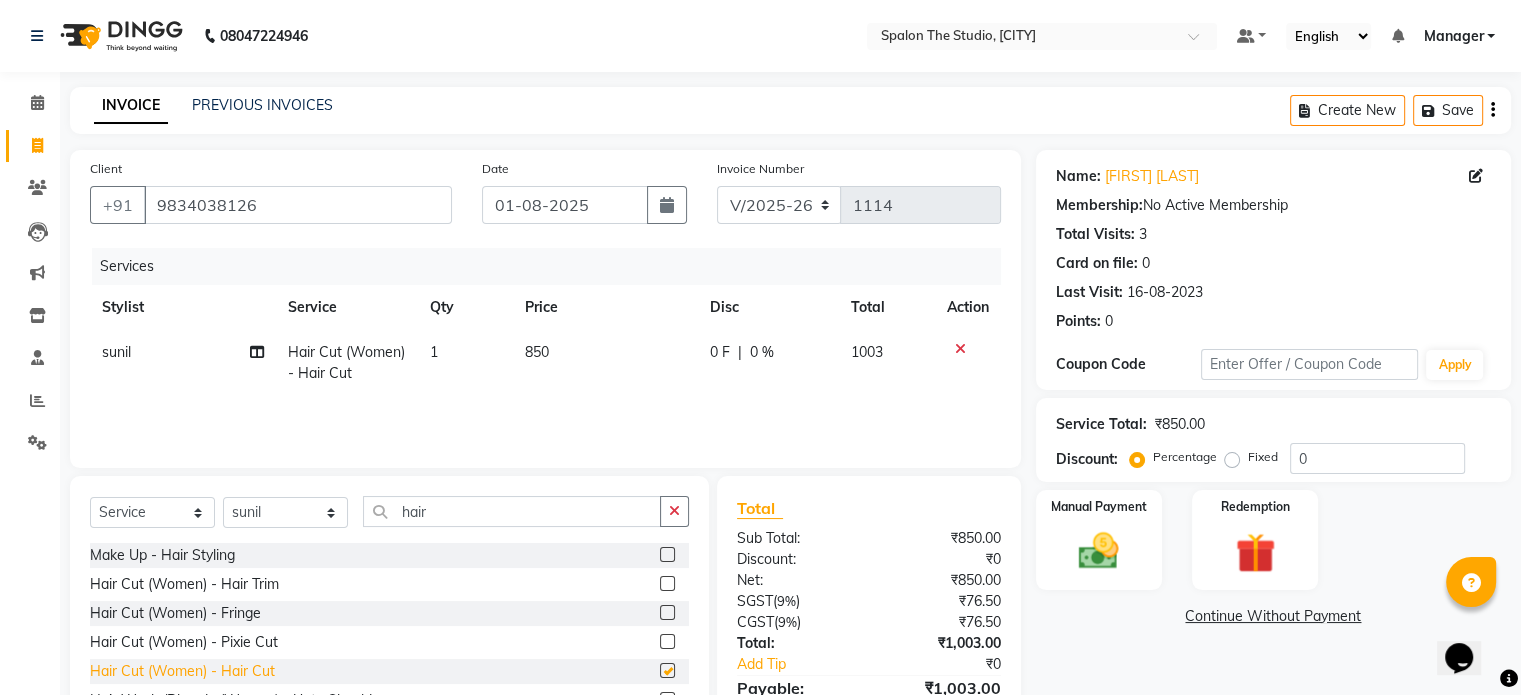 checkbox on "false" 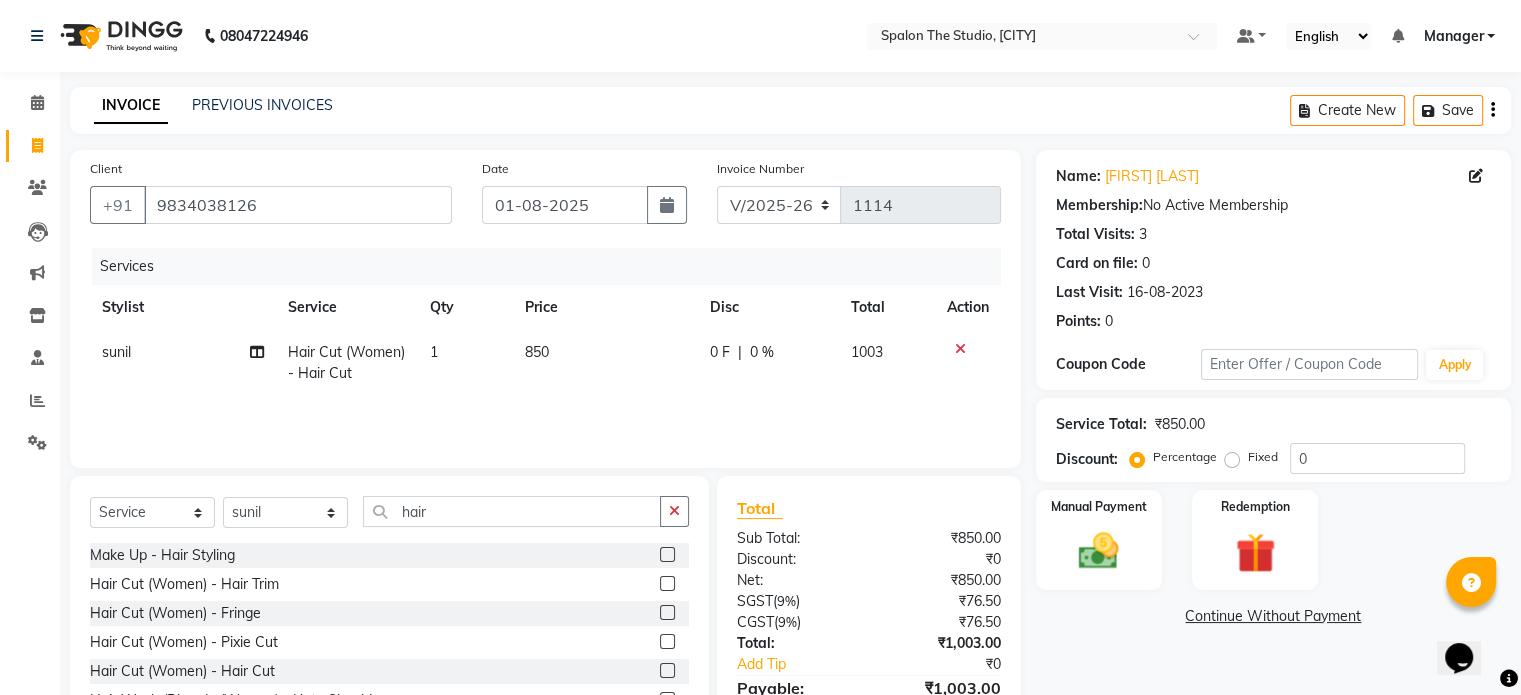 drag, startPoint x: 680, startPoint y: 510, endPoint x: 656, endPoint y: 519, distance: 25.632011 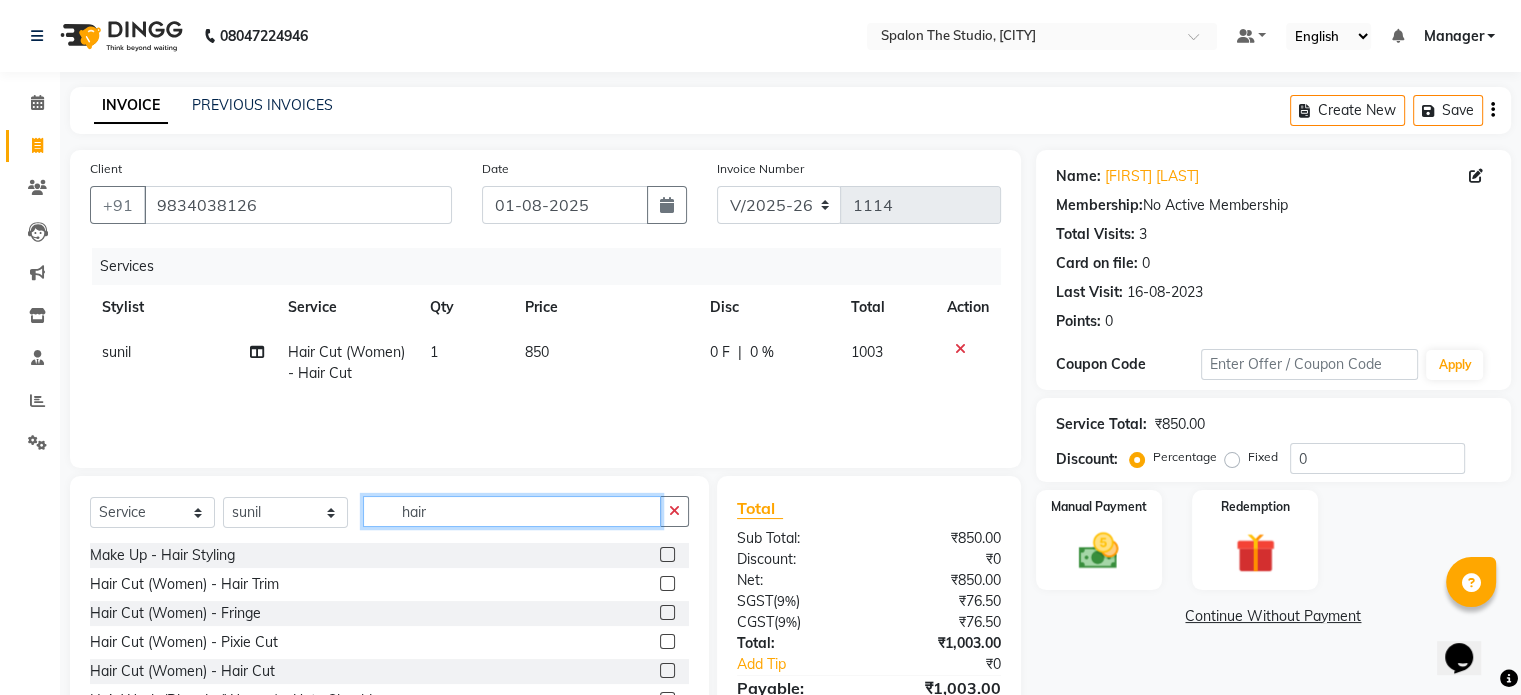 type 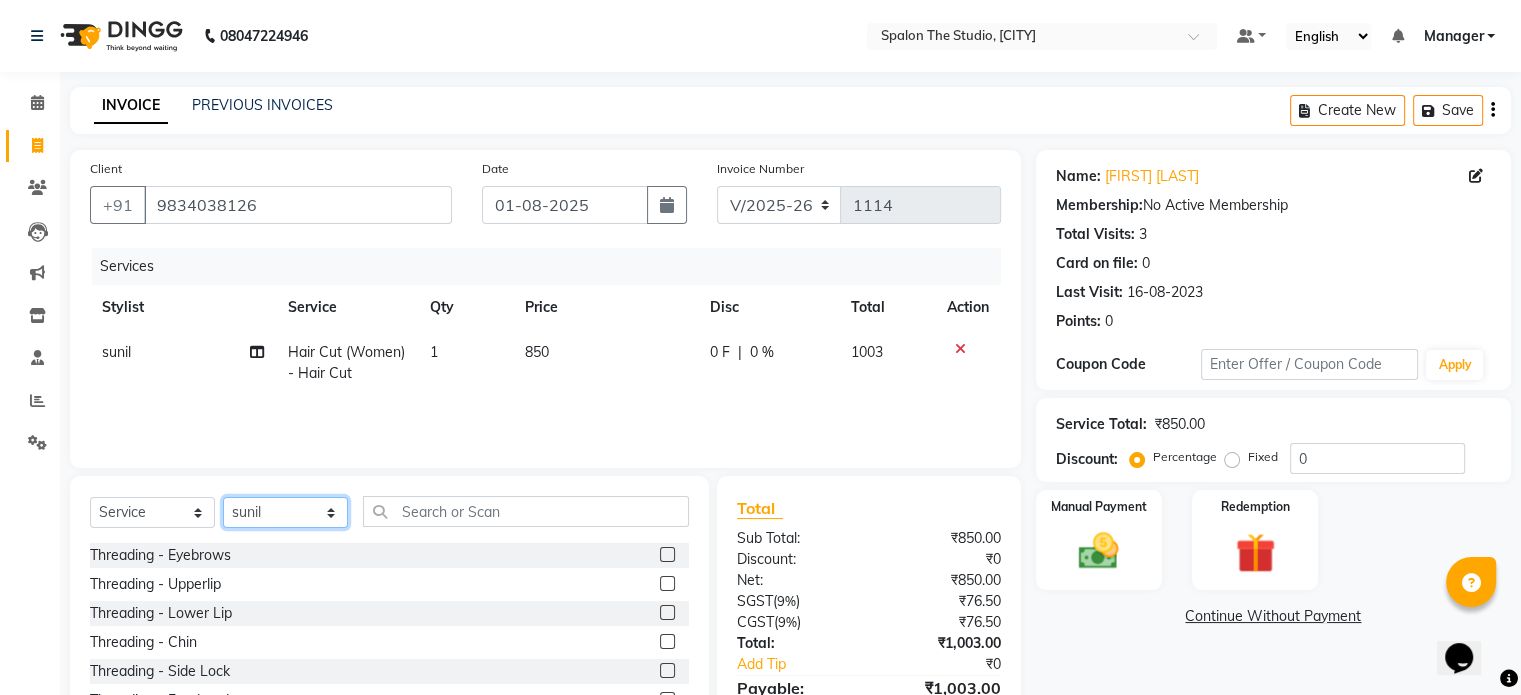 click on "Select Stylist Aarti AMBIKA komal  kusum Manager navazish pranali Riya Shetye Saisha SHARIF Shubham  Pawar siddhi sunil Vanshika" 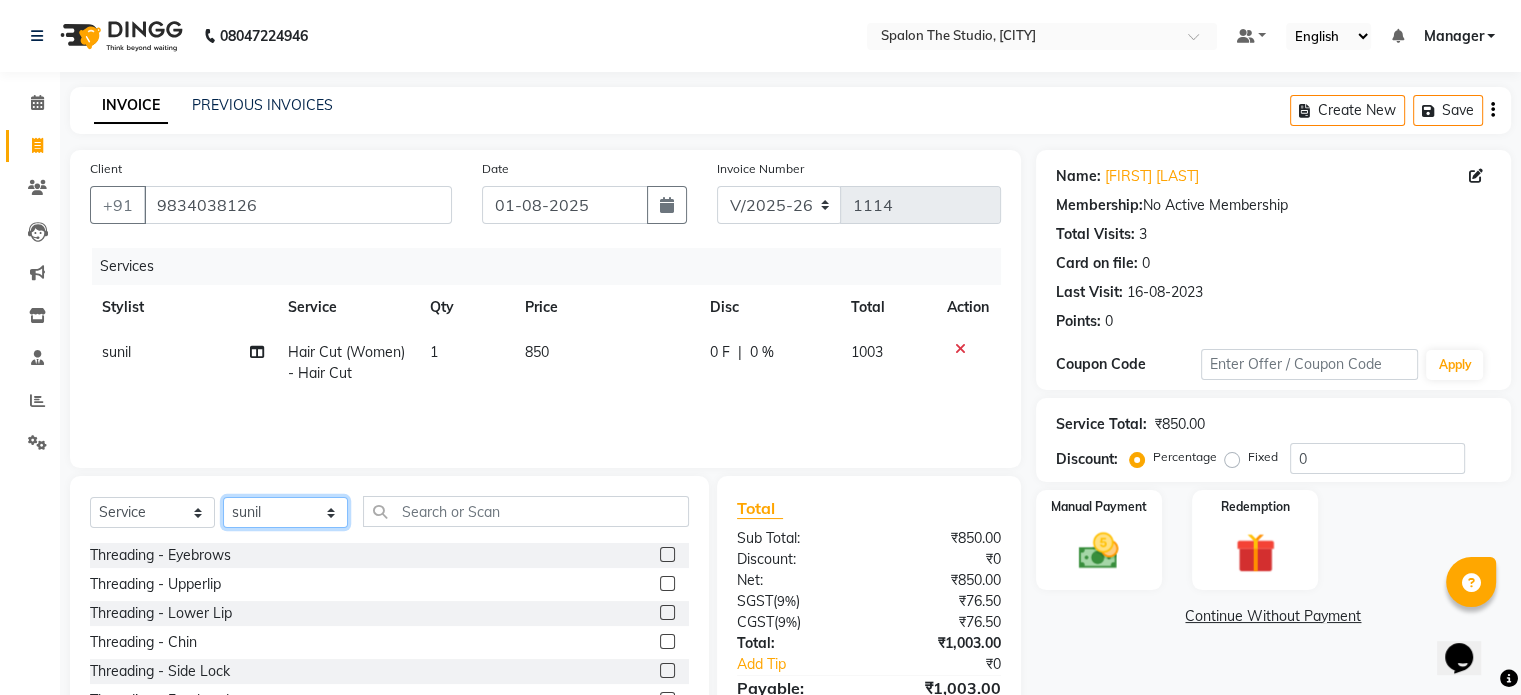 select on "14928" 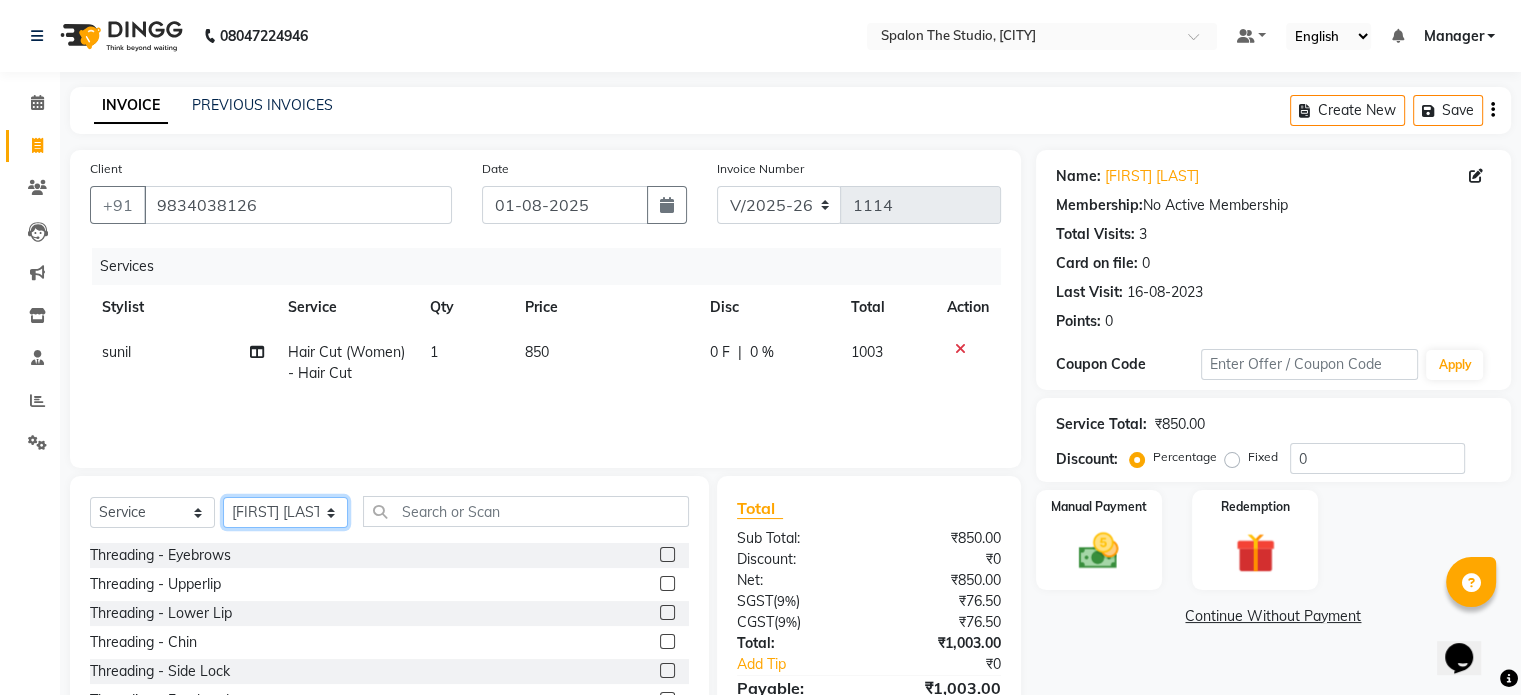 click on "Select Stylist Aarti AMBIKA komal  kusum Manager navazish pranali Riya Shetye Saisha SHARIF Shubham  Pawar siddhi sunil Vanshika" 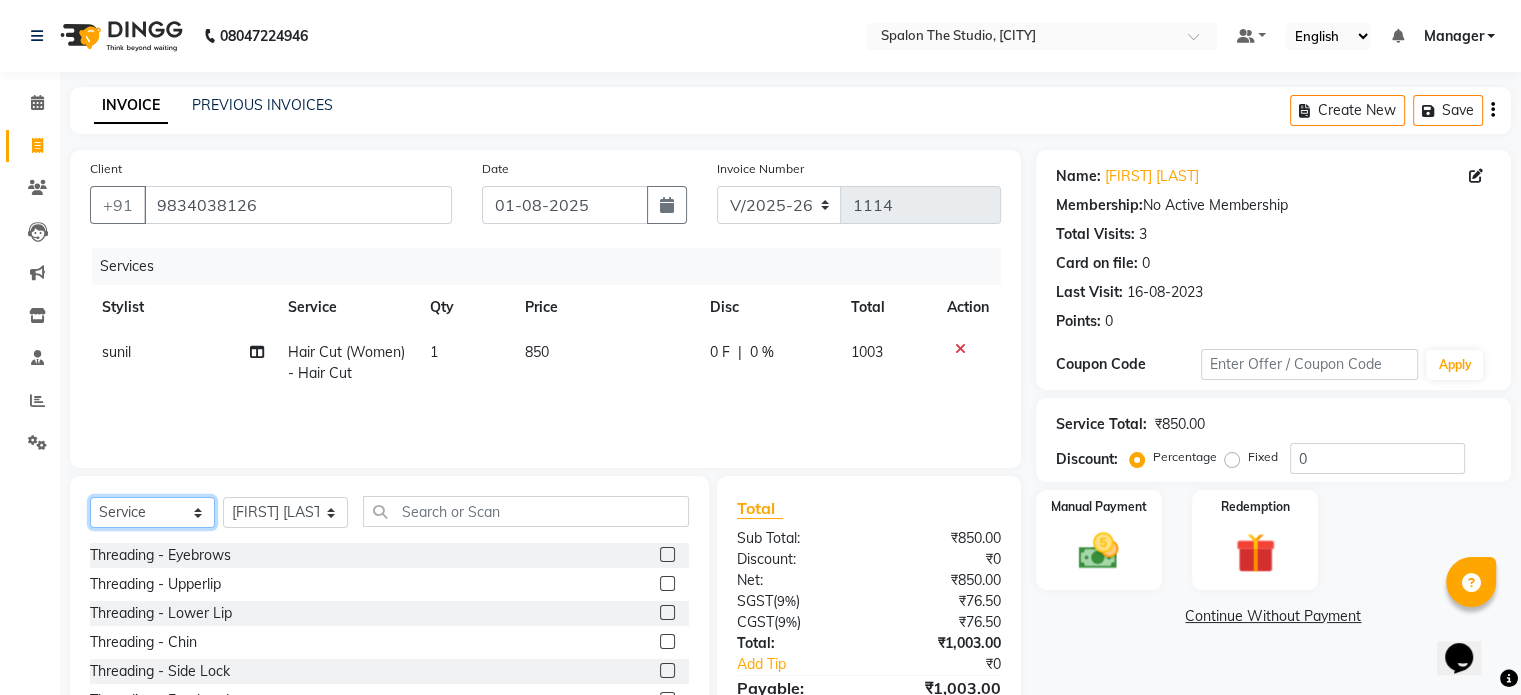 click on "Select  Service  Product  Membership  Package Voucher Prepaid Gift Card" 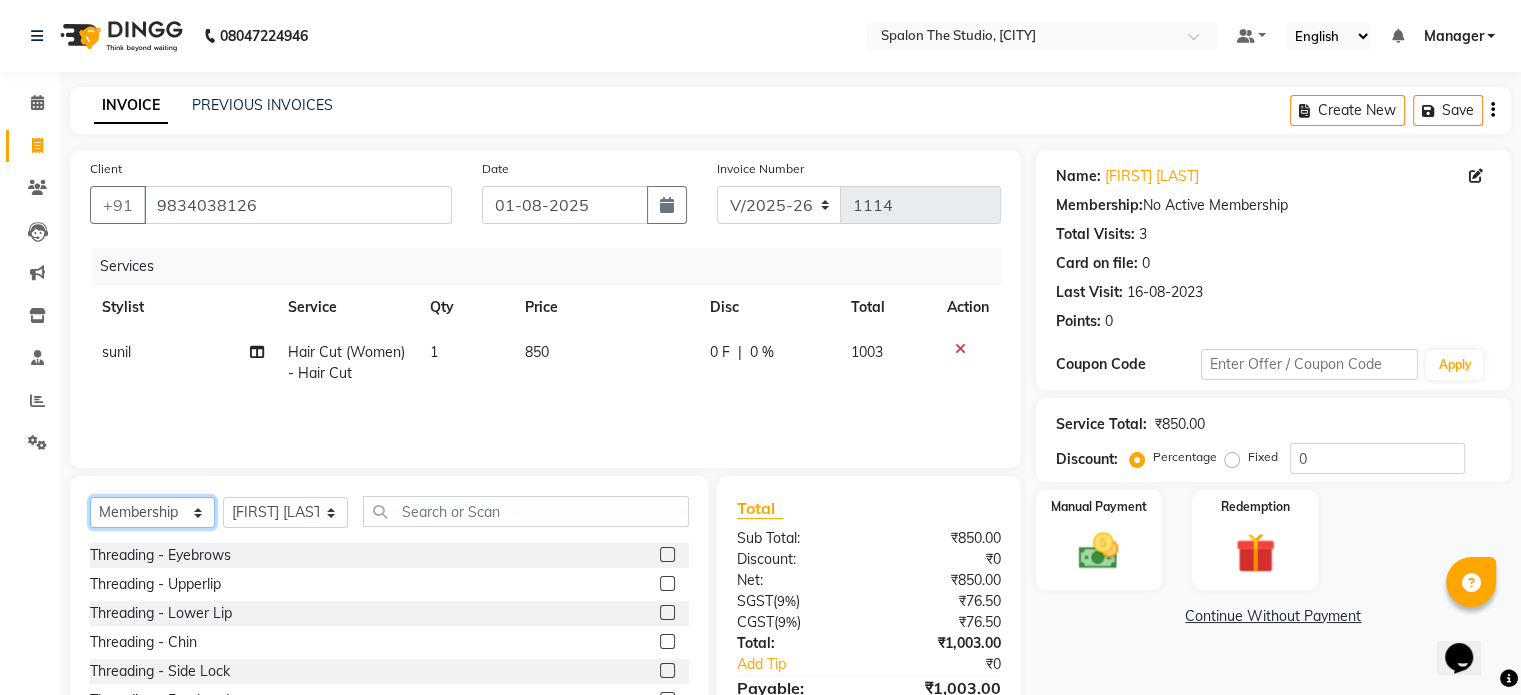 click on "Select  Service  Product  Membership  Package Voucher Prepaid Gift Card" 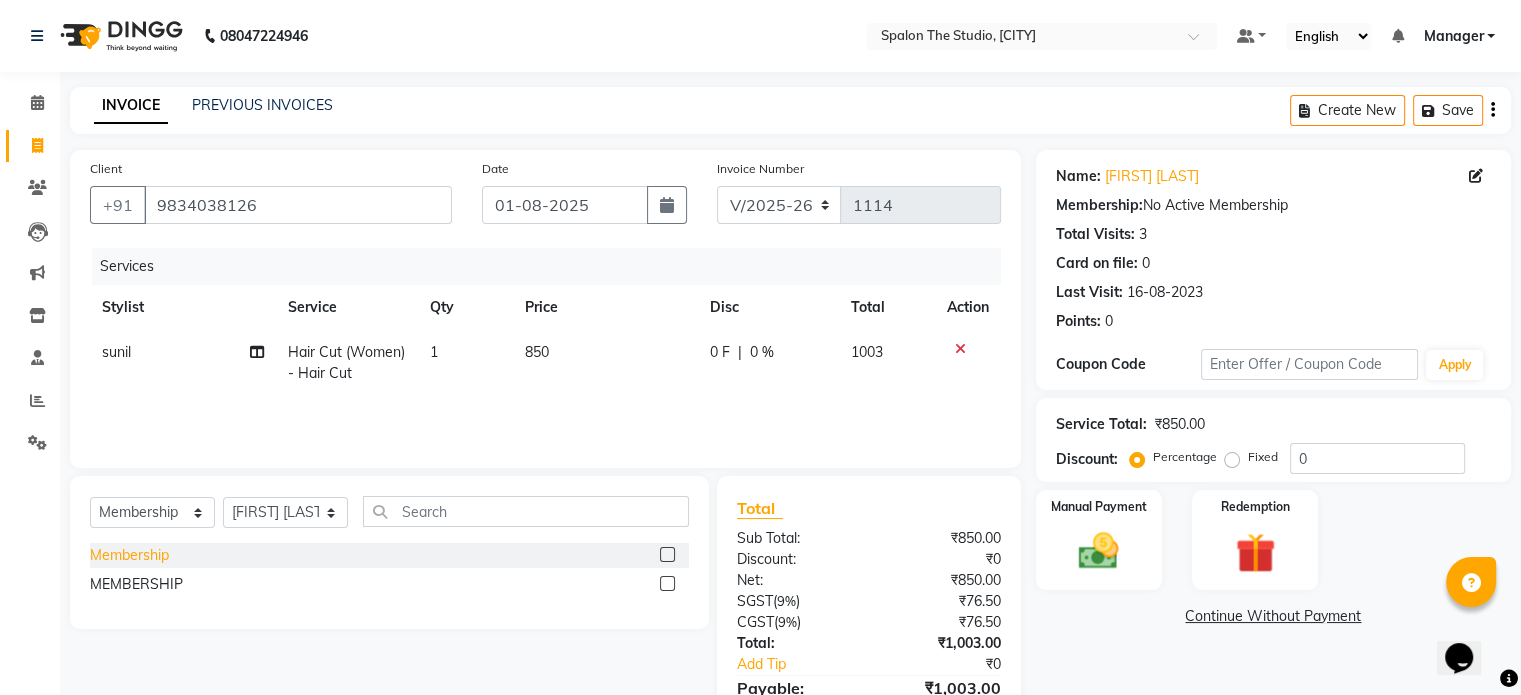 click on "Membership" 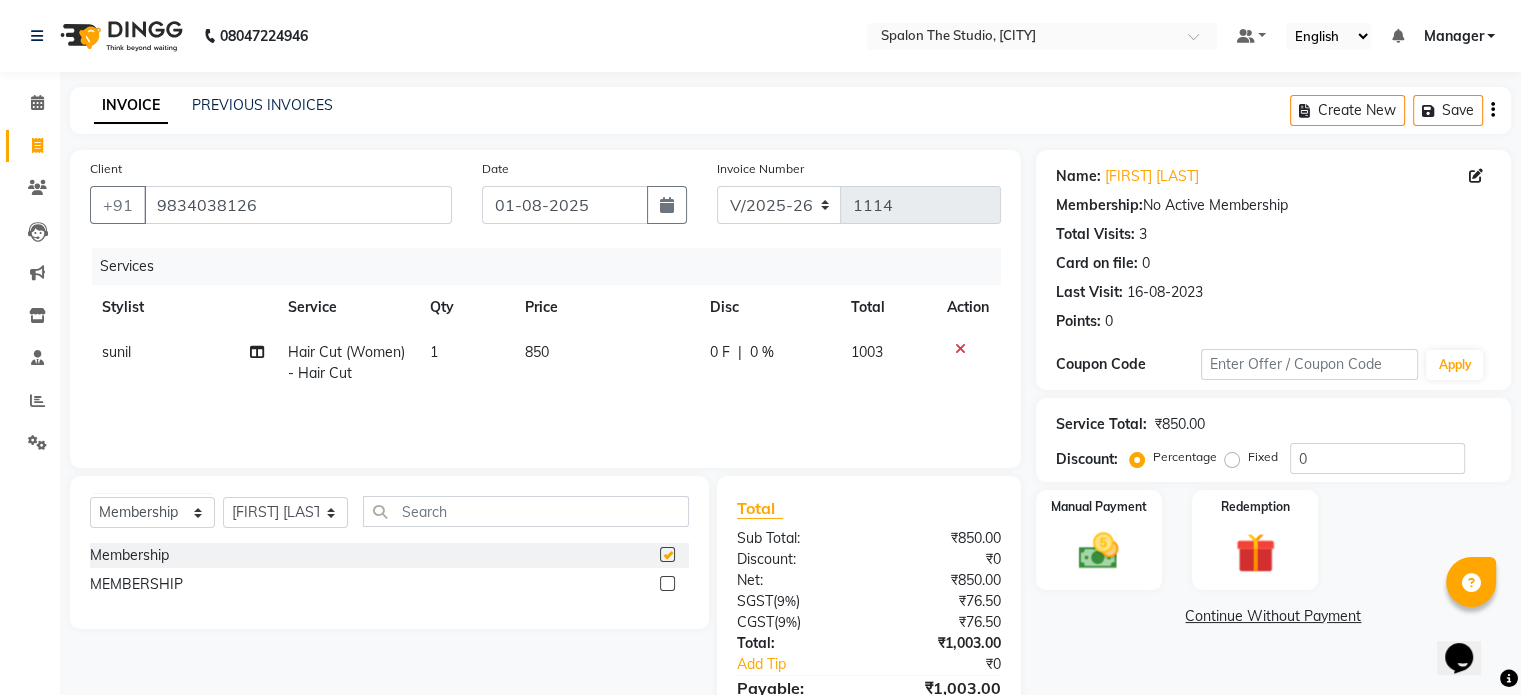 select on "select" 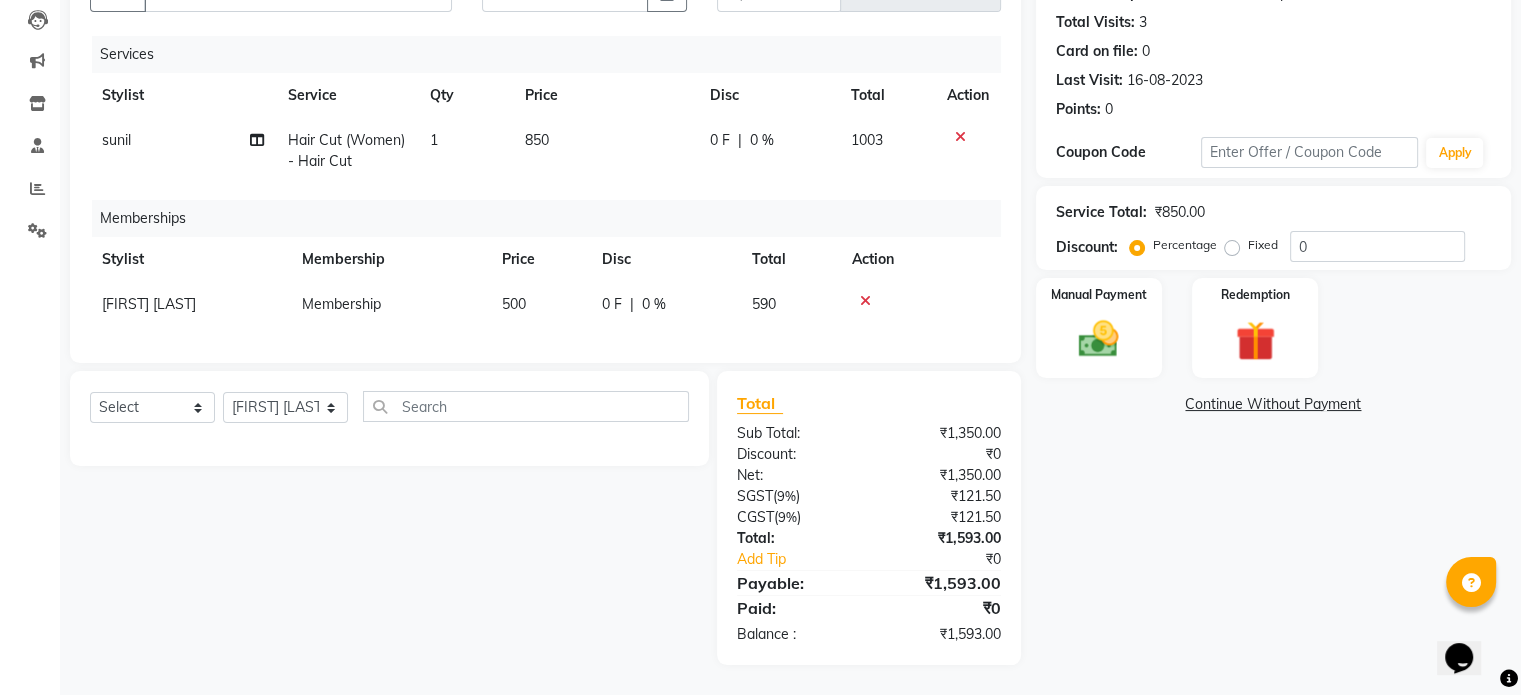 scroll, scrollTop: 128, scrollLeft: 0, axis: vertical 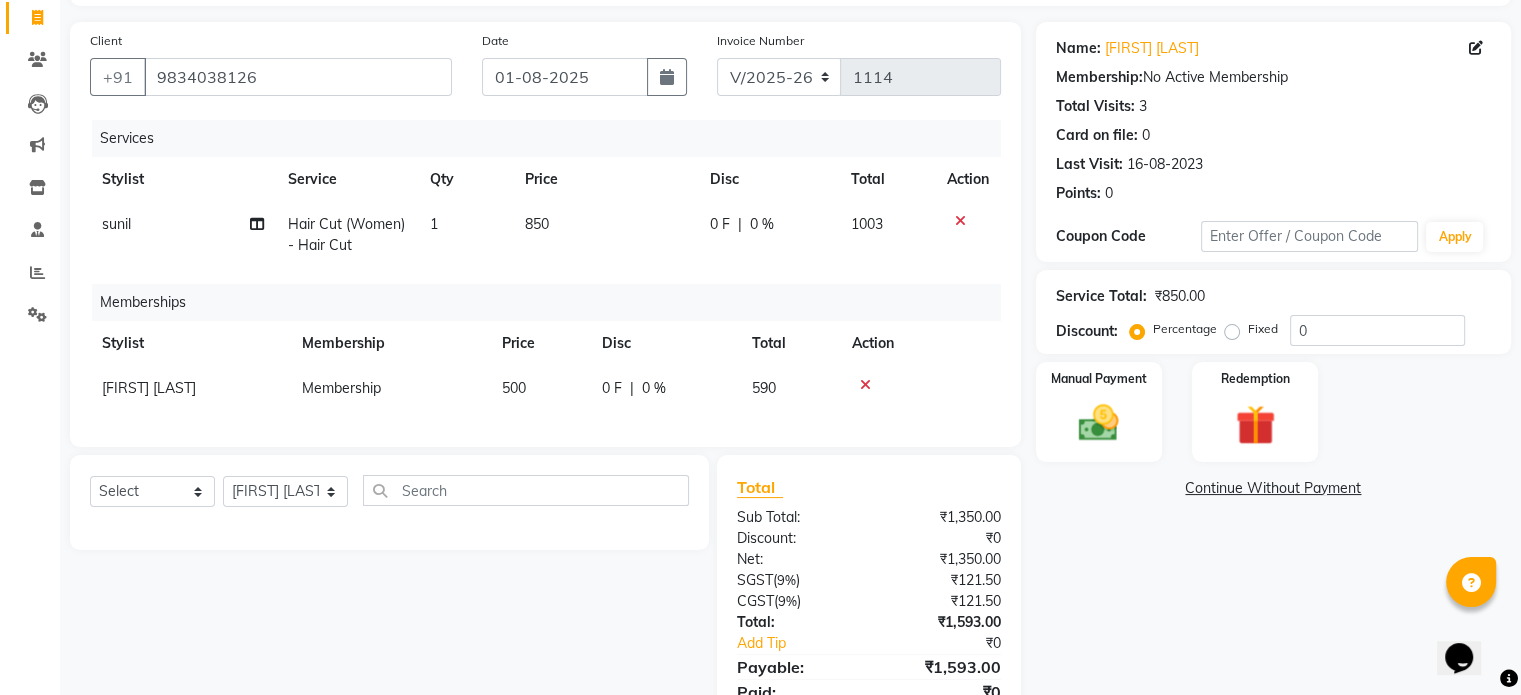 click on "0 %" 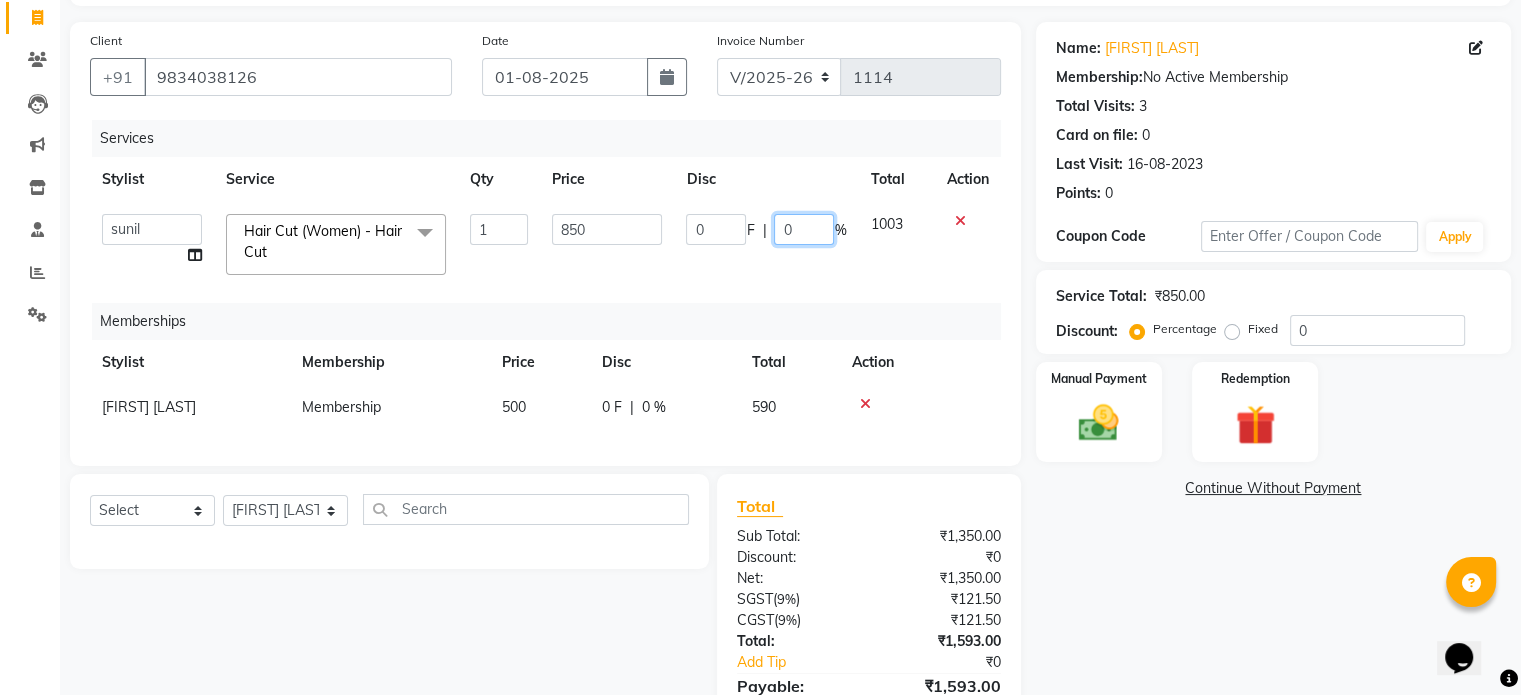 click on "0" 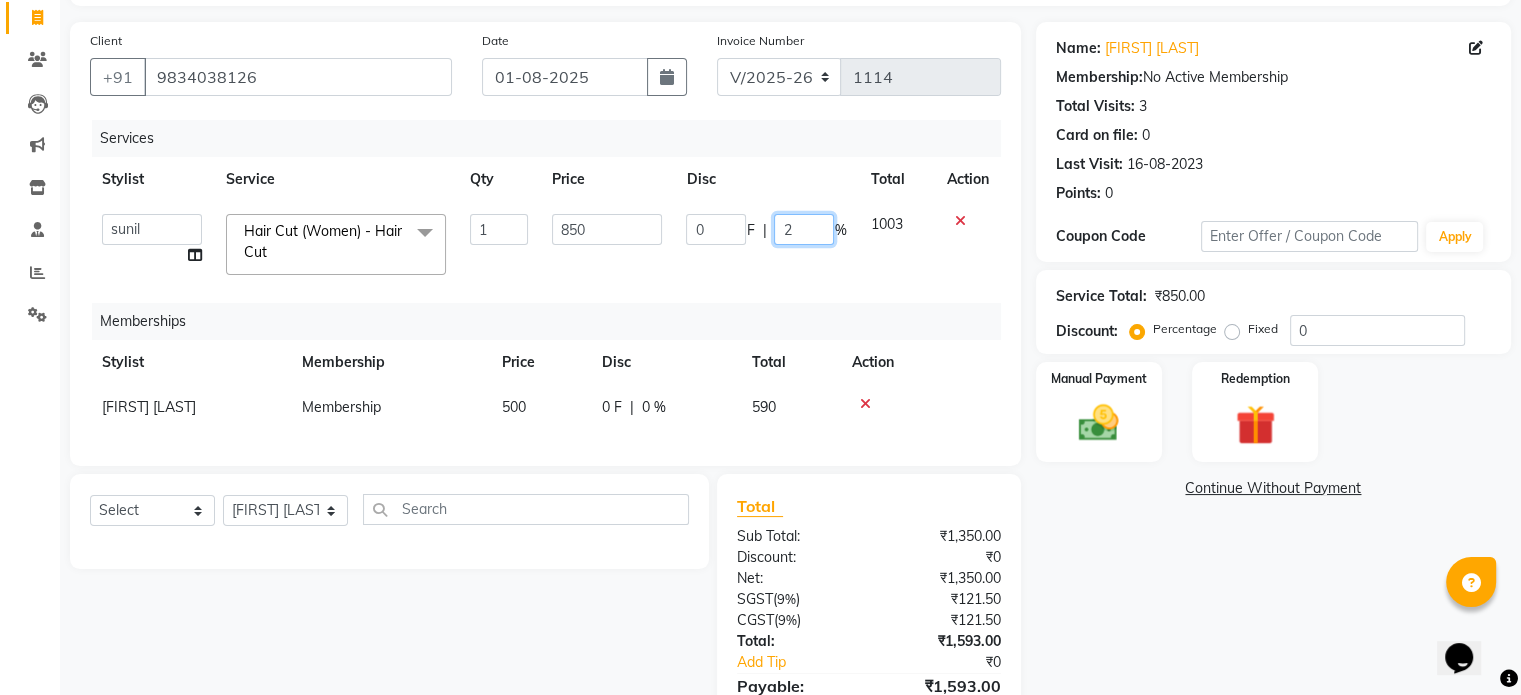 type on "20" 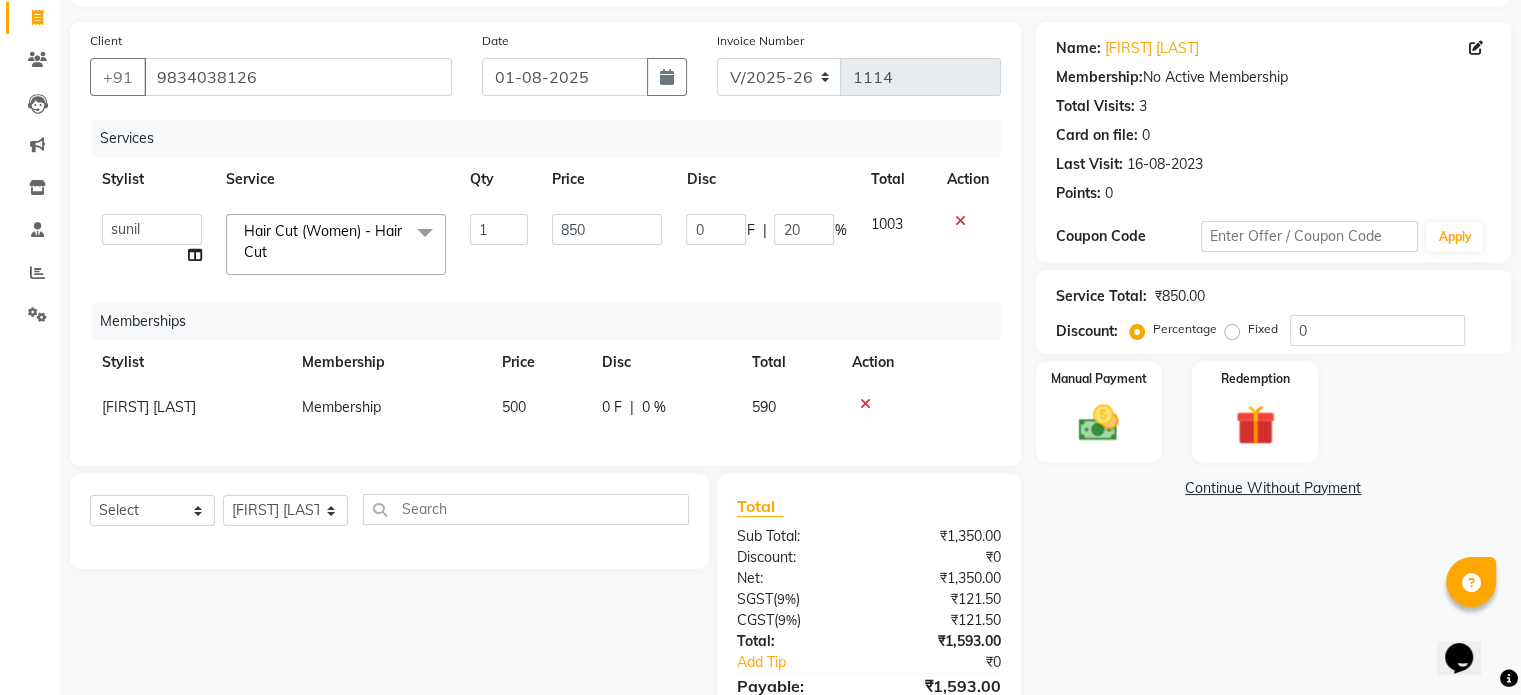 click on "Services Stylist Service Qty Price Disc Total Action  Aarti   AMBIKA   komal    kusum   Manager   navazish   pranali   Riya Shetye   Saisha   SHARIF   Shubham  Pawar   siddhi   sunil   Vanshika  Hair Cut (Women) - Hair Cut  x Threading - Eyebrows Threading - Upperlip Threading - Lower Lip Threading - Chin Threading - Side Lock Threading - Forehead Threading - Full Face Threading - Jawline Threading - Neck Scieutific Combing green peel DERMA PEELING  LHR YELLOW PEEL LE MARINE TREATMENT tatto removal D - Tan - Underarm D - Tan - Feet D - Tan - Face & Neck D - Tan - Full Arm/Half Arm D - Tan - Half Back/Front D - Tan - Midriff D - Tan - Face Neck & Blouse Line D - Tan - Full Back/Front D - Tan - Full Leg/Half Leg D - Tan - Full Body Waxing - Sugar Wax Full Arm Waxing - Sugar Wax Full Leg Waxing - Sugar Wax Half Arm Waxing - Sugar Wax Half Leg Waxing - Sugar Wax Under Arm Waxing - Sugar Wax Chin Waxing - Sugar Wax Upperlip/Lowerlip Waxing - Sugar Wax Side Lock Waxing - Sugar Wax Forehead Waxing - Sugar Wax Face" 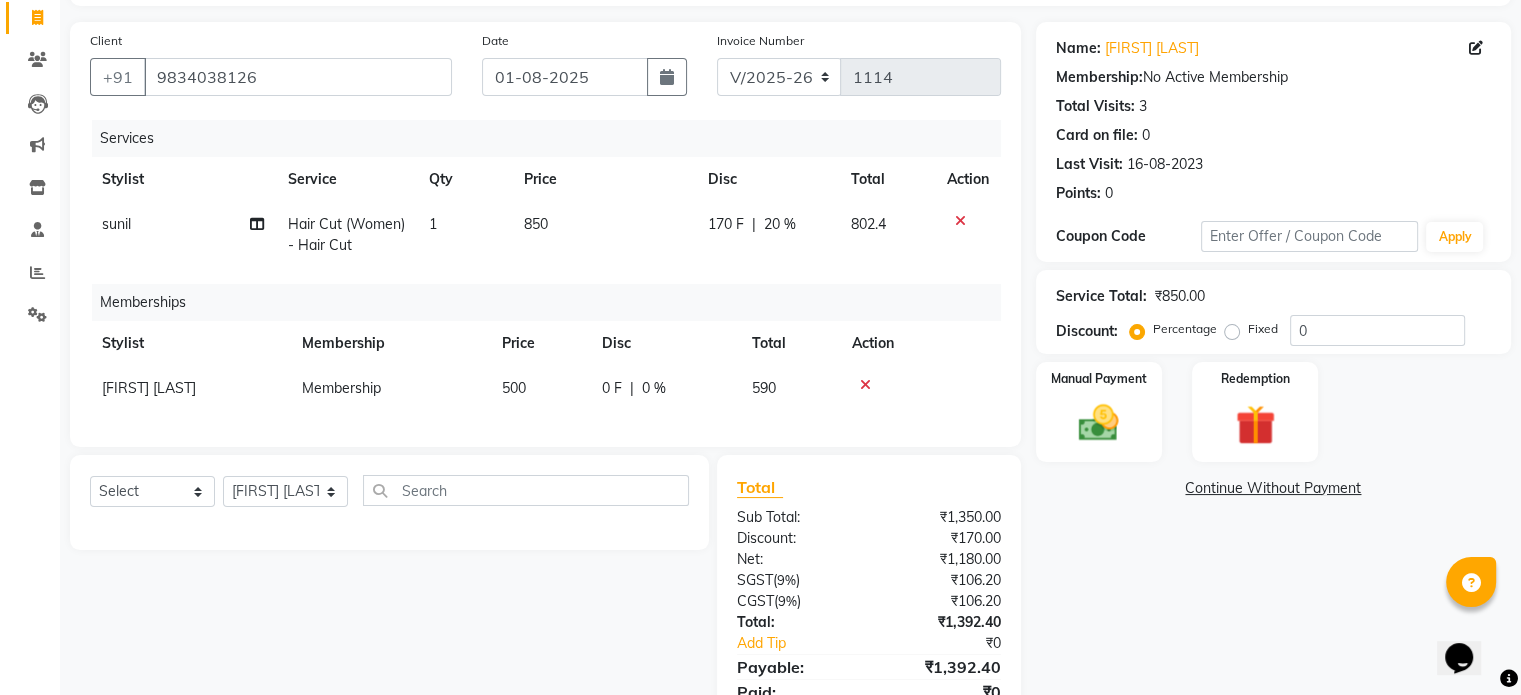scroll, scrollTop: 228, scrollLeft: 0, axis: vertical 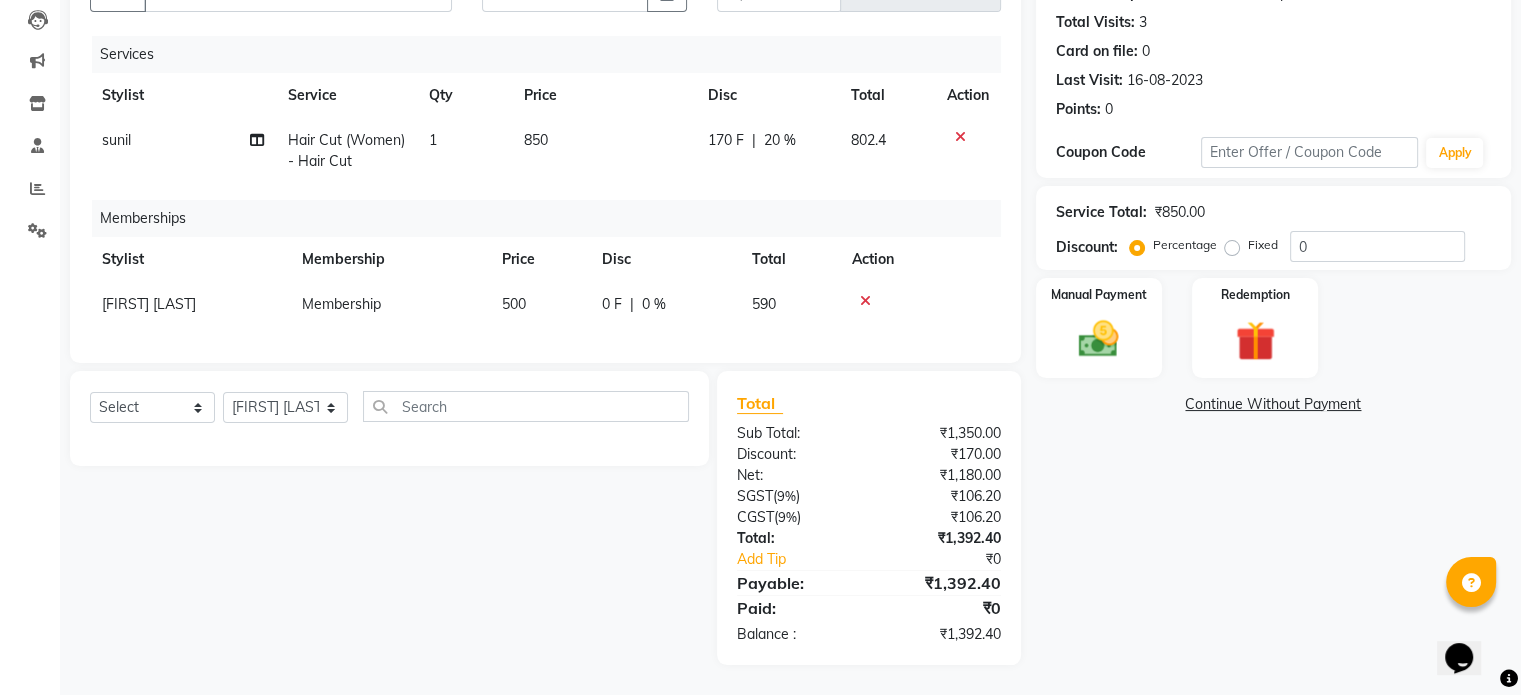 click on "Name: [FIRST] [LAST] Membership:  No Active Membership  Total Visits:  3 Card on file:  0 Last Visit:   16-08-2023 Points:   0  Coupon Code Apply Service Total:  ₹850.00  Discount:  Percentage   Fixed  0 Manual Payment Redemption  Continue Without Payment" 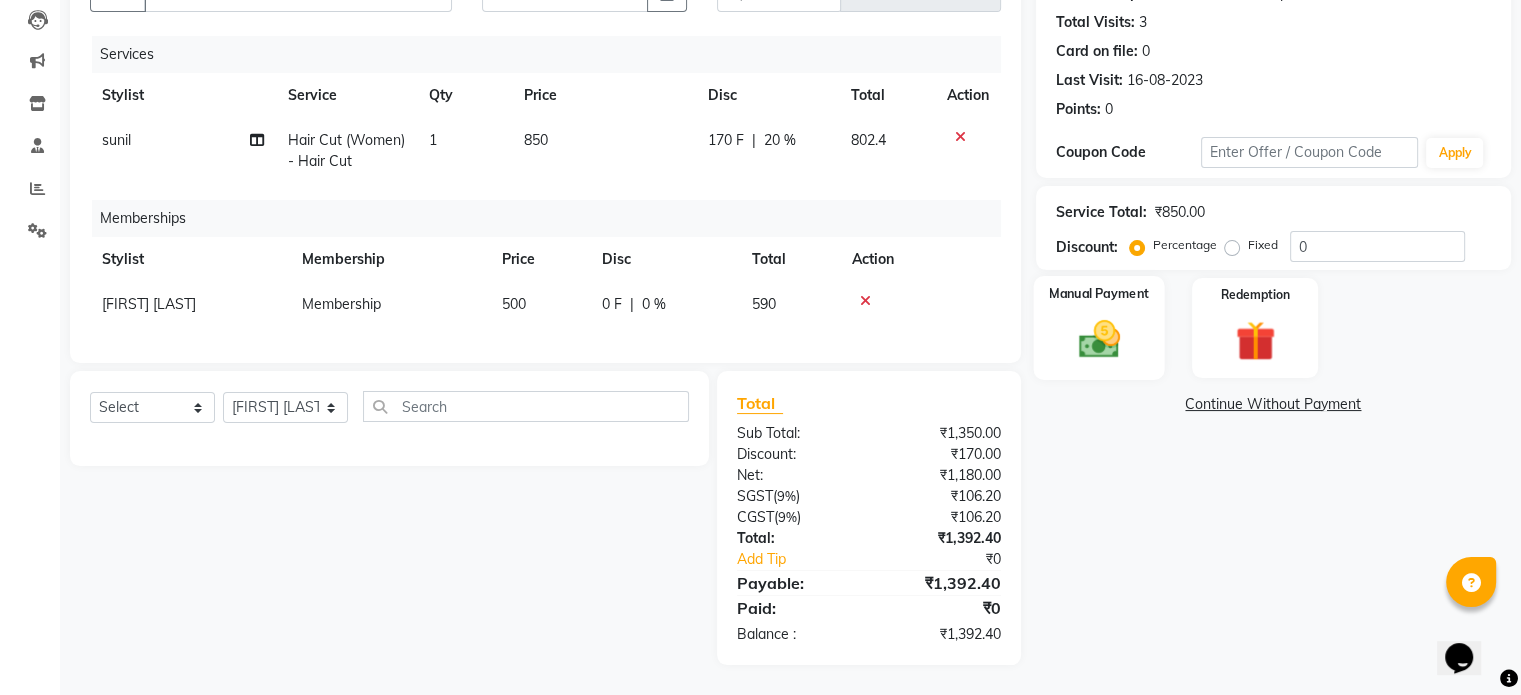 click on "Manual Payment" 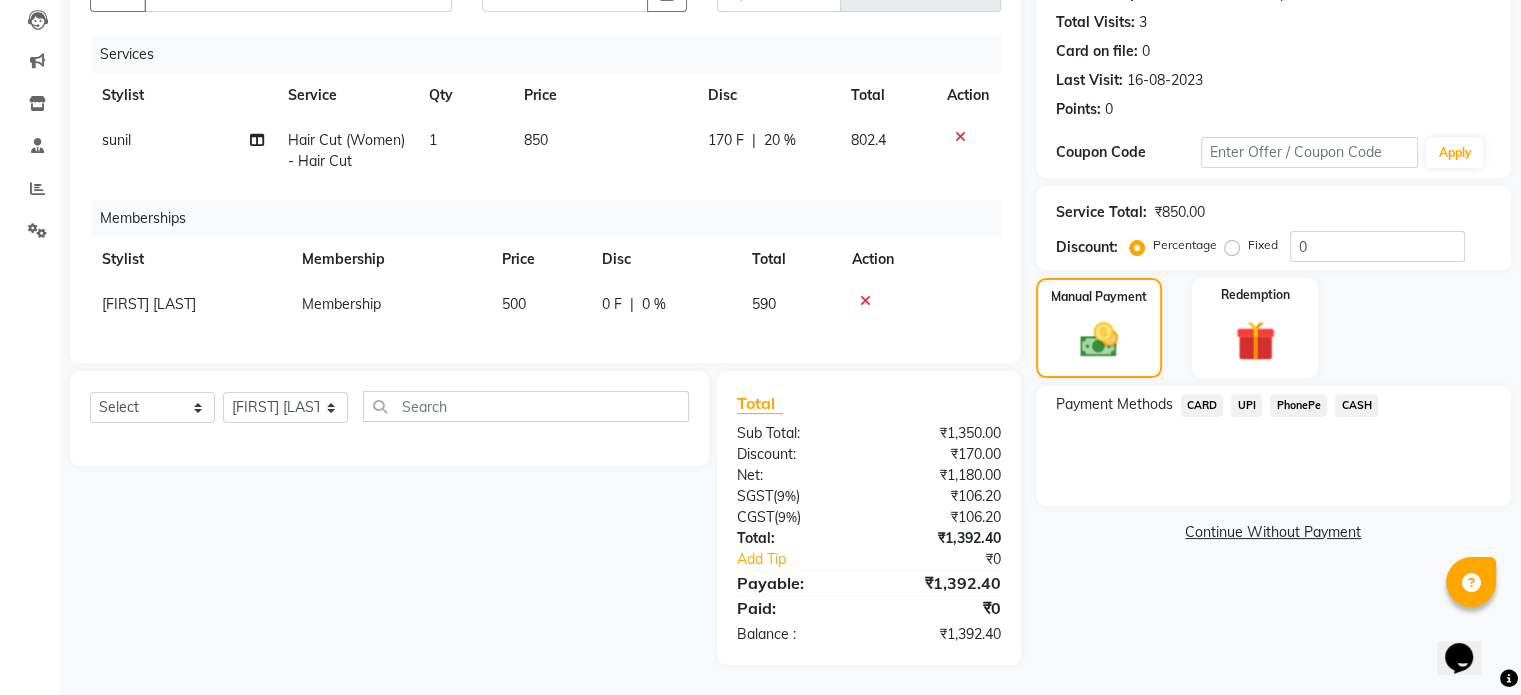 click on "UPI" 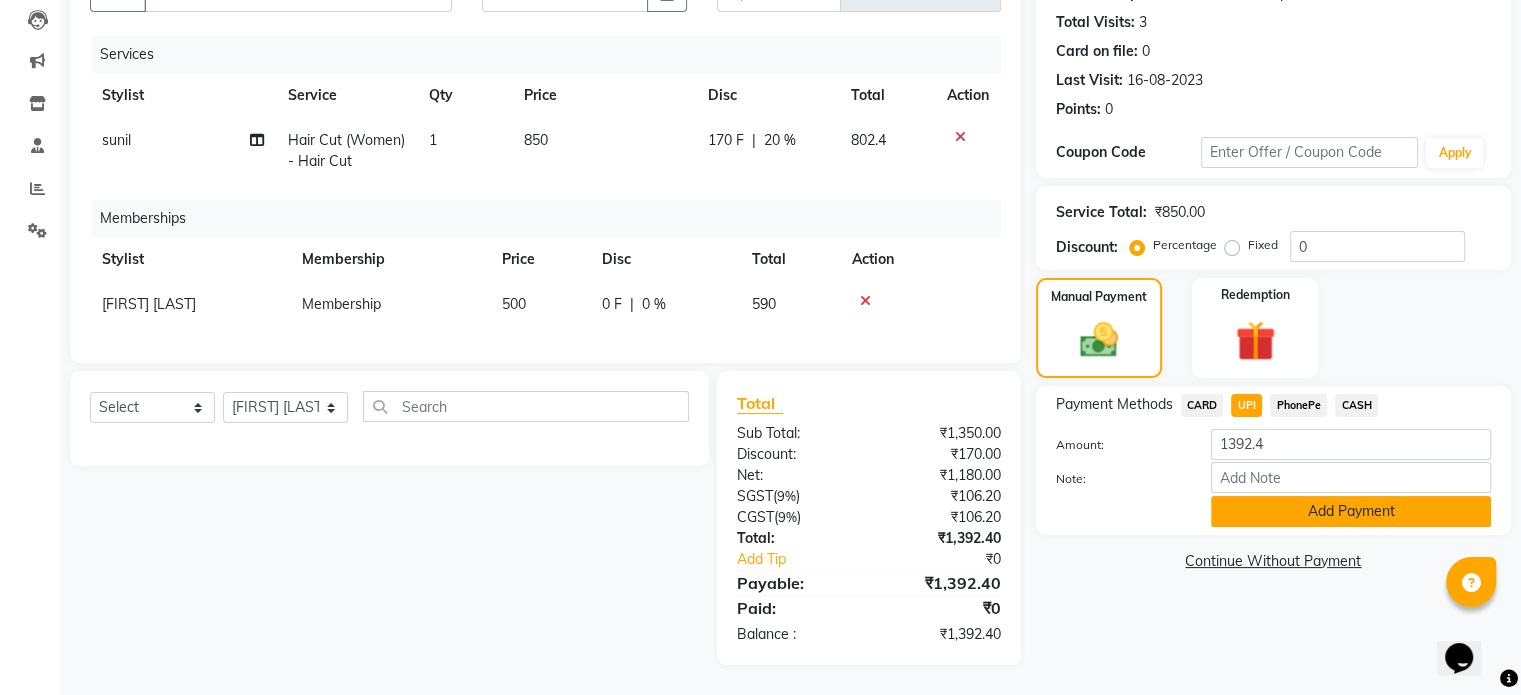 click on "Add Payment" 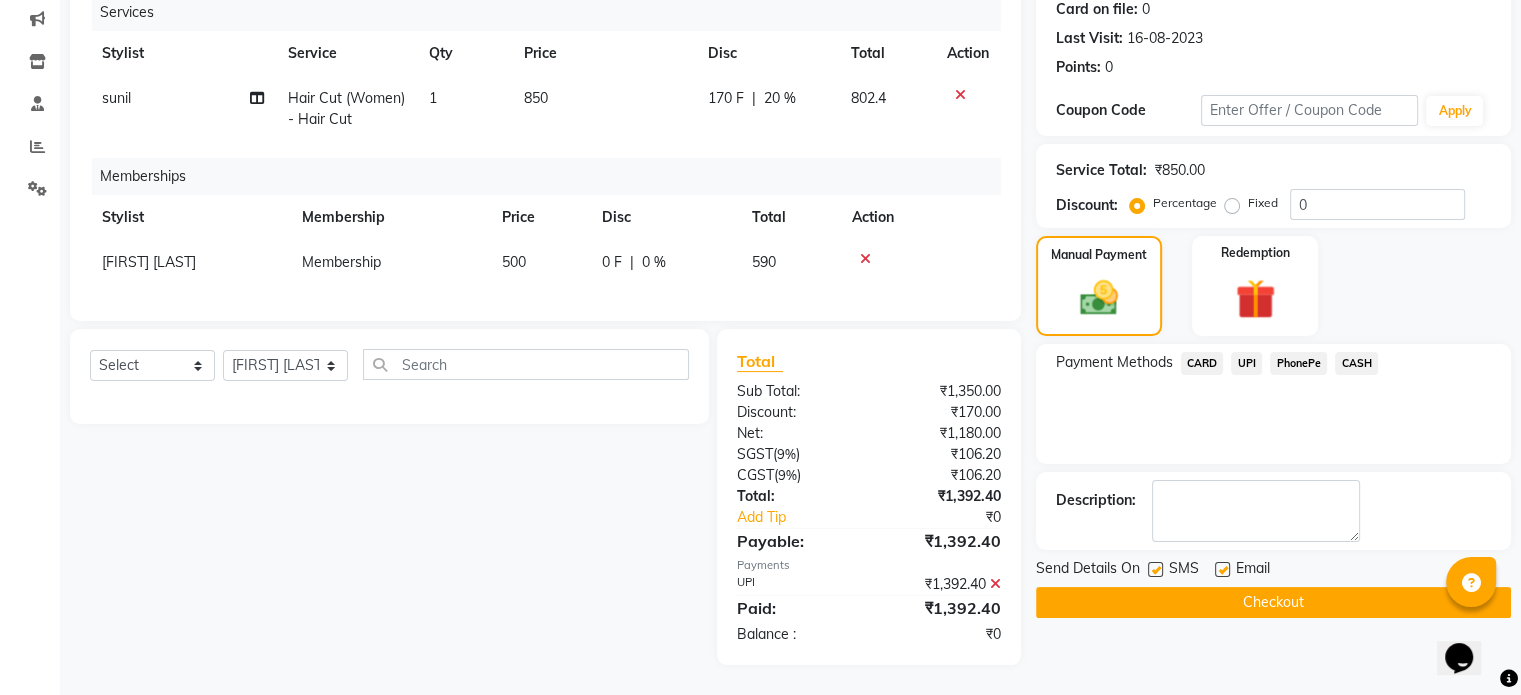 scroll, scrollTop: 269, scrollLeft: 0, axis: vertical 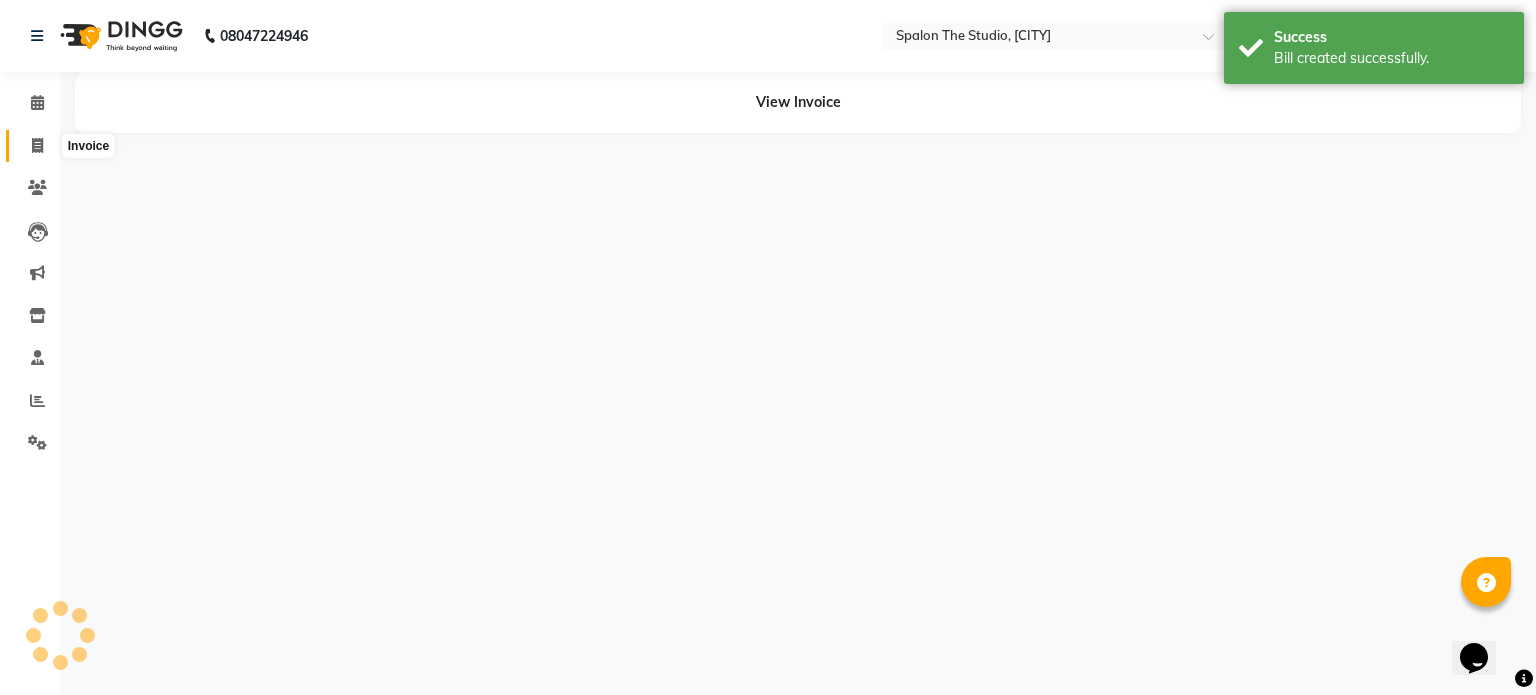 click 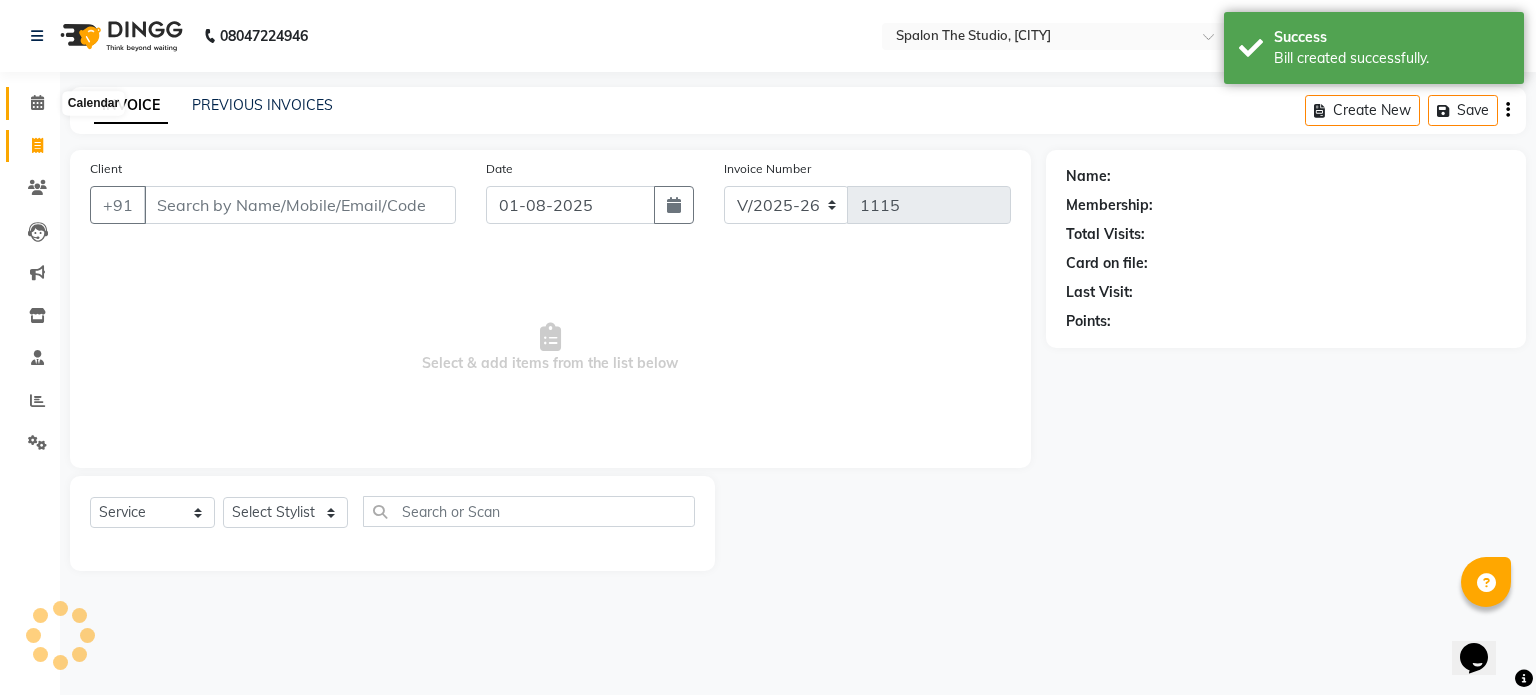 click 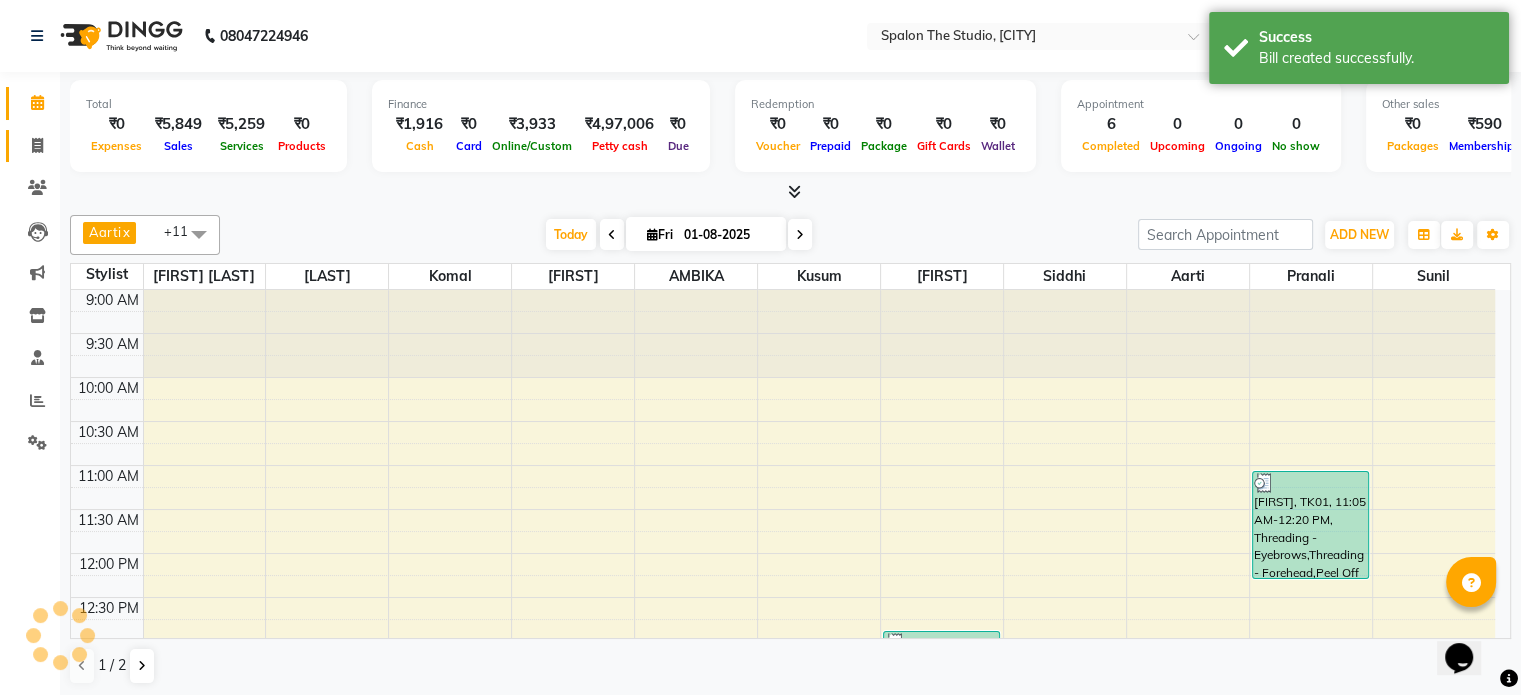 scroll, scrollTop: 0, scrollLeft: 0, axis: both 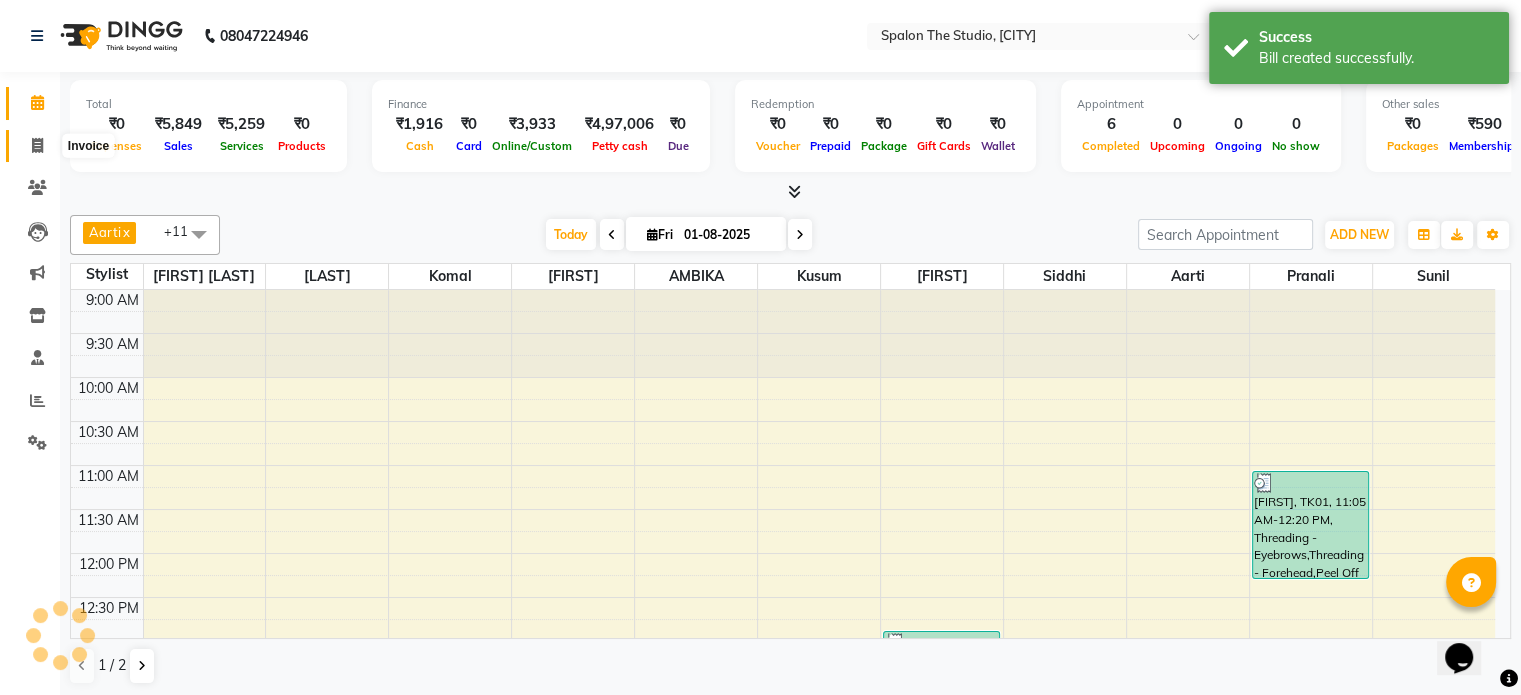 click 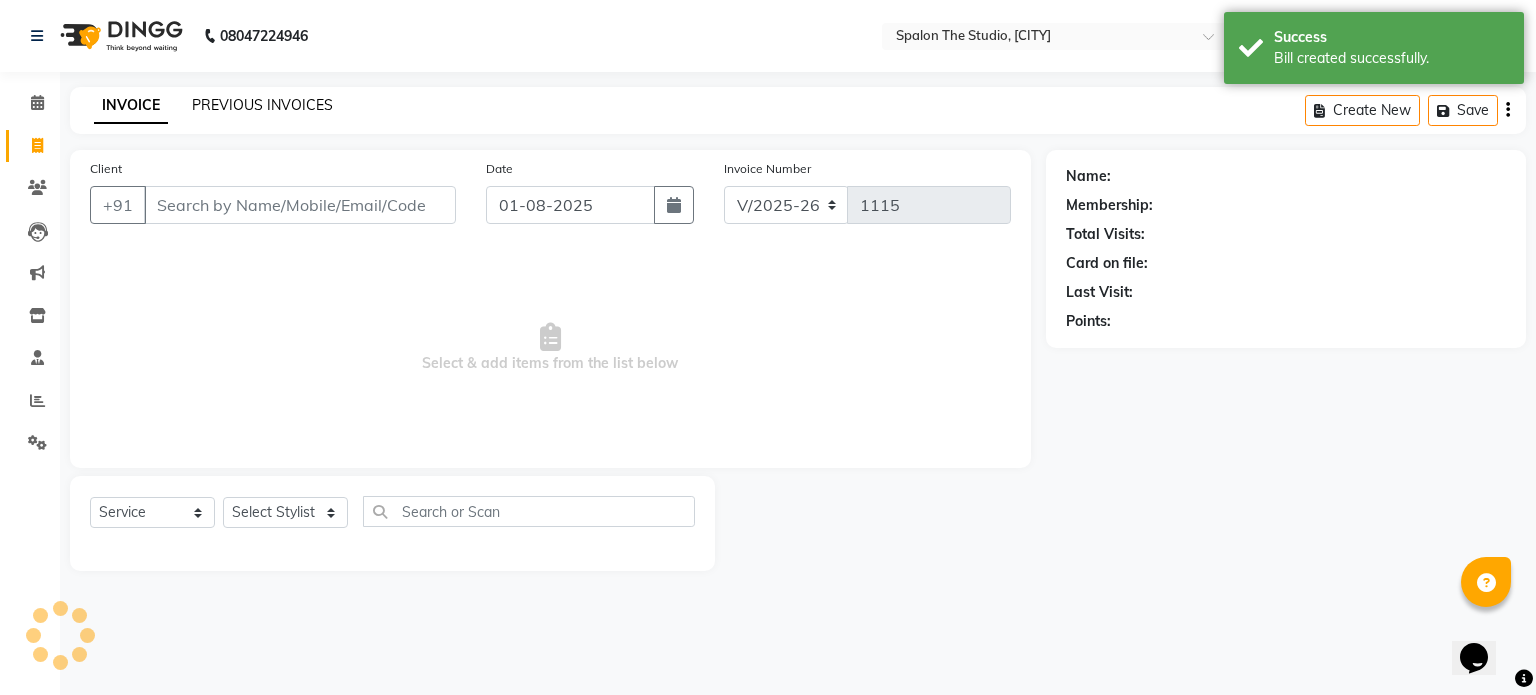 click on "PREVIOUS INVOICES" 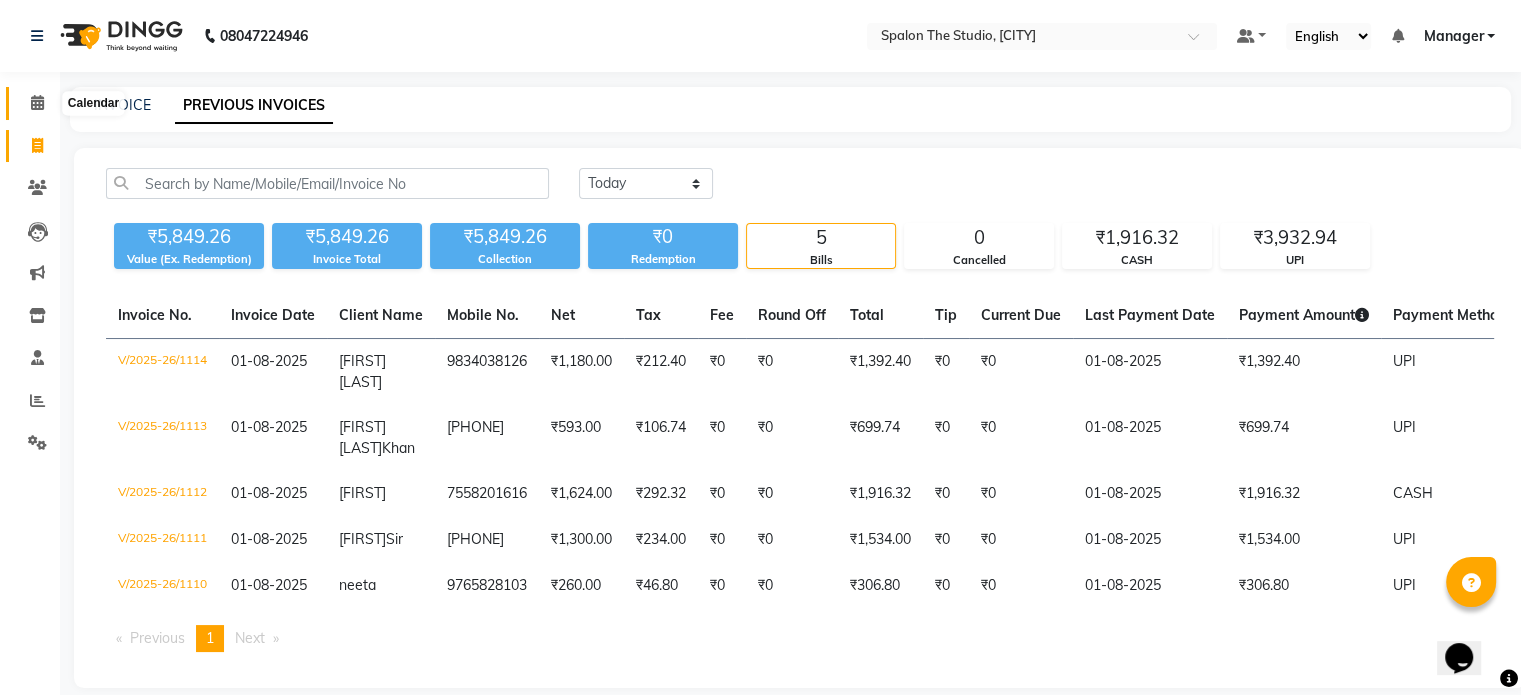 click 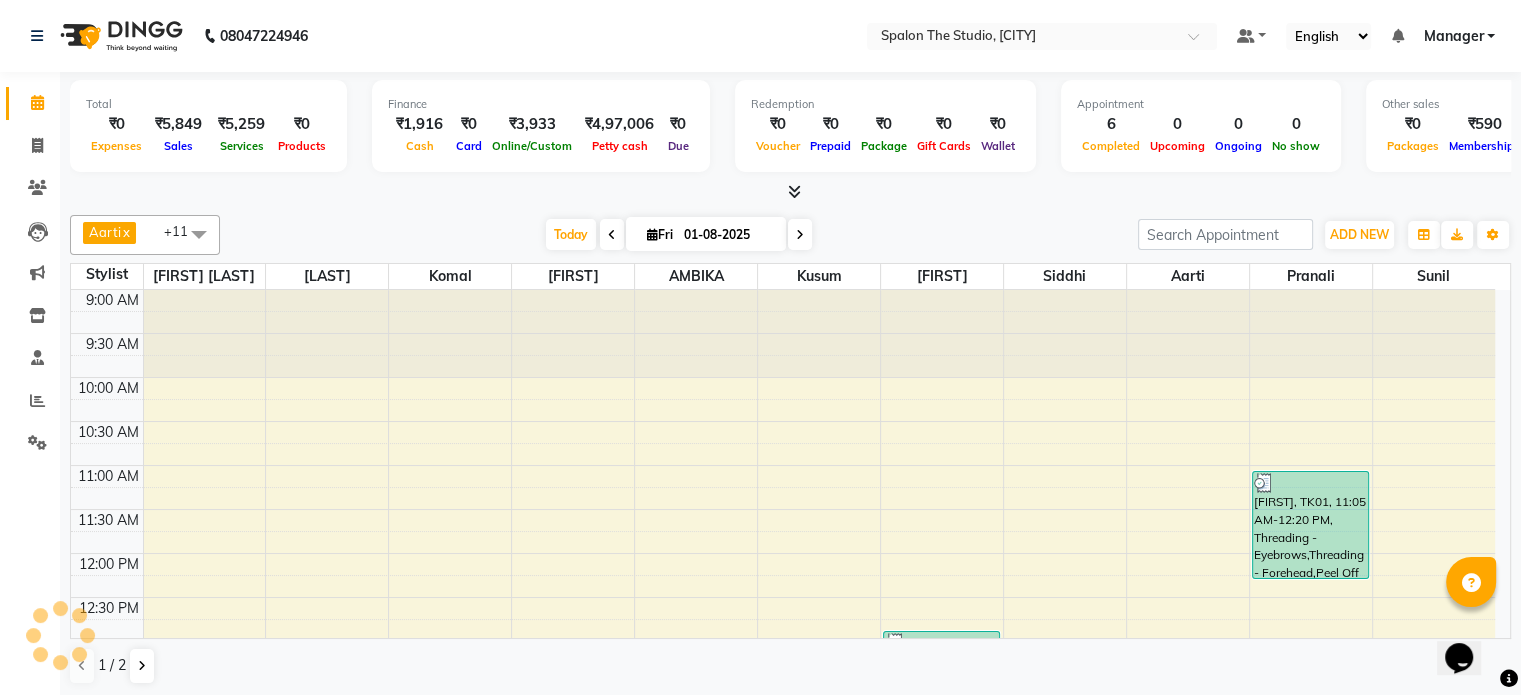 scroll, scrollTop: 0, scrollLeft: 0, axis: both 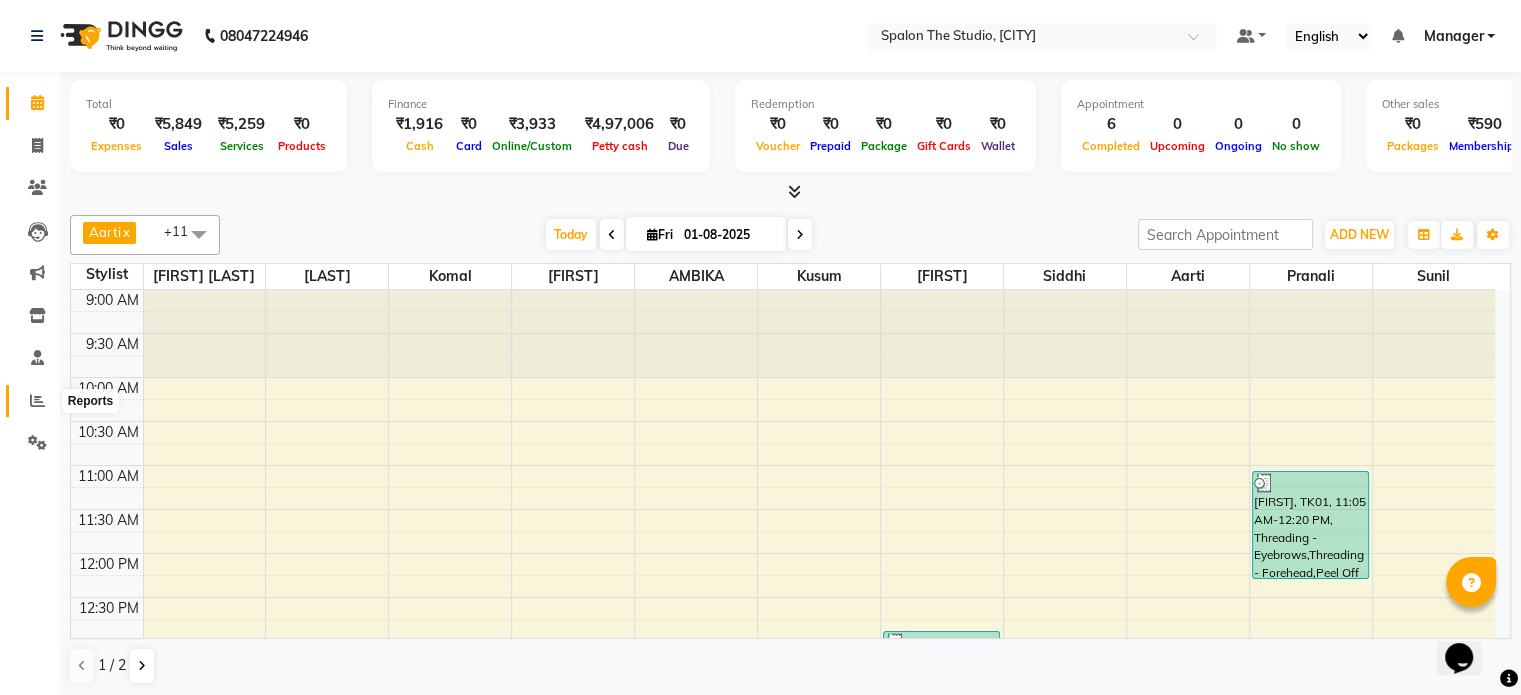 click 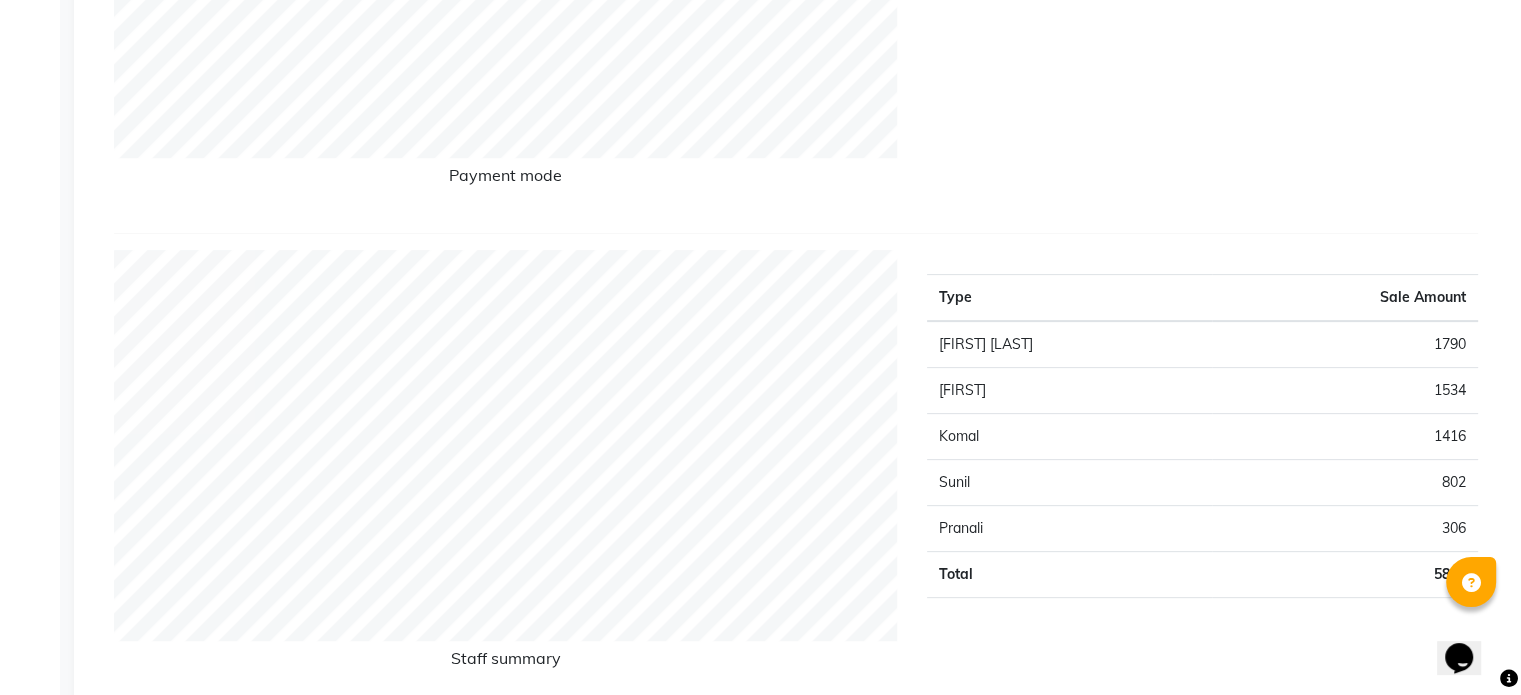 scroll, scrollTop: 600, scrollLeft: 0, axis: vertical 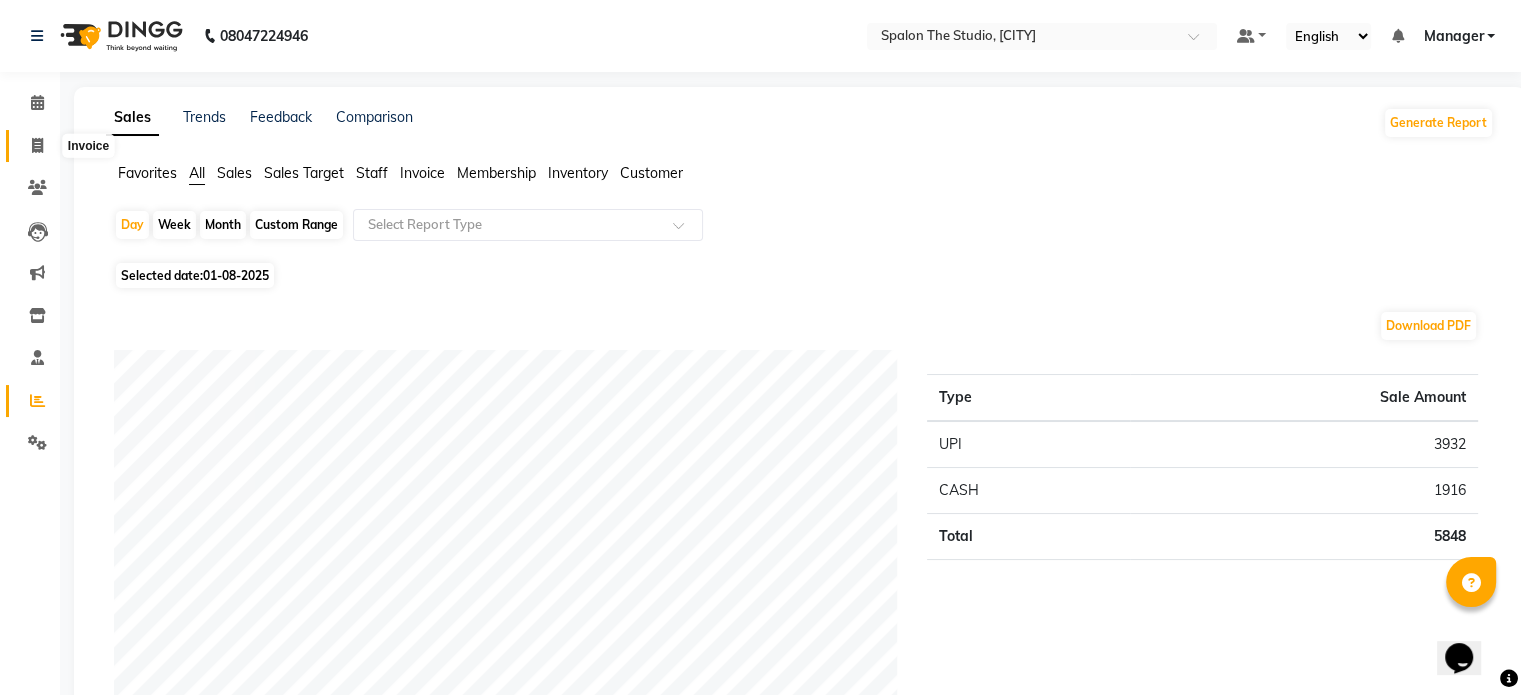 click 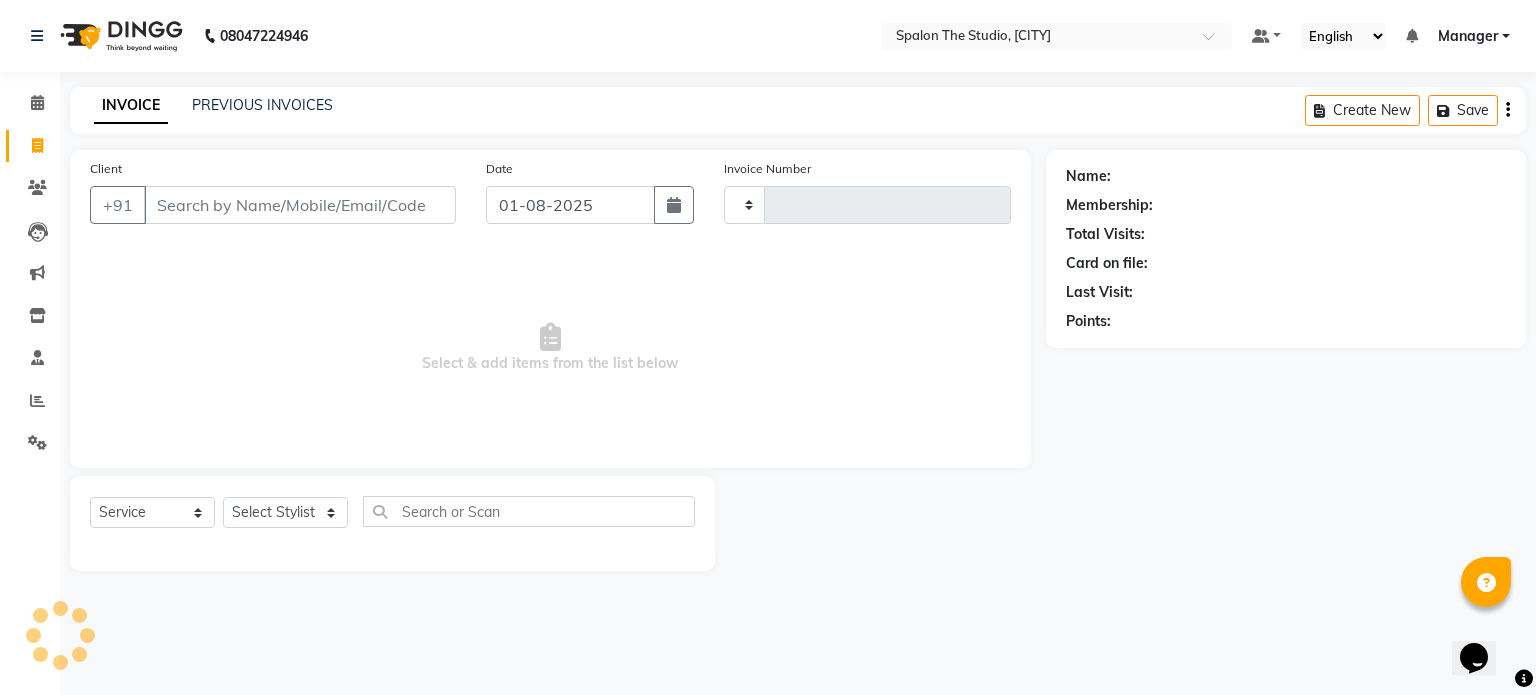 type on "1115" 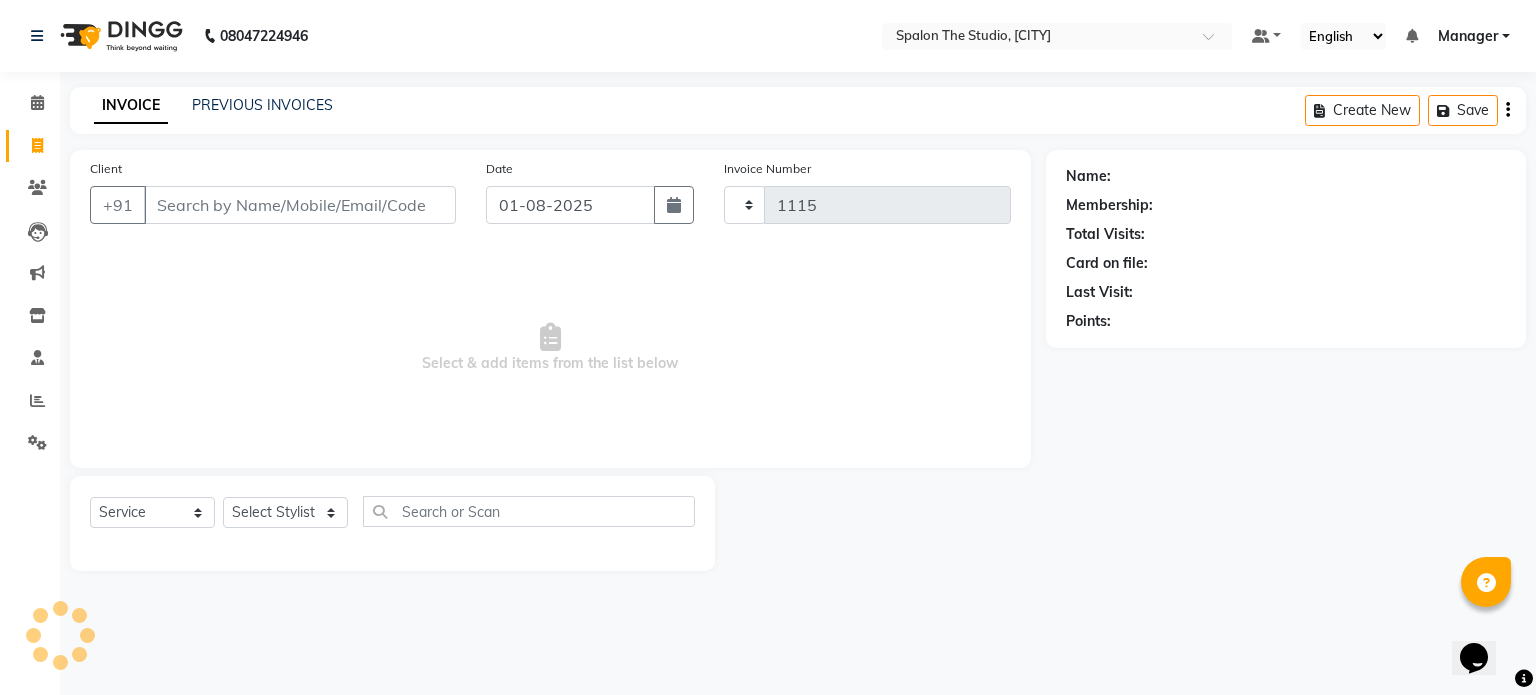 select on "903" 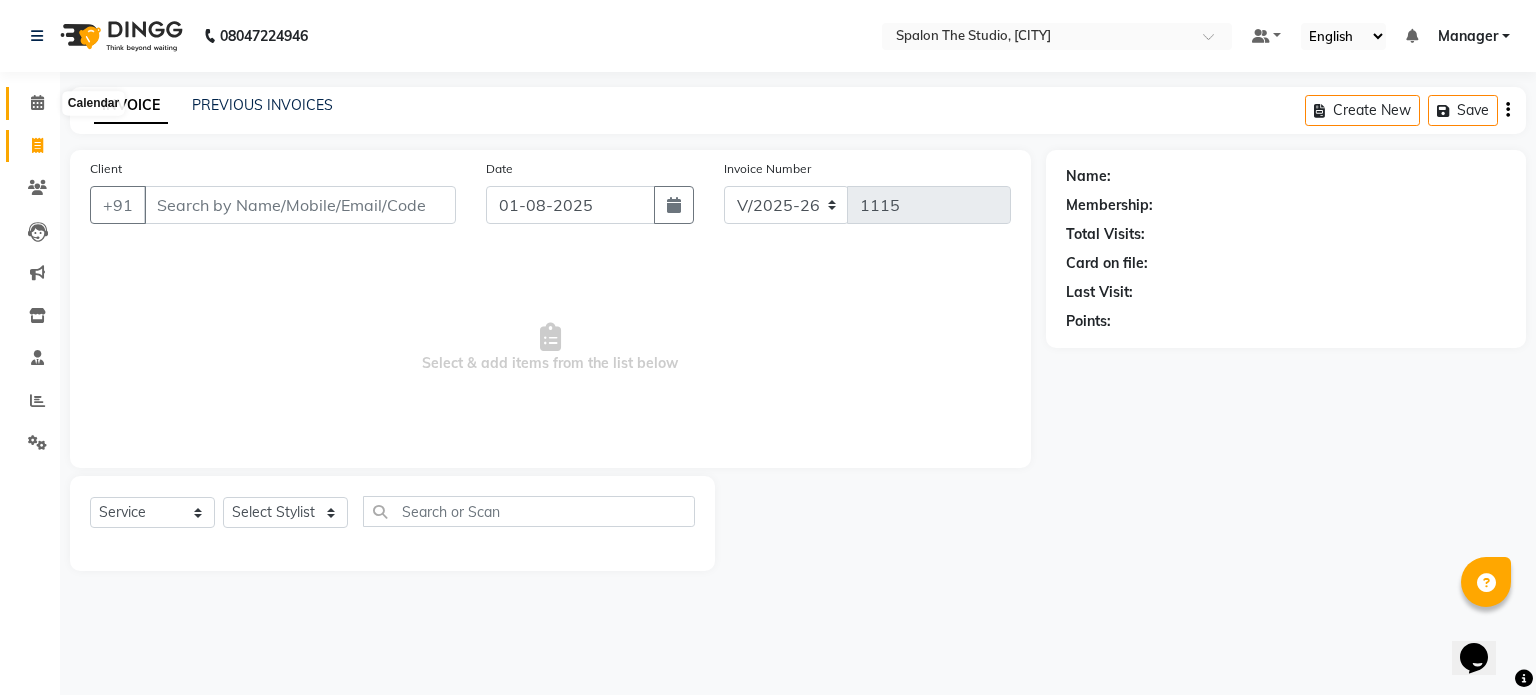 click 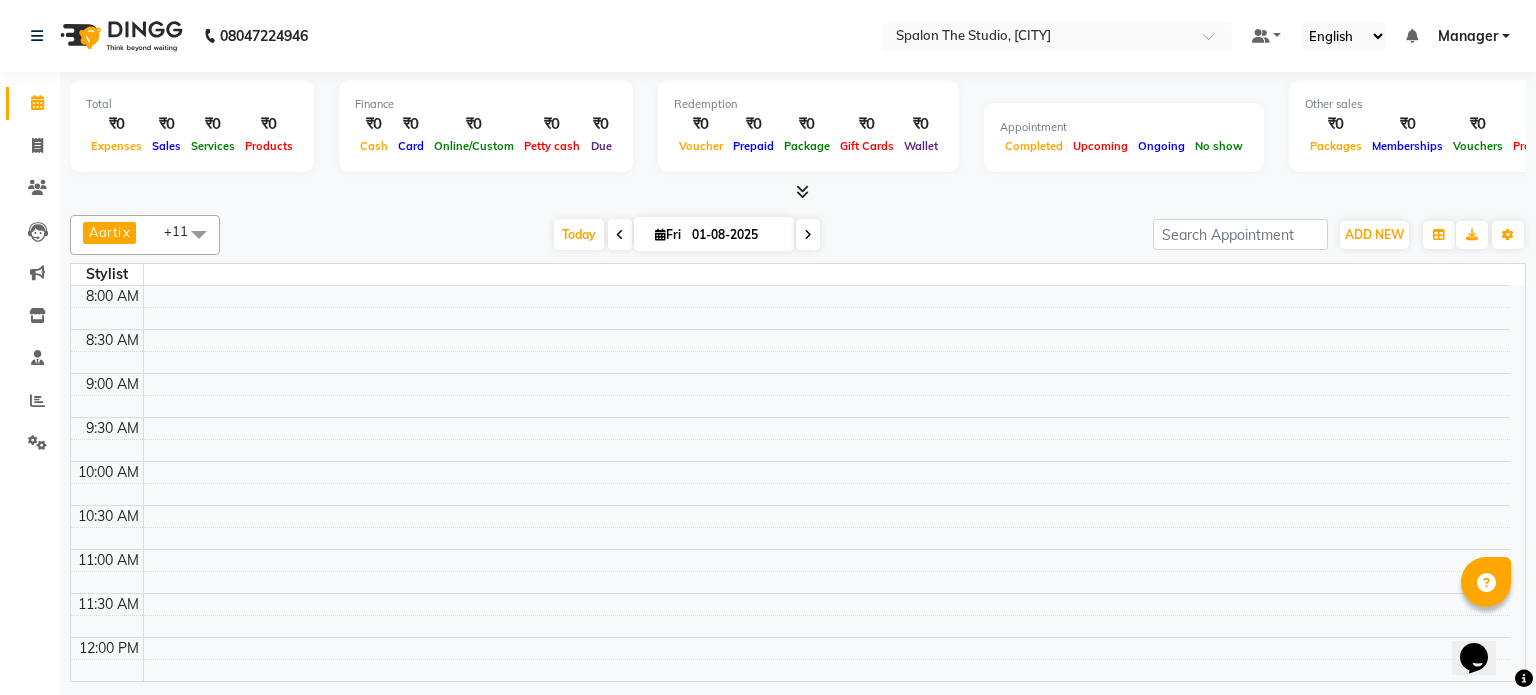 scroll, scrollTop: 0, scrollLeft: 0, axis: both 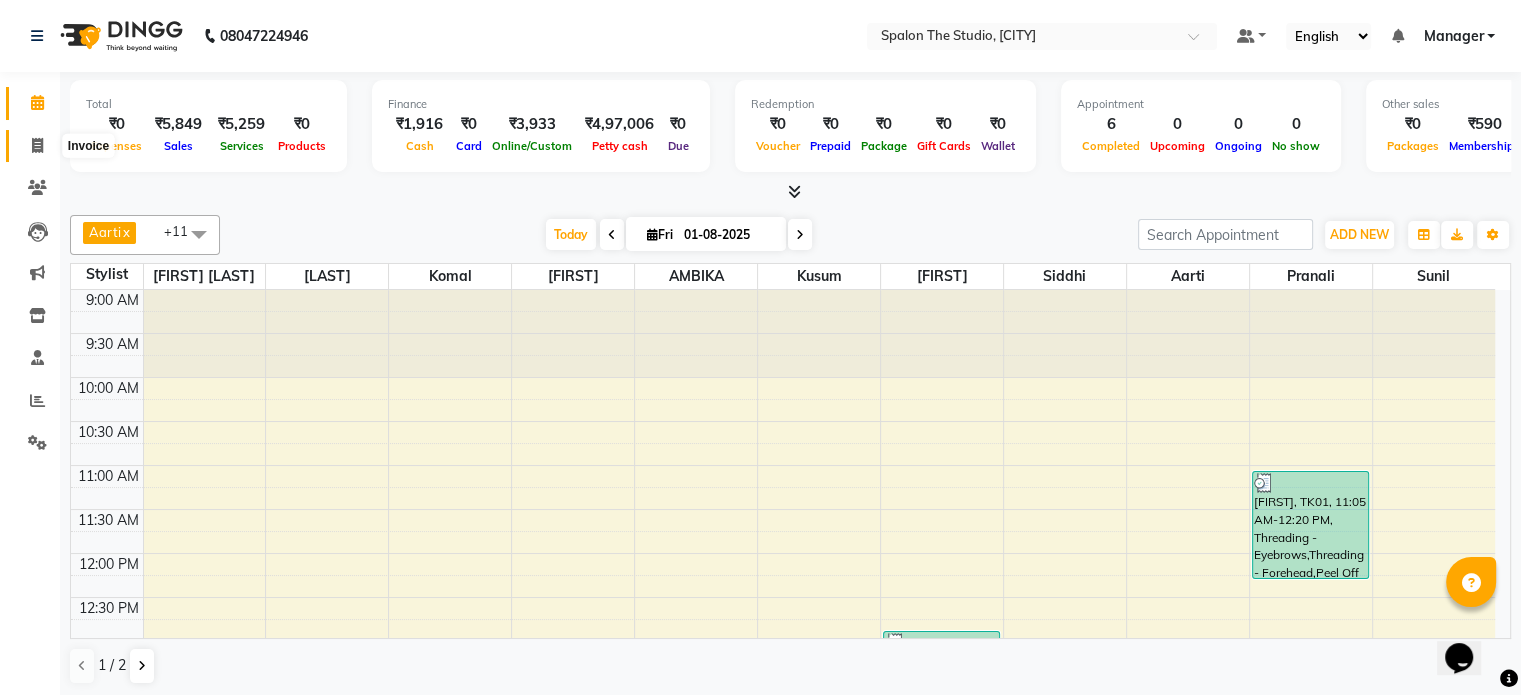 click 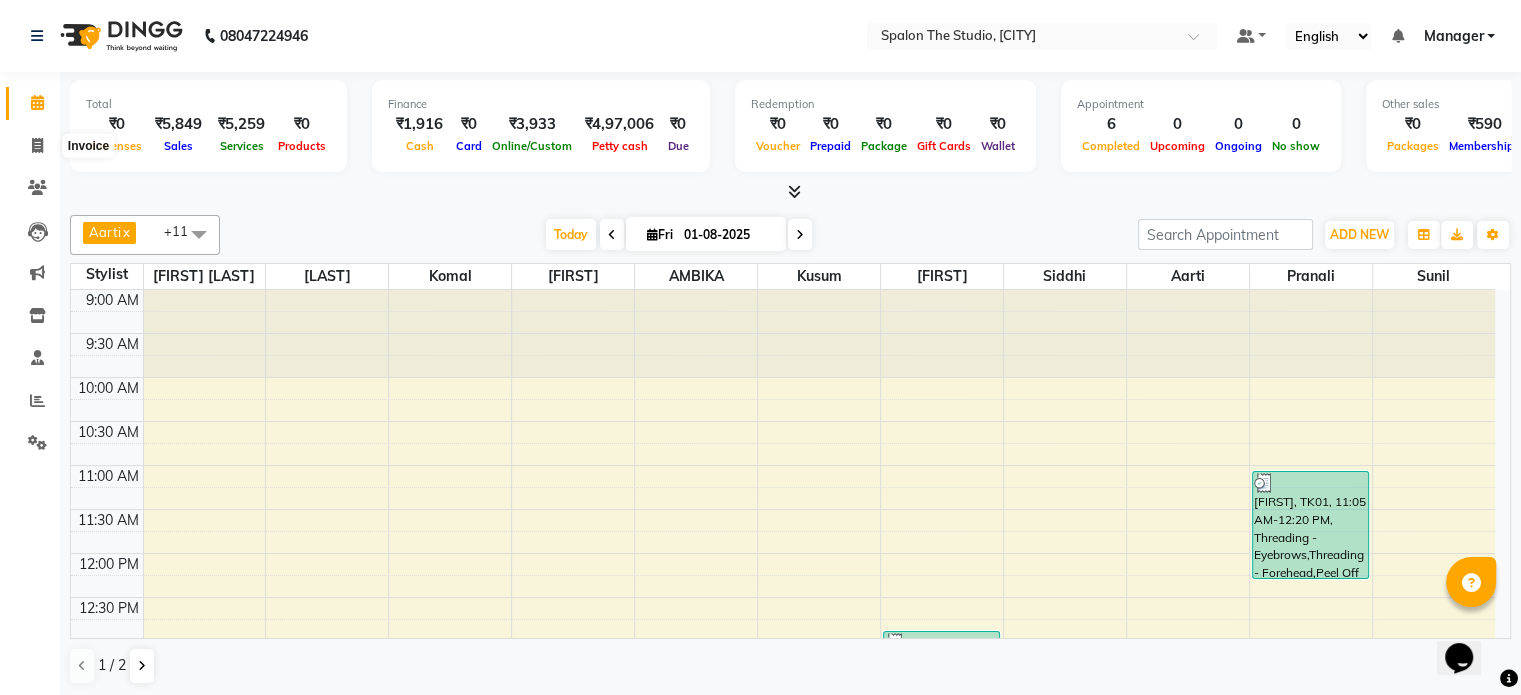 select on "903" 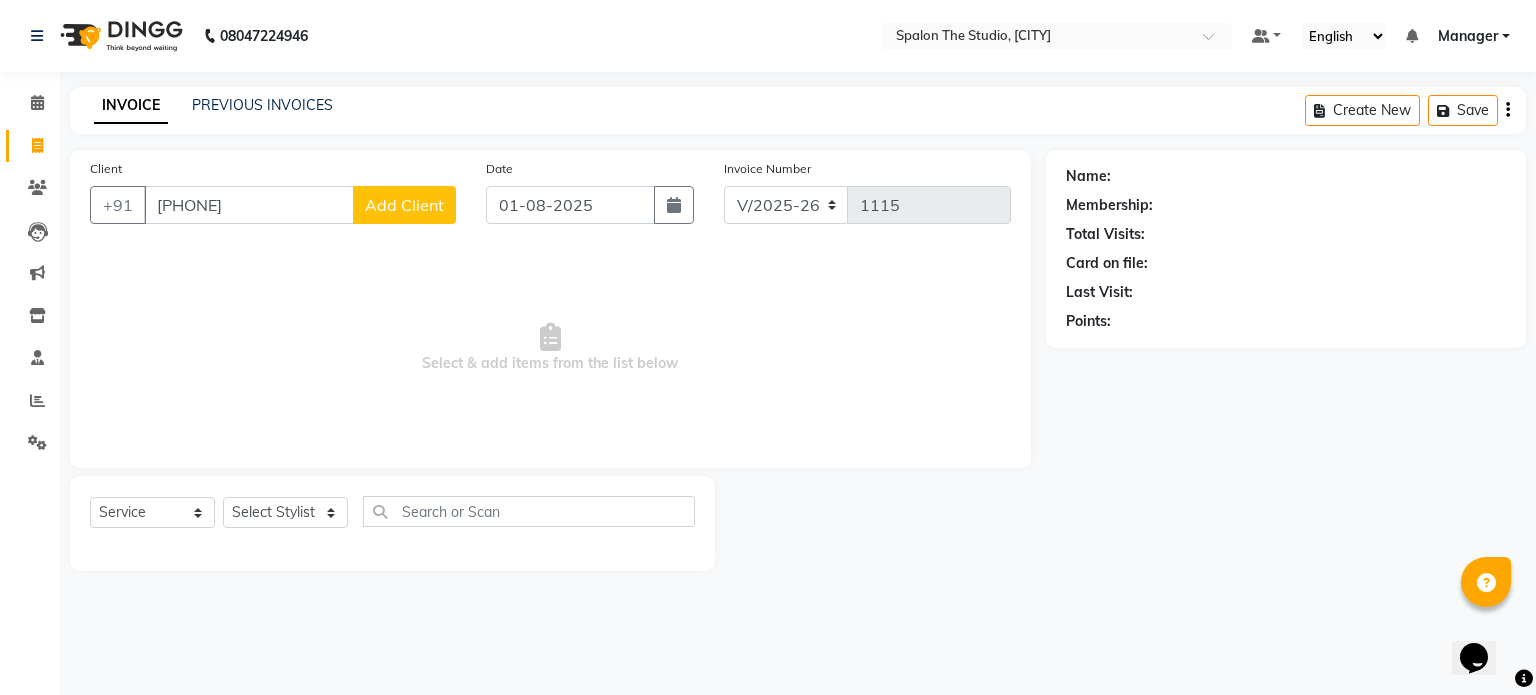 type on "[PHONE]" 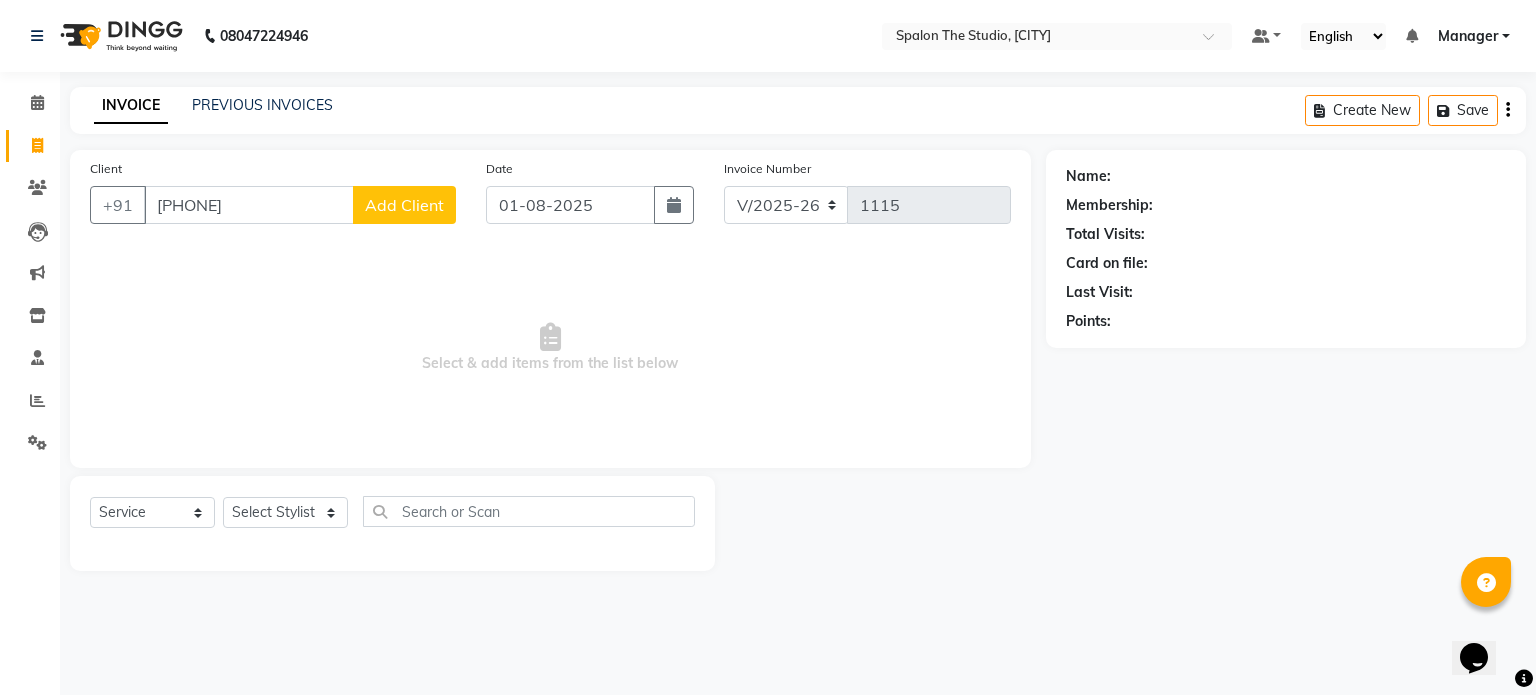 select on "22" 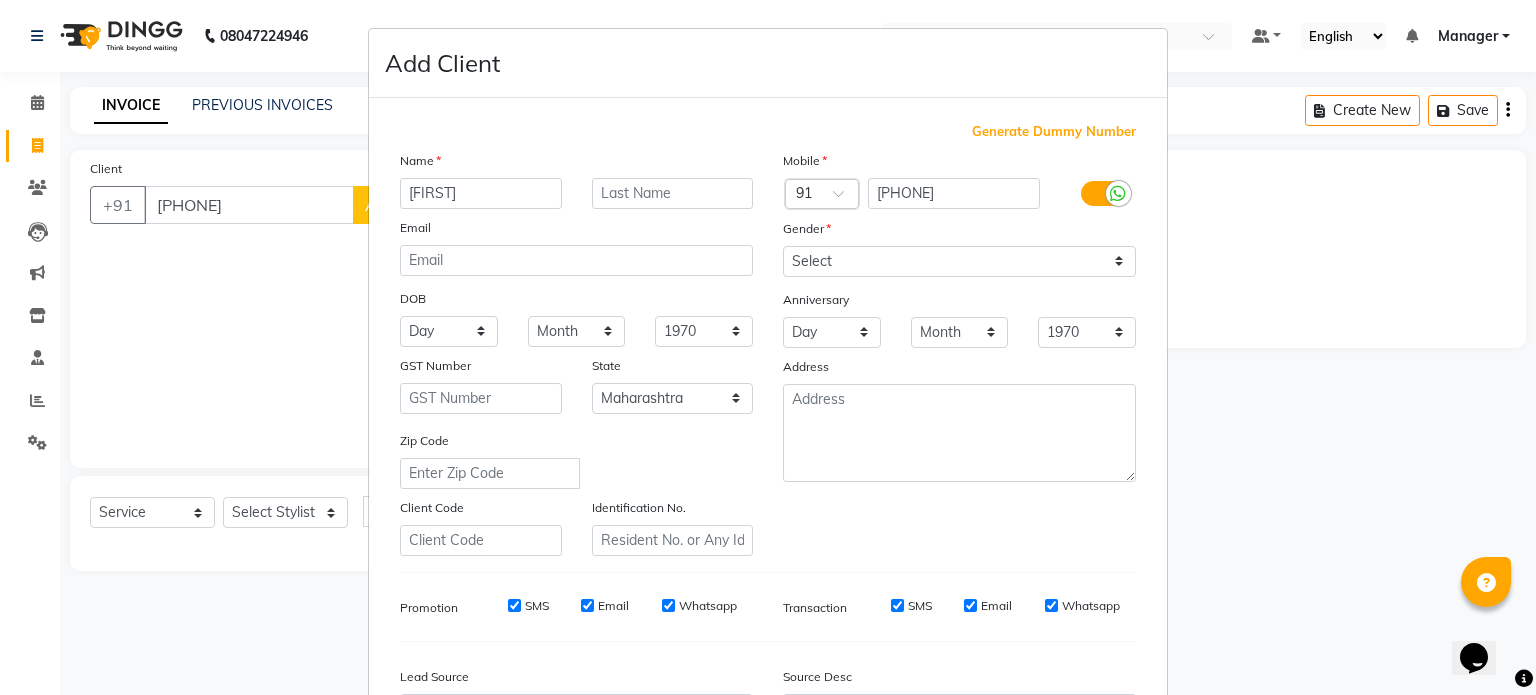 type on "[FIRST]" 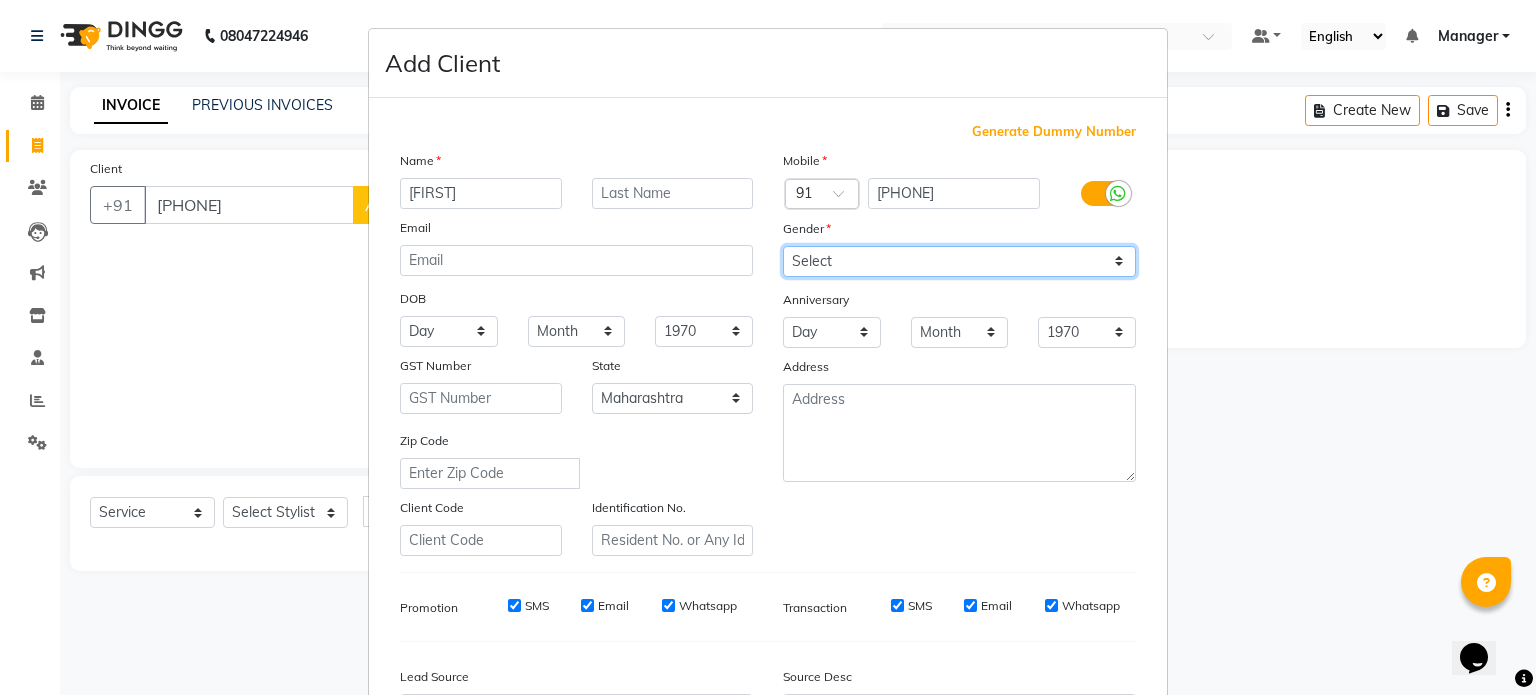click on "Select Male Female Other Prefer Not To Say" at bounding box center [959, 261] 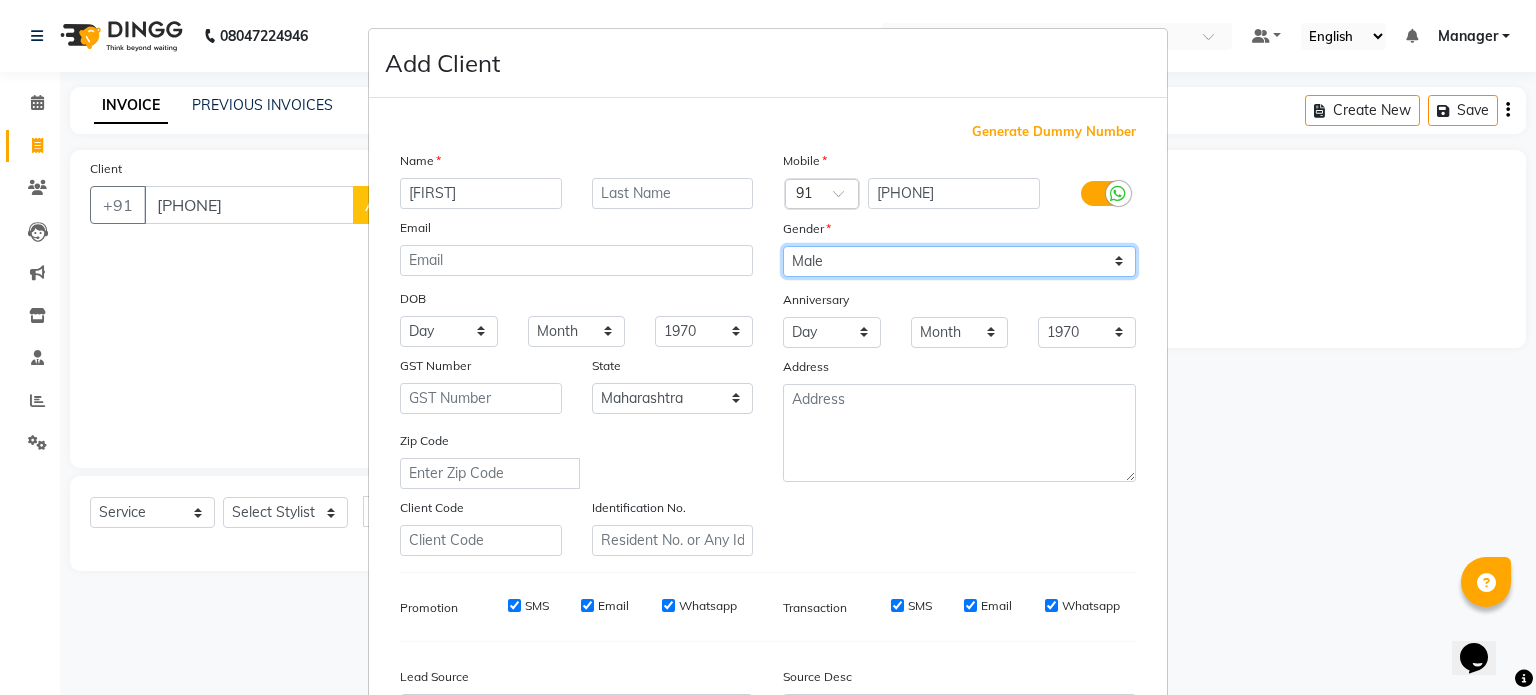 click on "Select Male Female Other Prefer Not To Say" at bounding box center (959, 261) 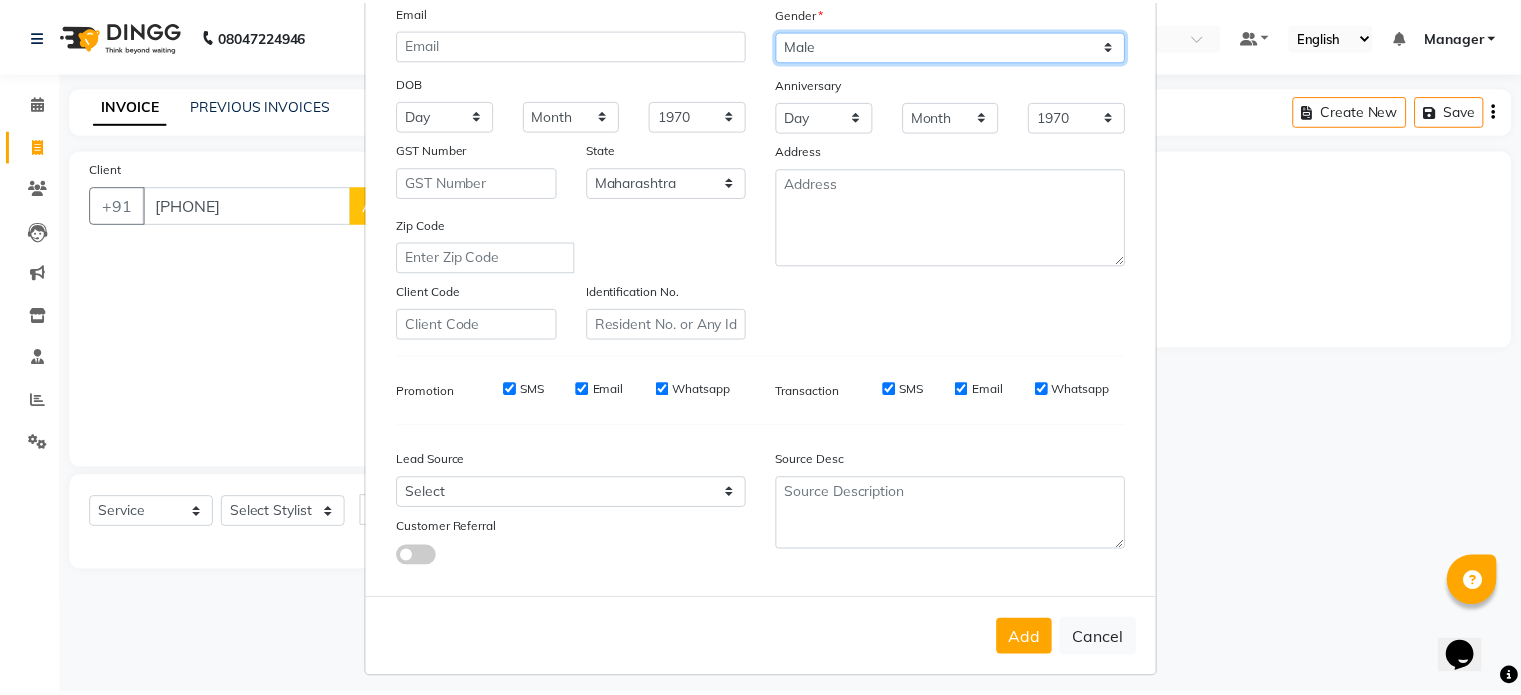 scroll, scrollTop: 237, scrollLeft: 0, axis: vertical 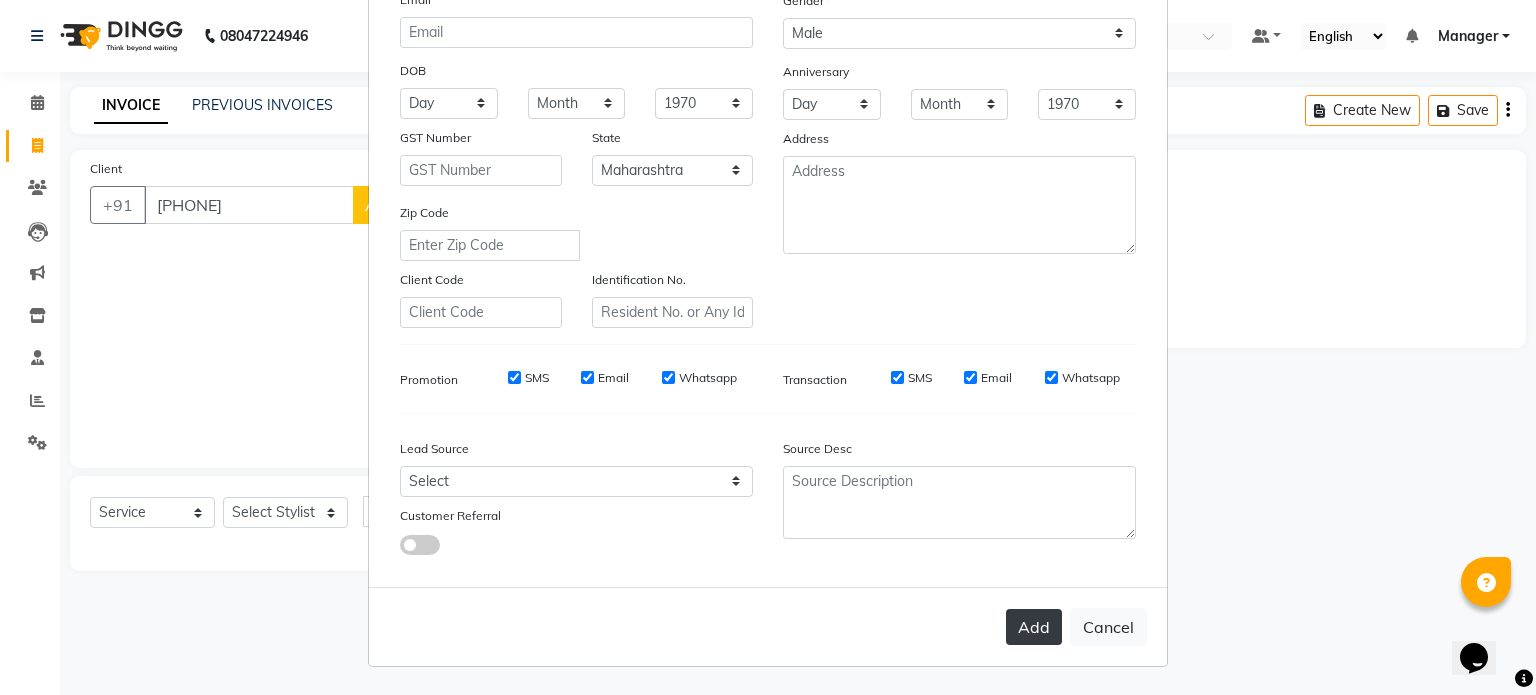 click on "Add" at bounding box center [1034, 627] 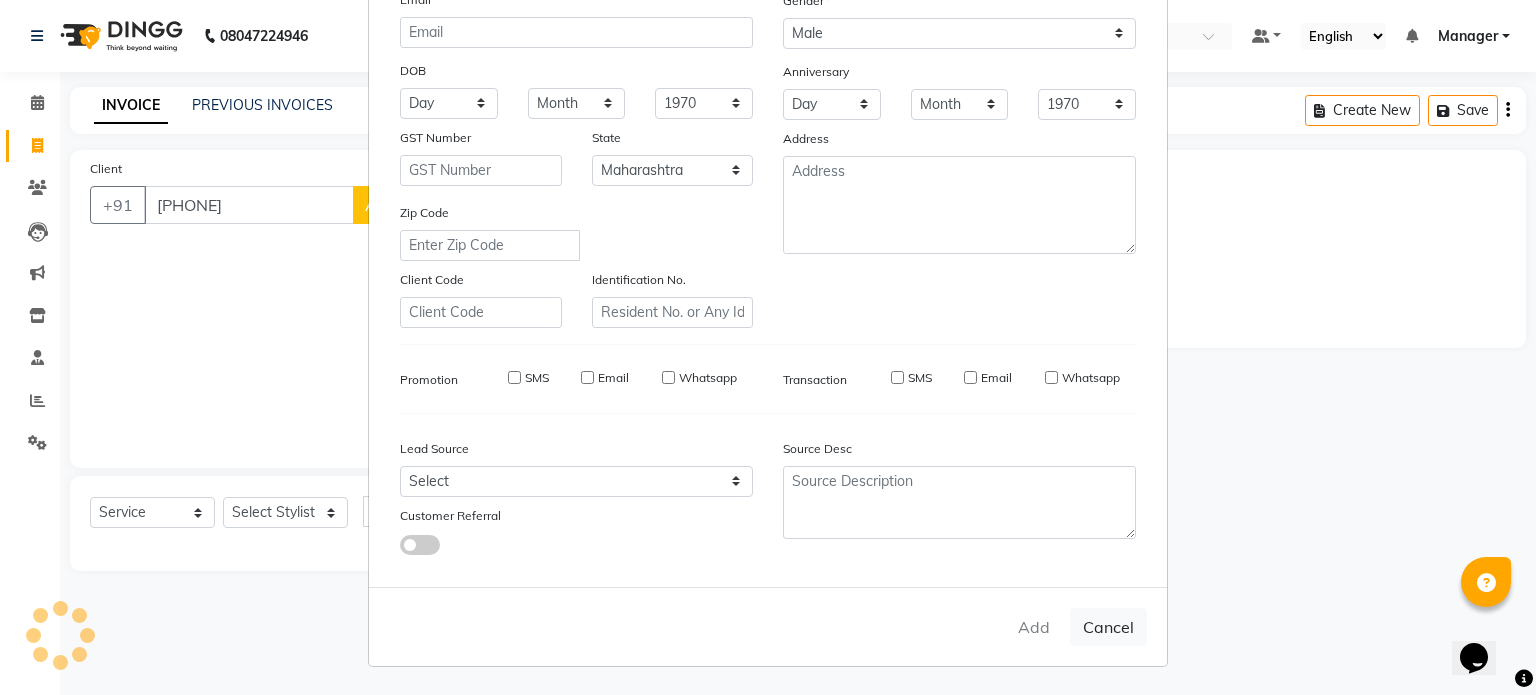 type 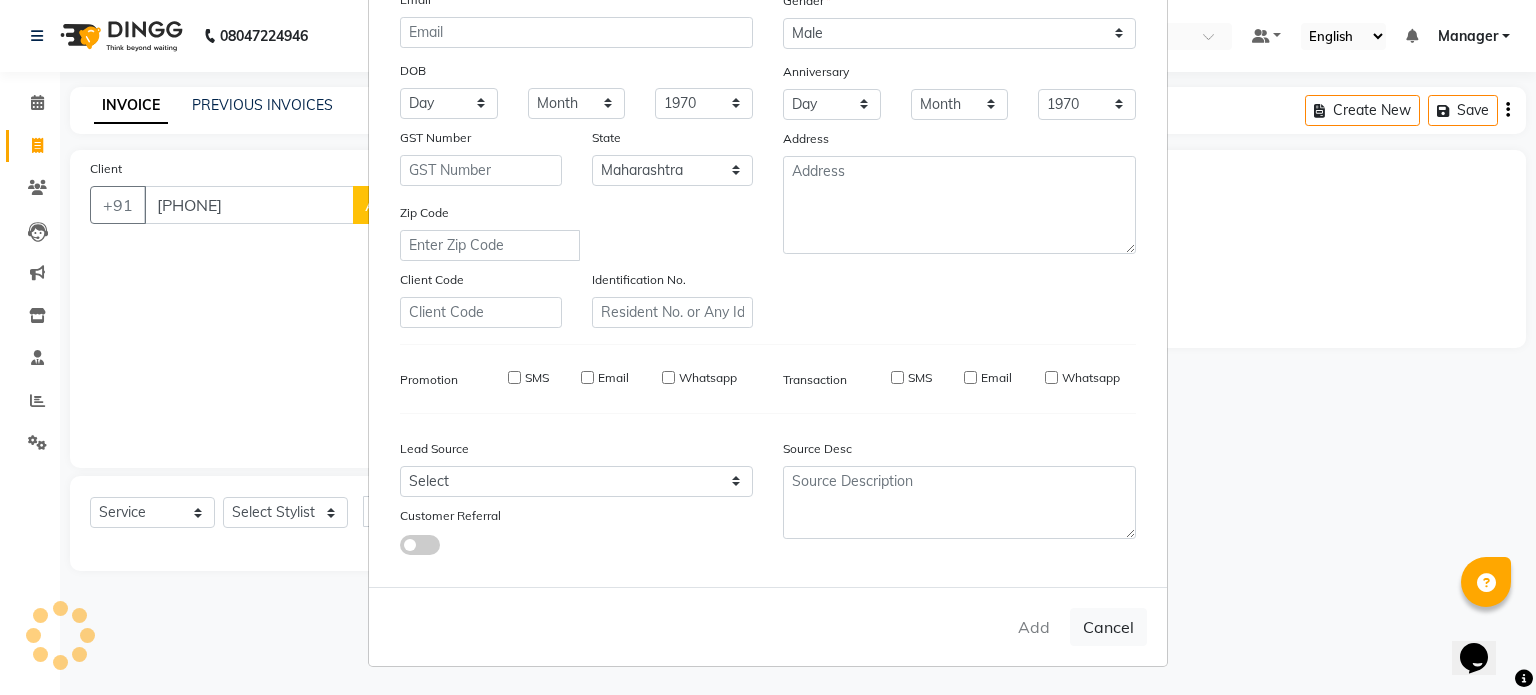 select 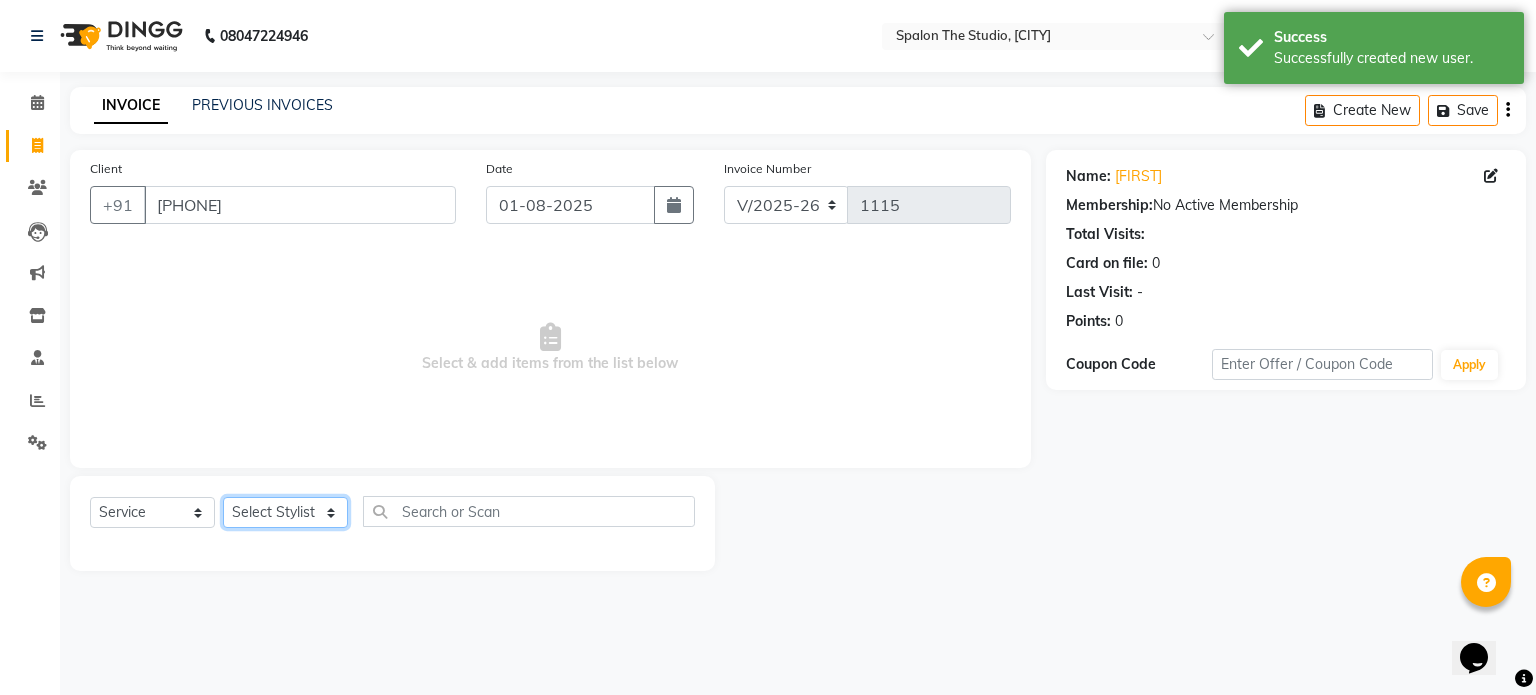 click on "Select Stylist Aarti AMBIKA komal  kusum Manager navazish pranali Riya Shetye Saisha SHARIF Shubham  Pawar siddhi sunil Vanshika" 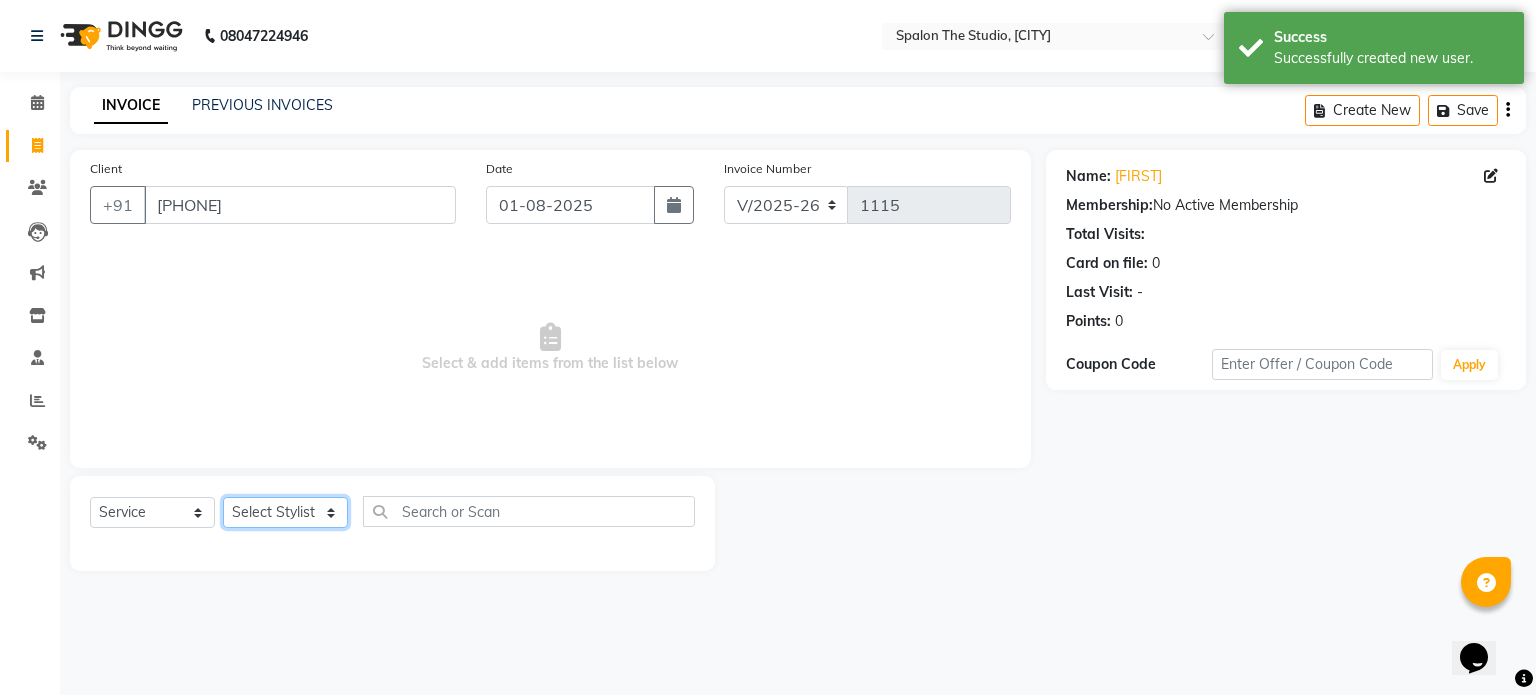 select on "63779" 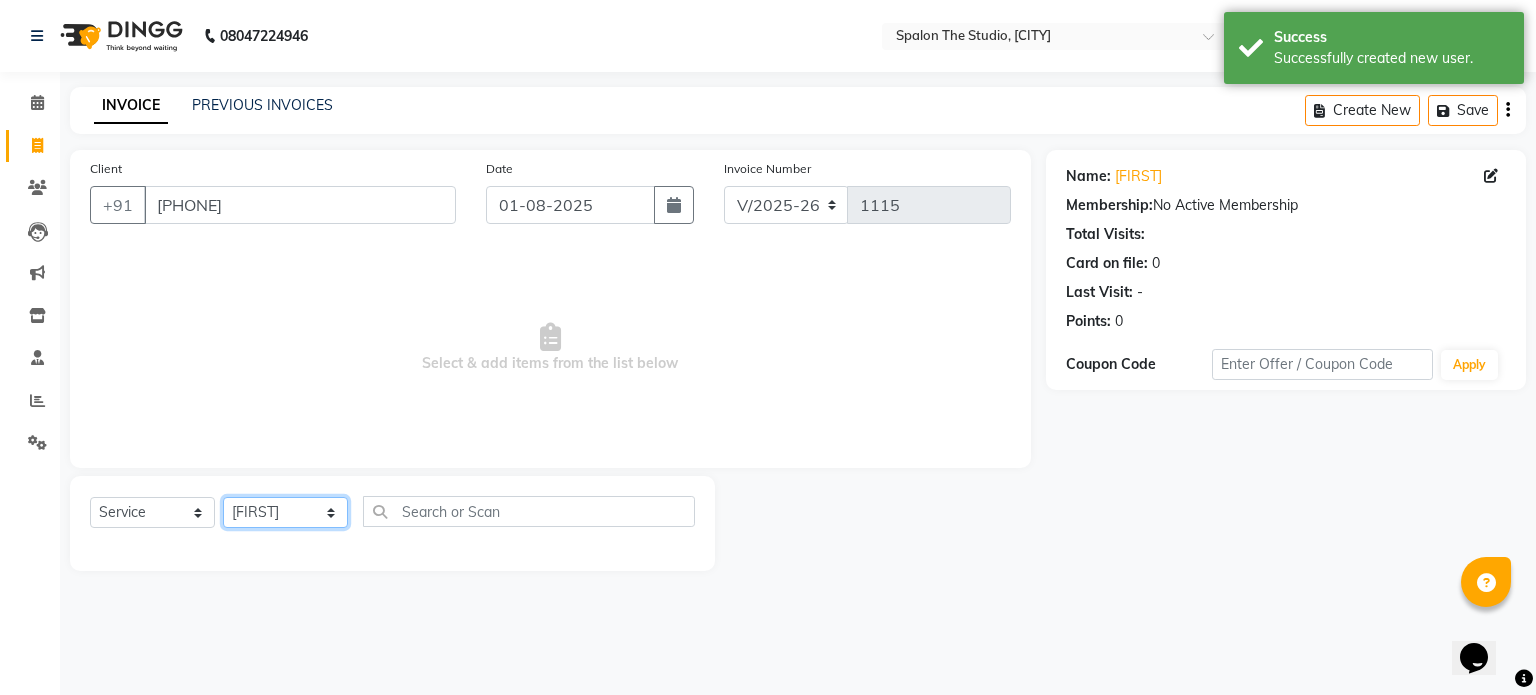 click on "Select Stylist Aarti AMBIKA komal  kusum Manager navazish pranali Riya Shetye Saisha SHARIF Shubham  Pawar siddhi sunil Vanshika" 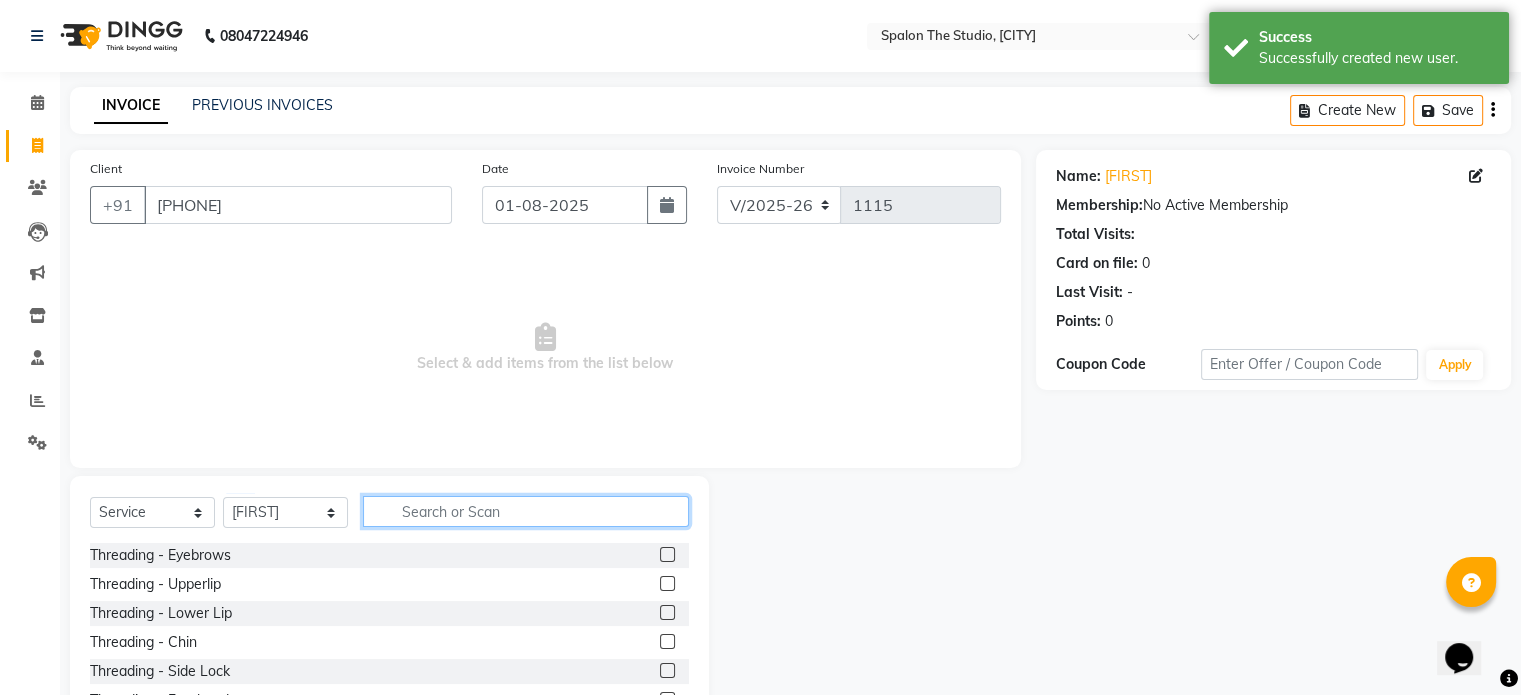 click 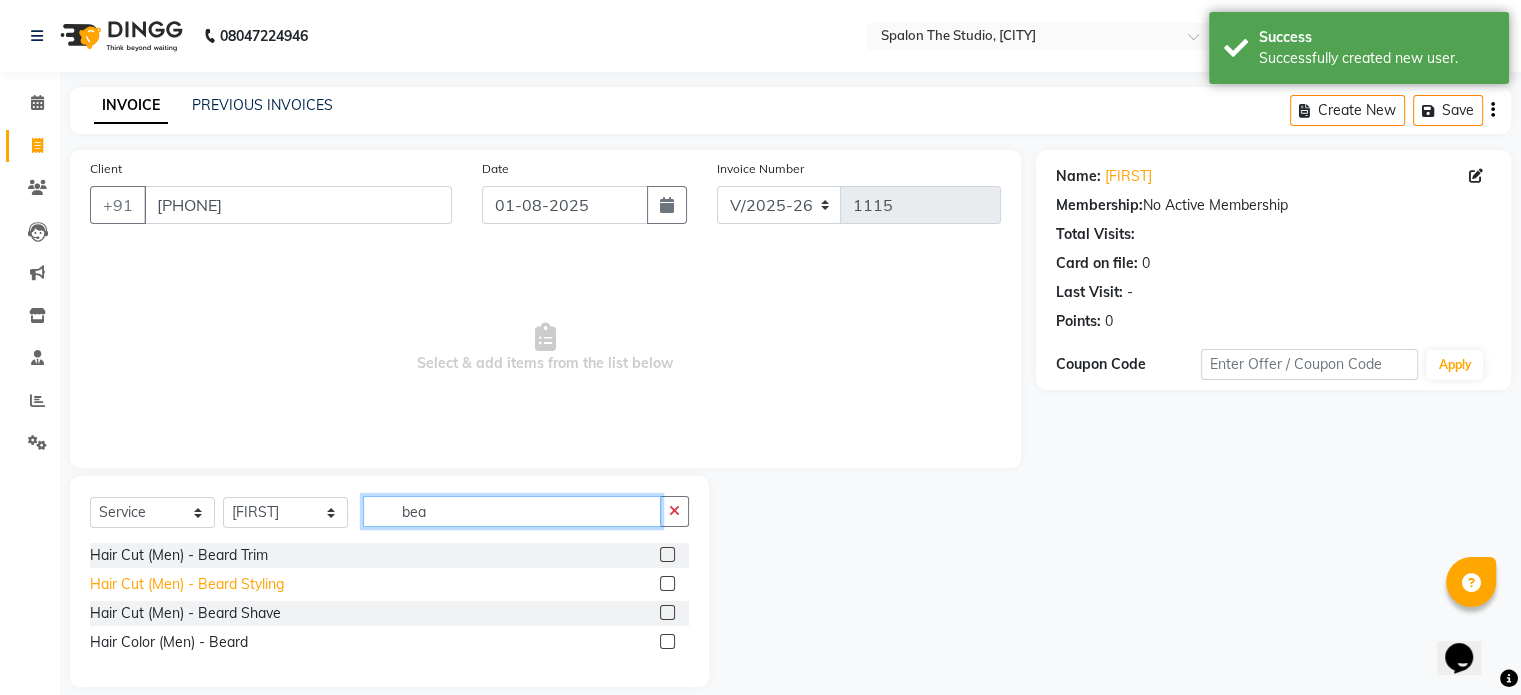 type on "bea" 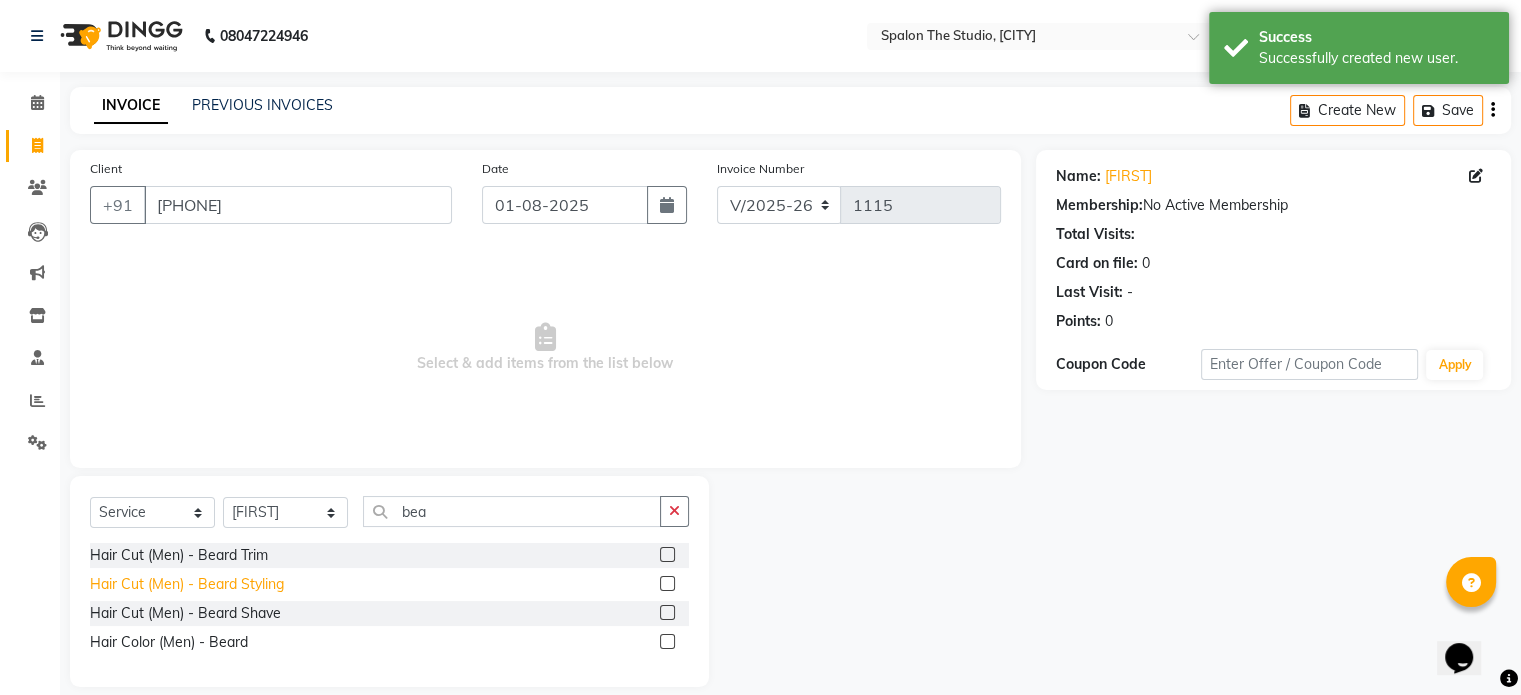 click on "Hair Cut (Men) - Beard Styling" 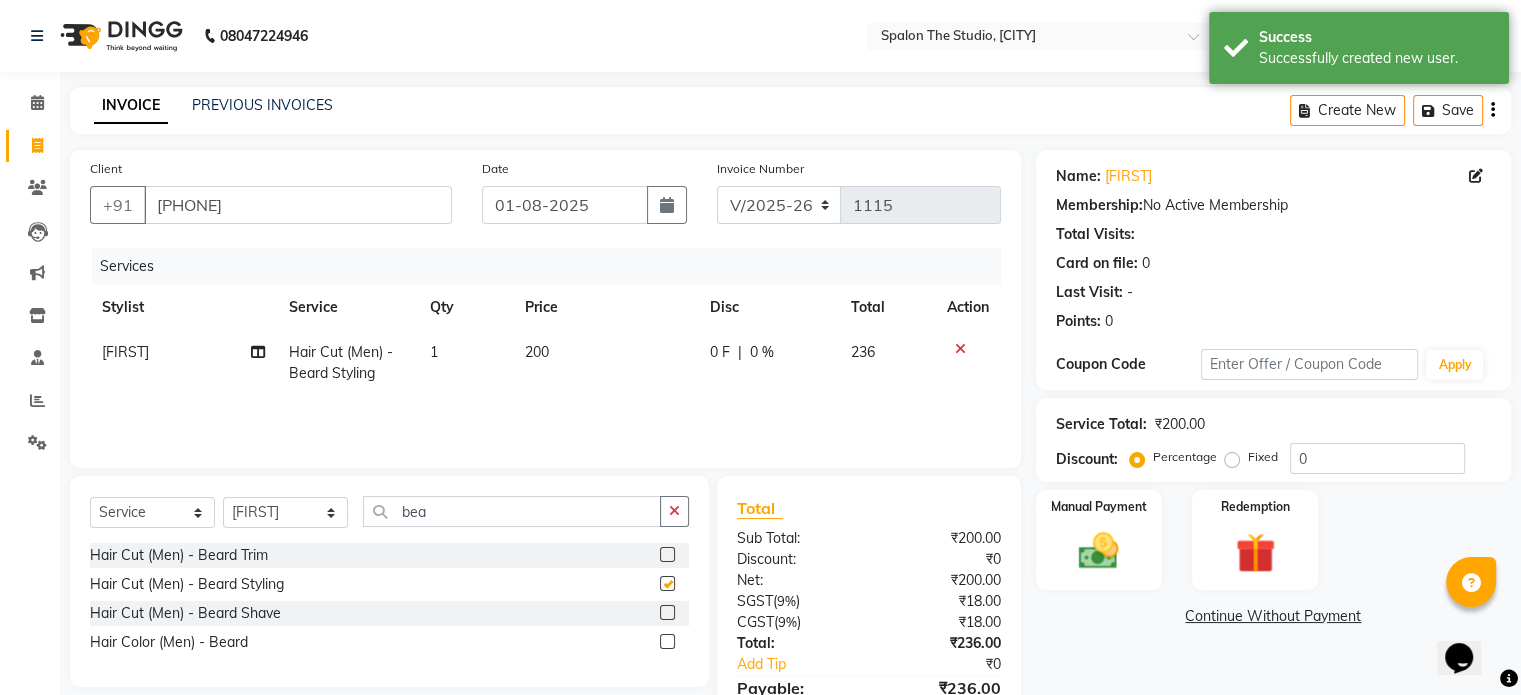 checkbox on "false" 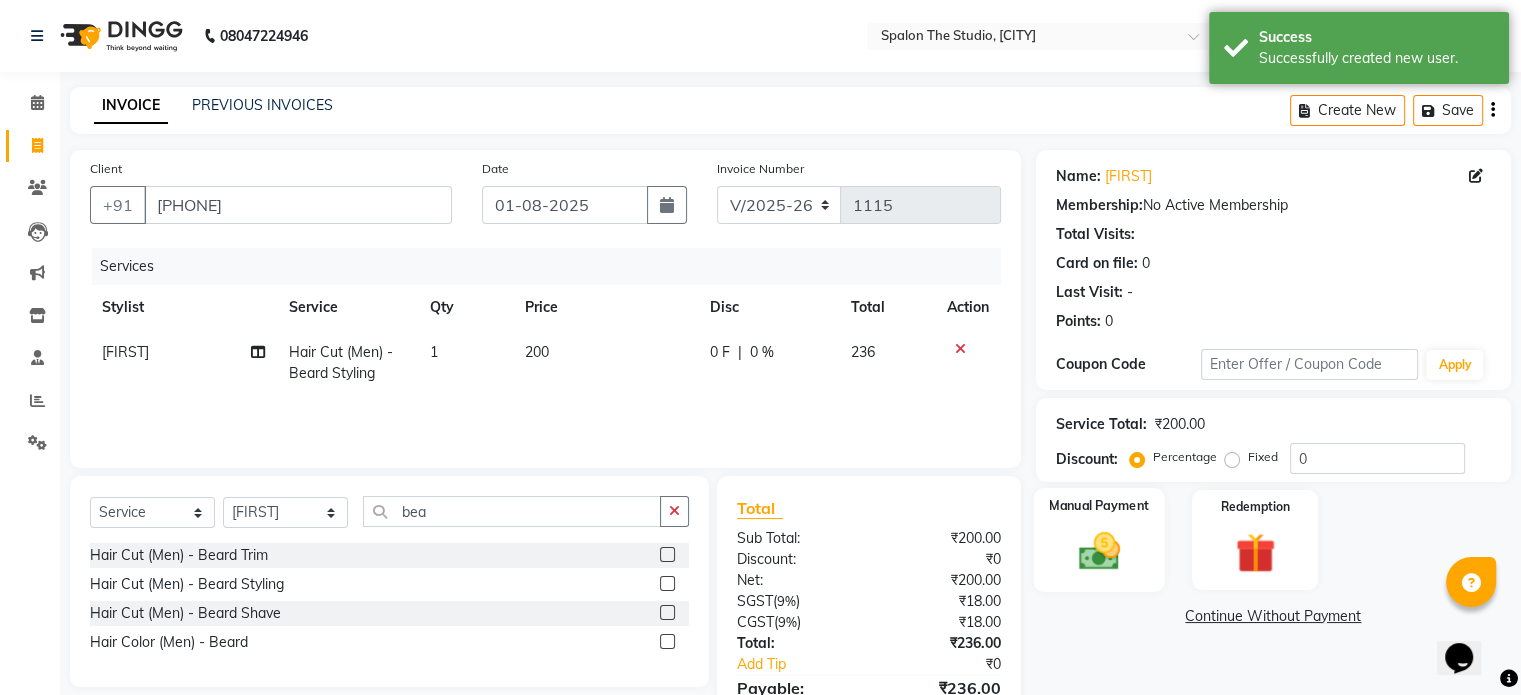 scroll, scrollTop: 105, scrollLeft: 0, axis: vertical 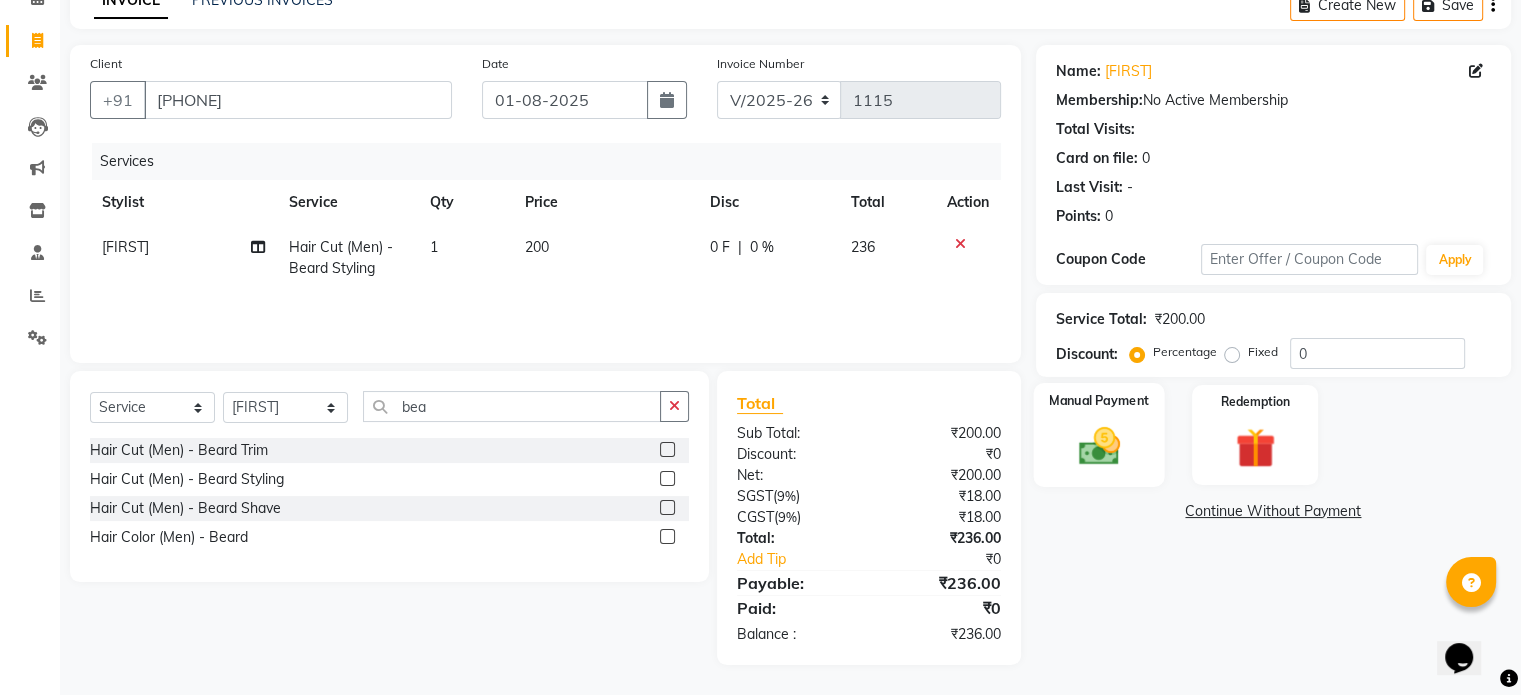 click 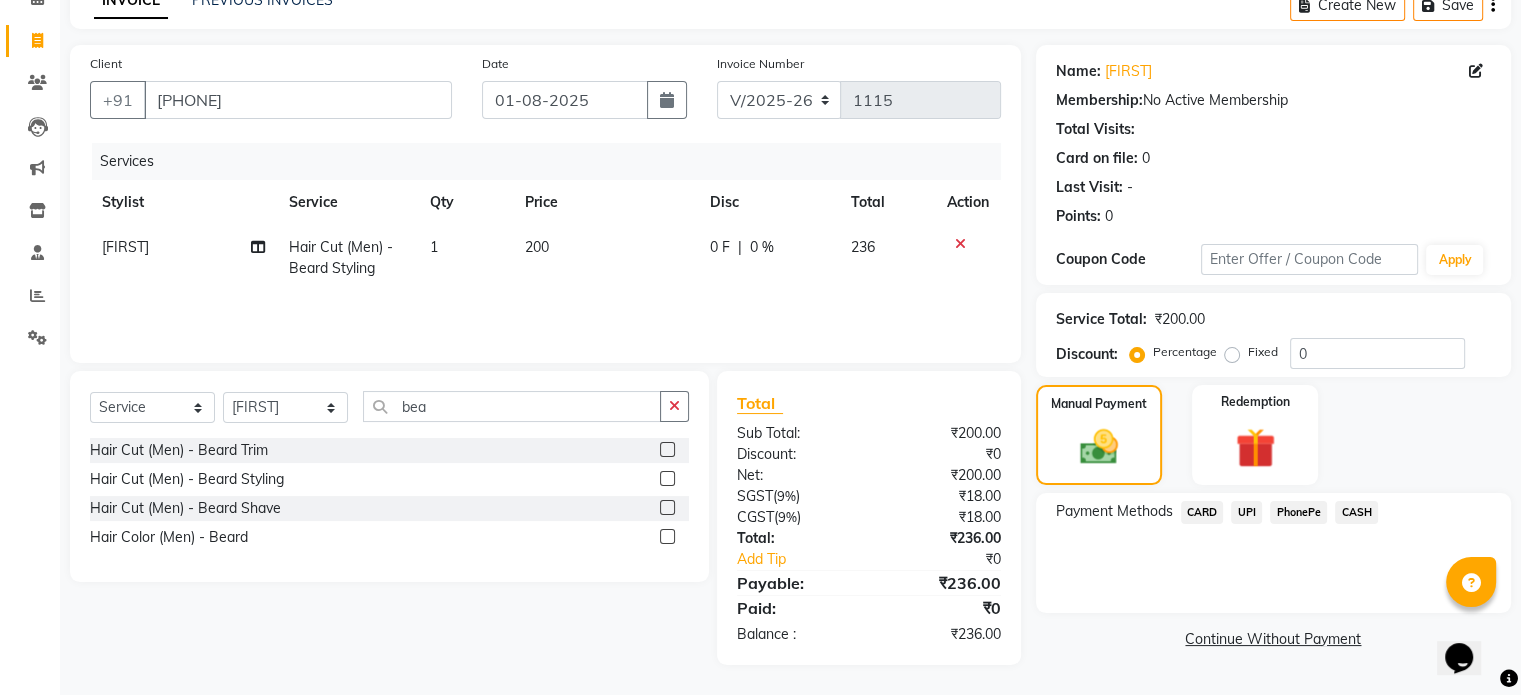 click on "UPI" 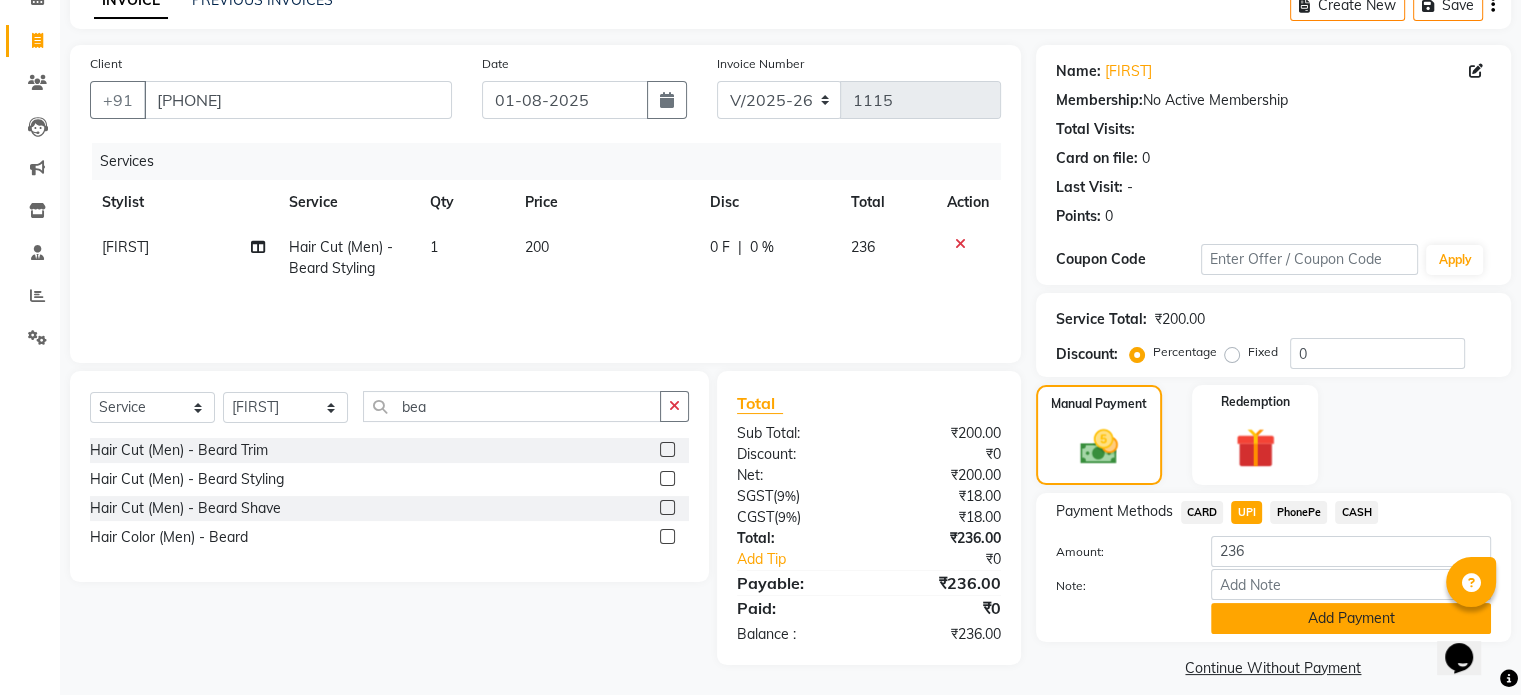 click on "Add Payment" 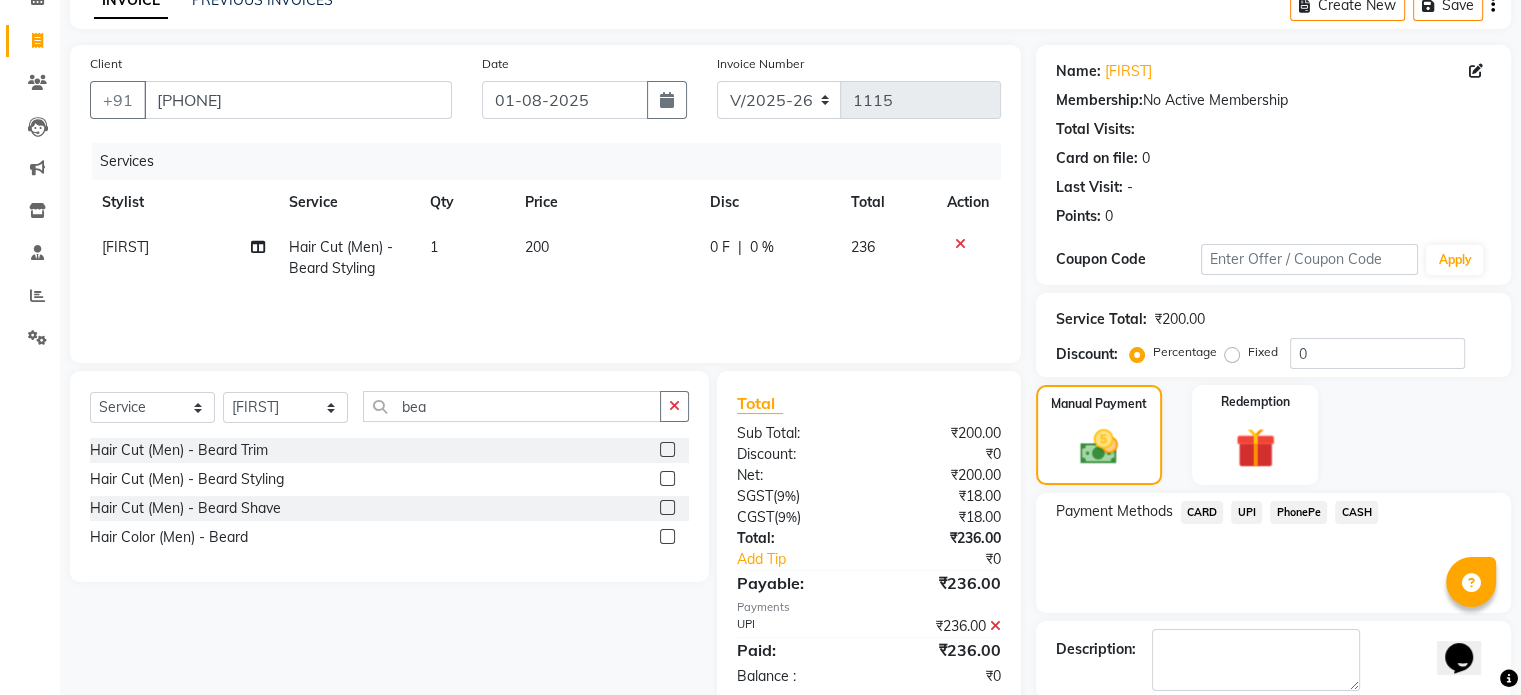 scroll, scrollTop: 205, scrollLeft: 0, axis: vertical 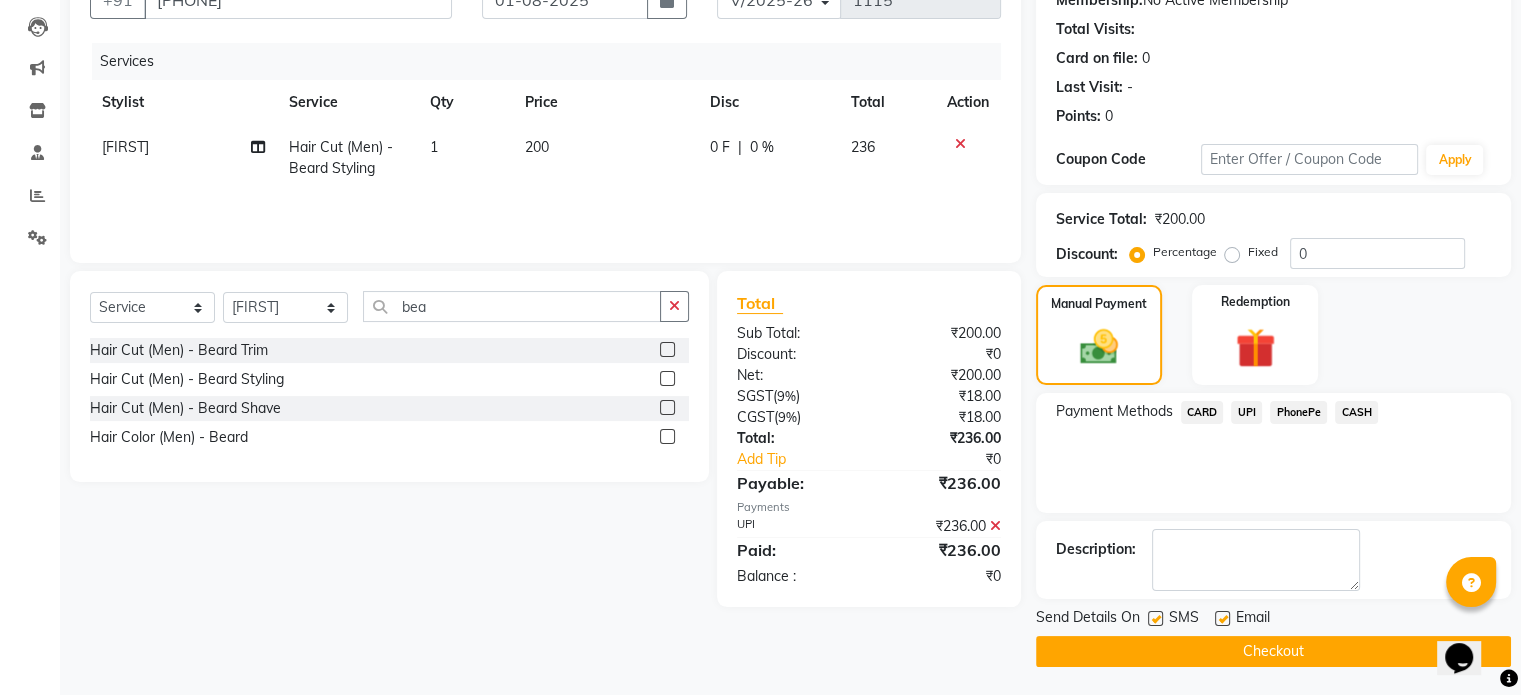 click on "Checkout" 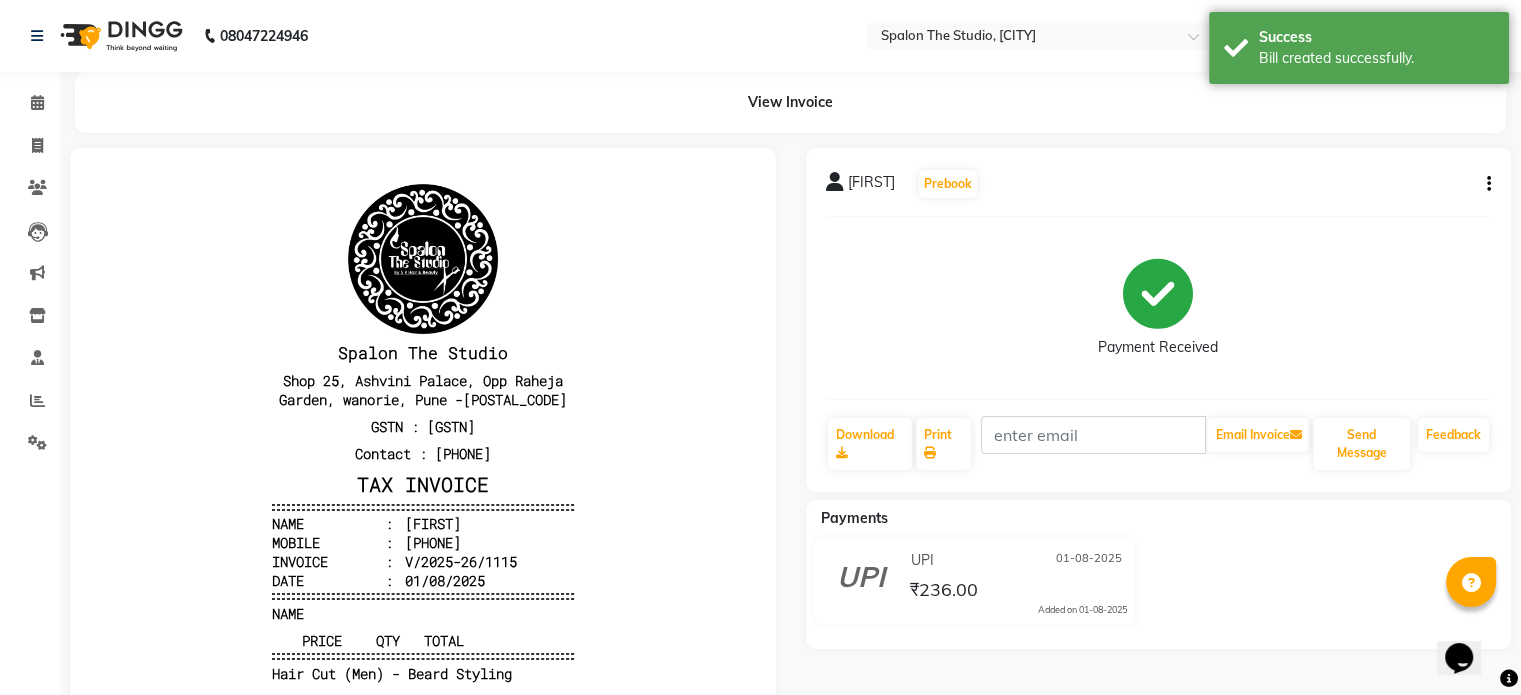 scroll, scrollTop: 0, scrollLeft: 0, axis: both 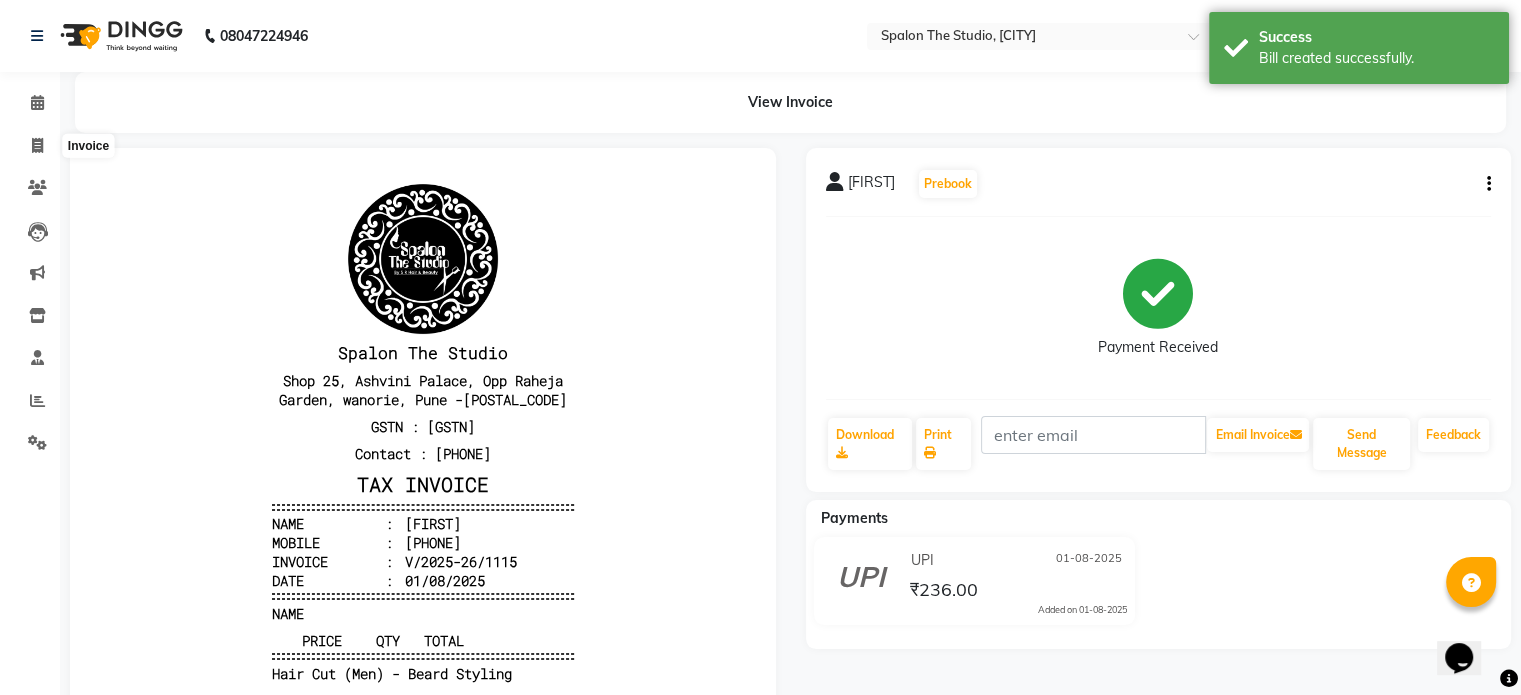 click on "Invoice" 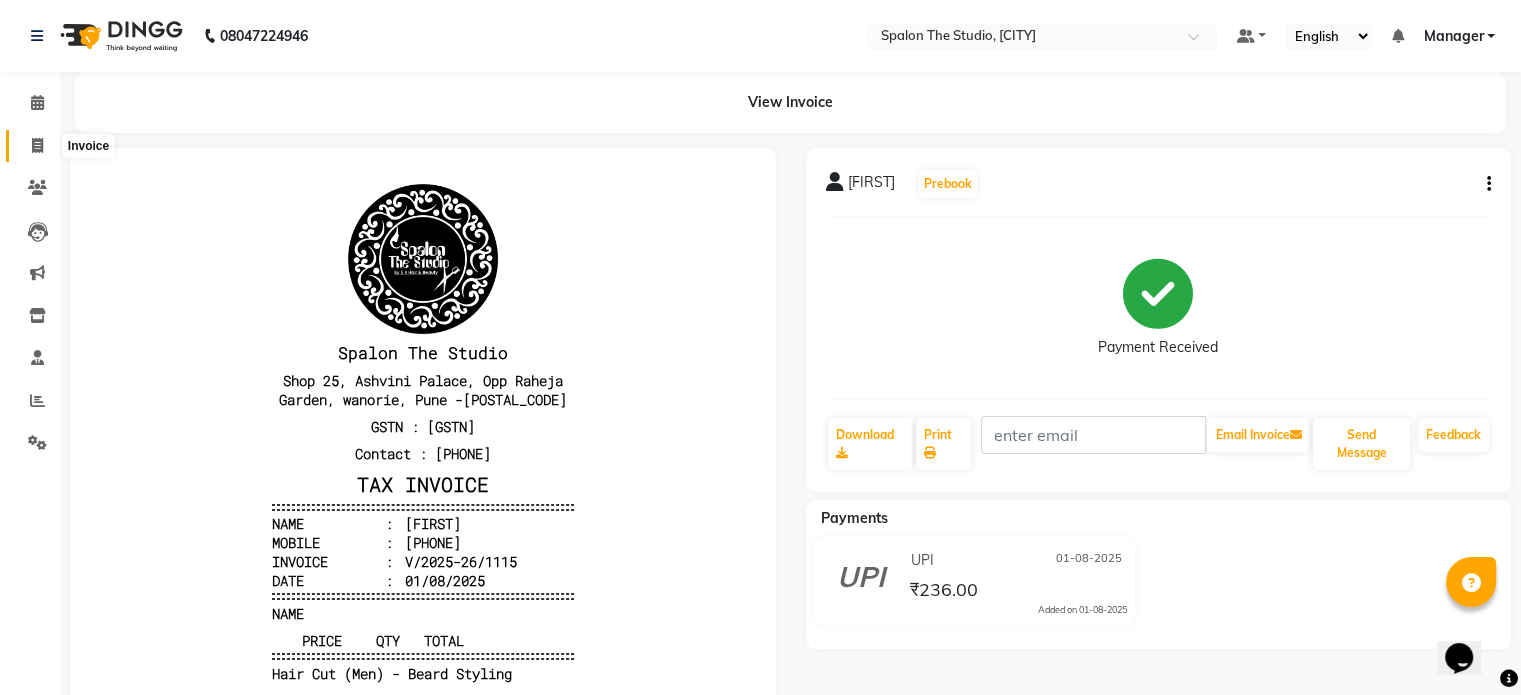 click 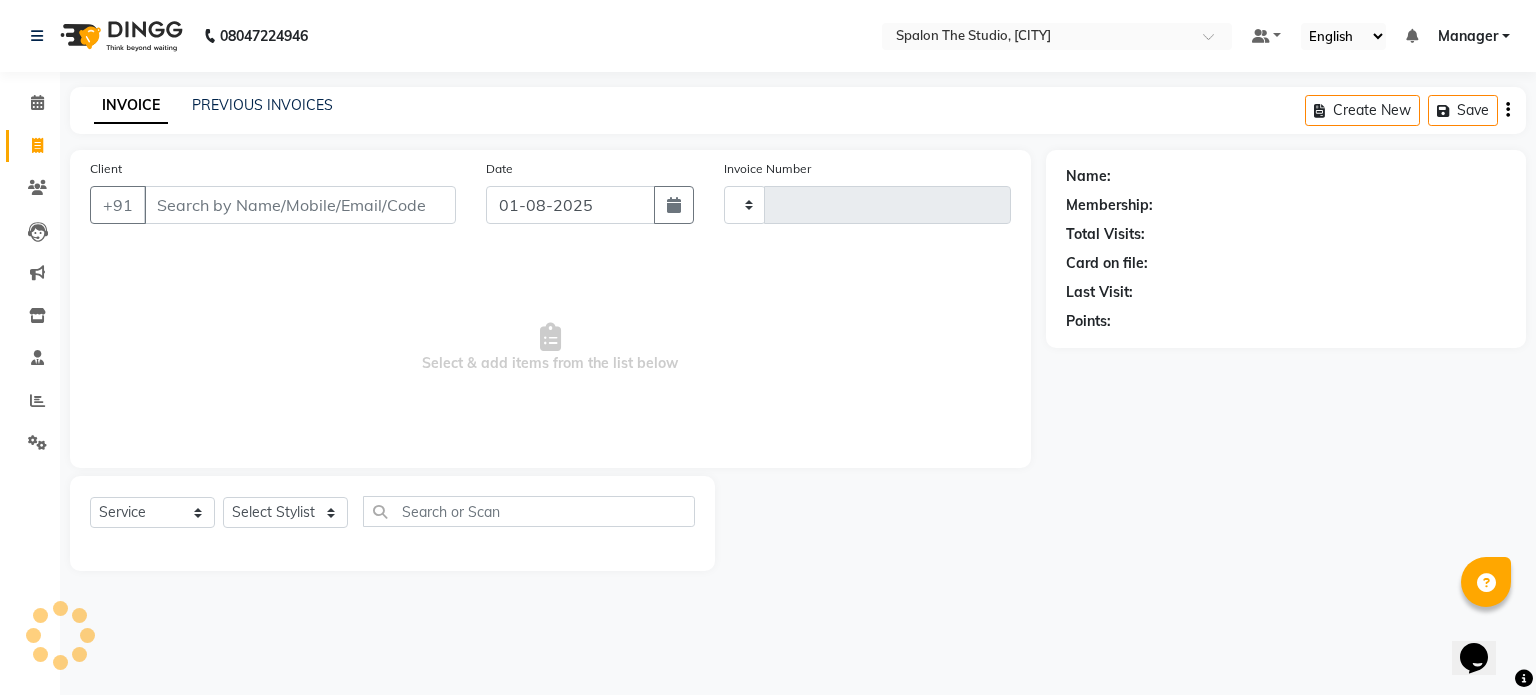 type on "1116" 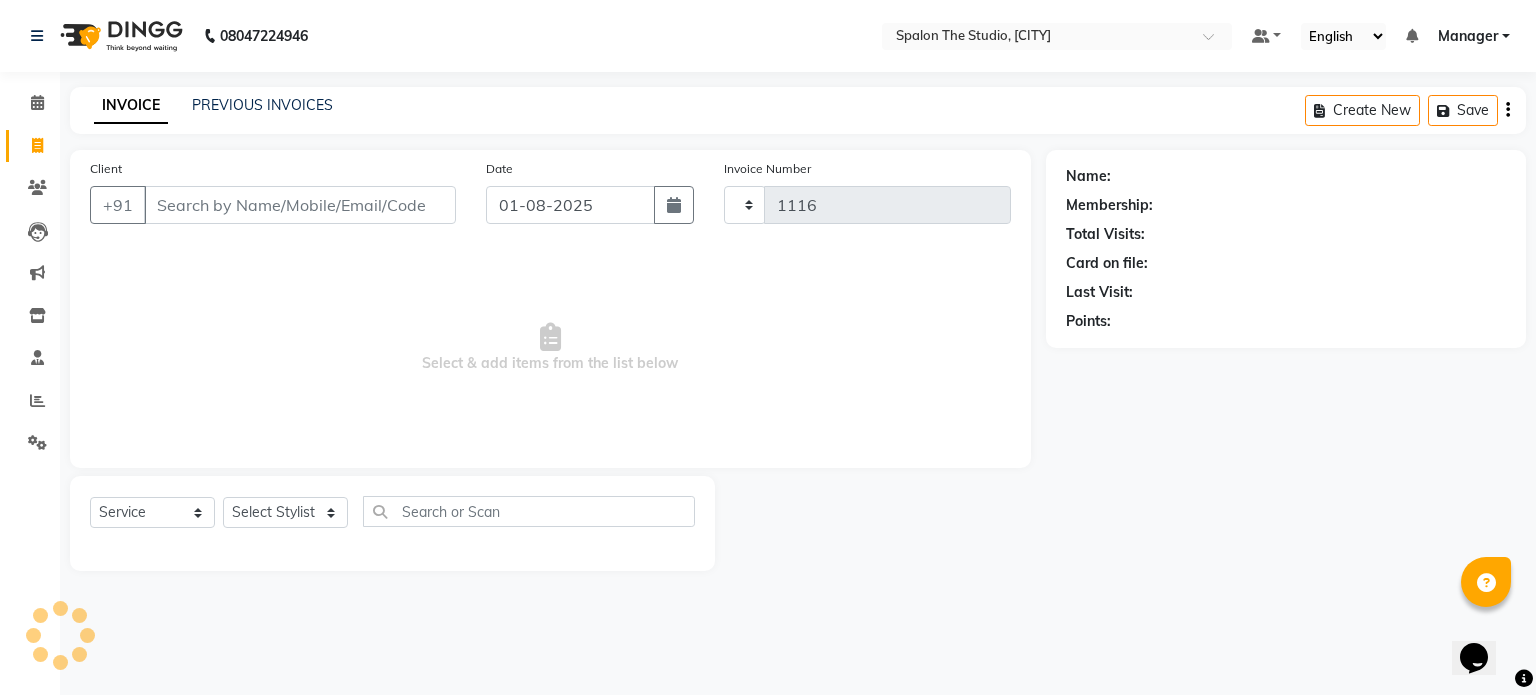 select on "903" 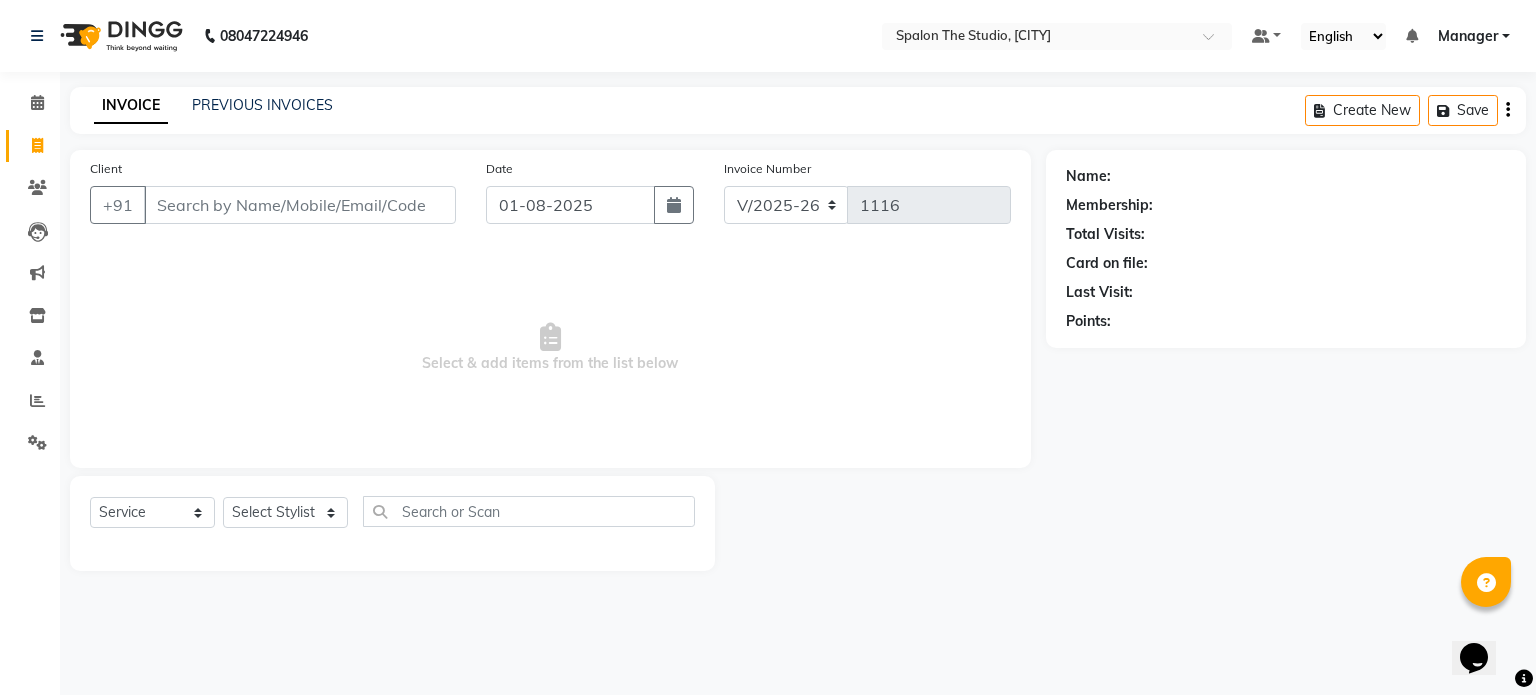 drag, startPoint x: 192, startPoint y: 199, endPoint x: 177, endPoint y: 179, distance: 25 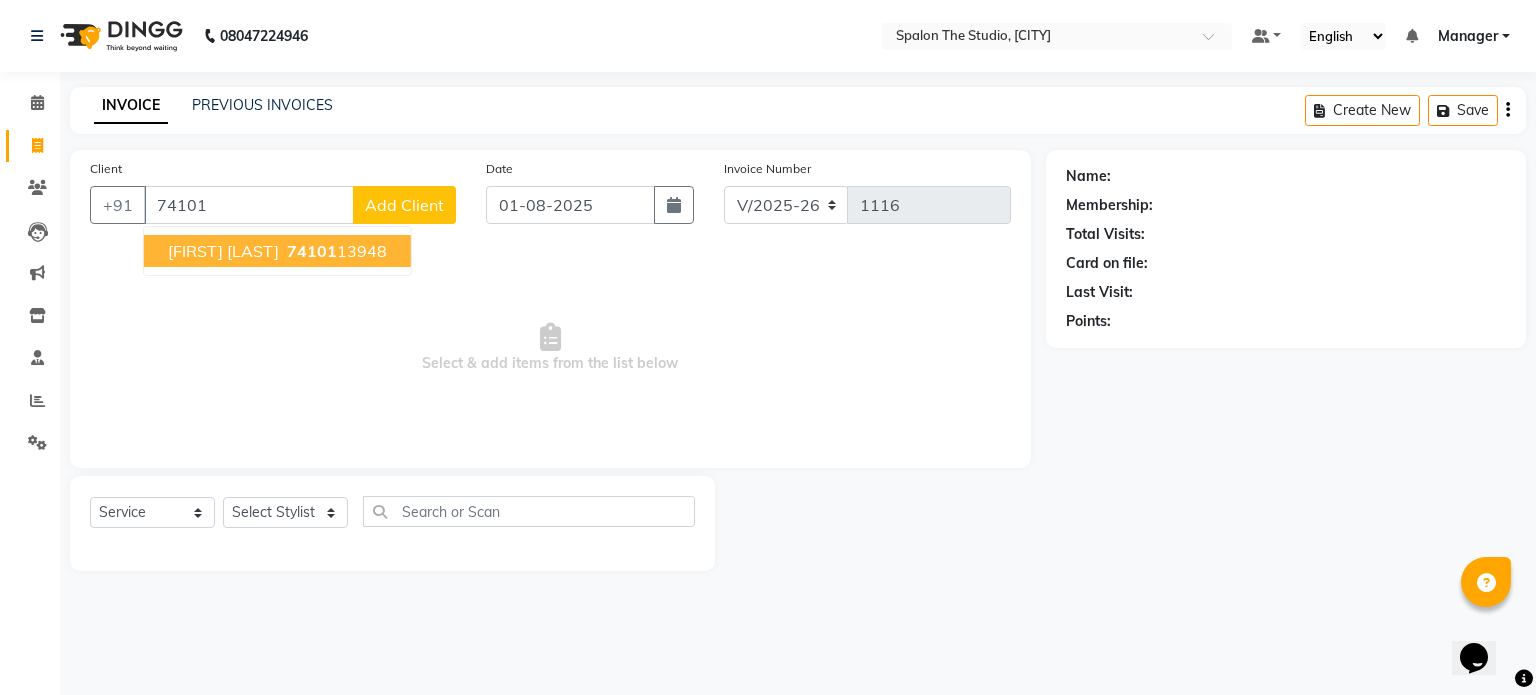 click on "74101" at bounding box center (312, 251) 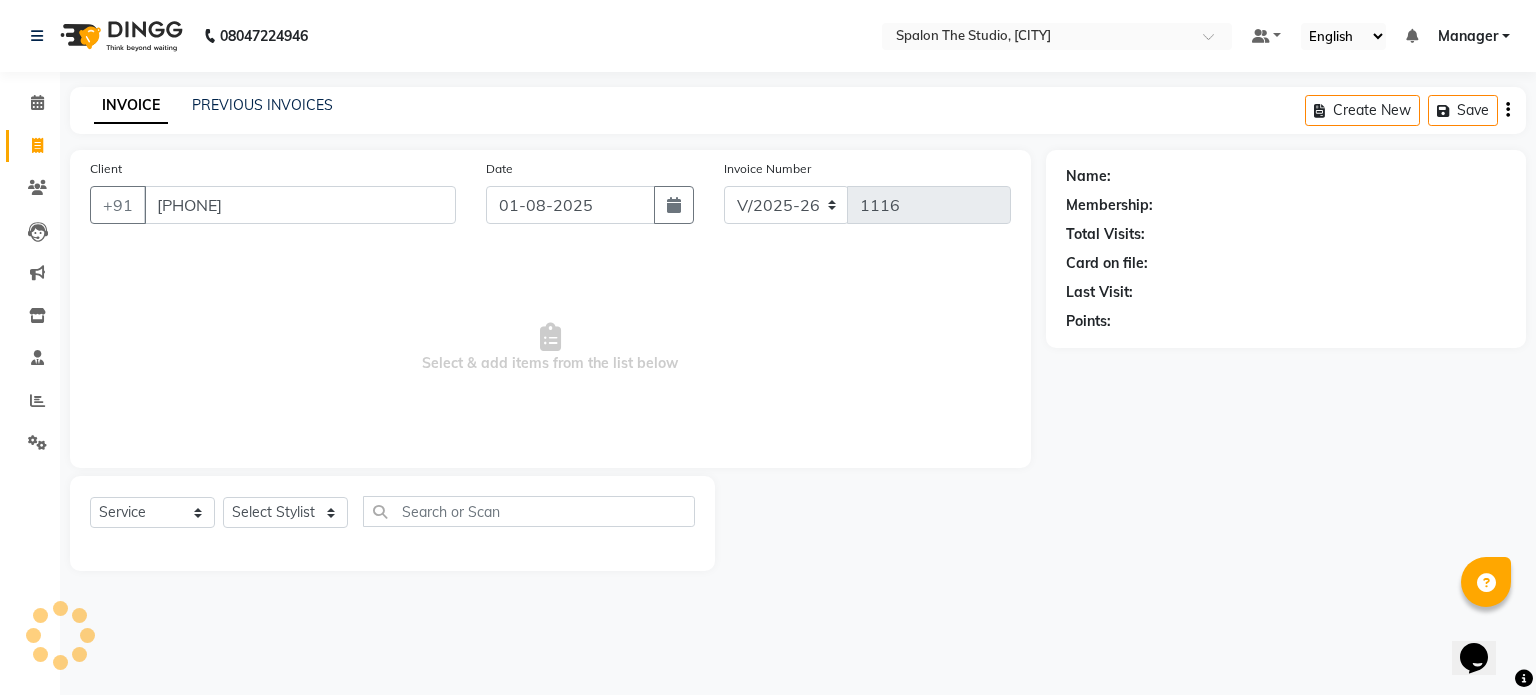 type on "[PHONE]" 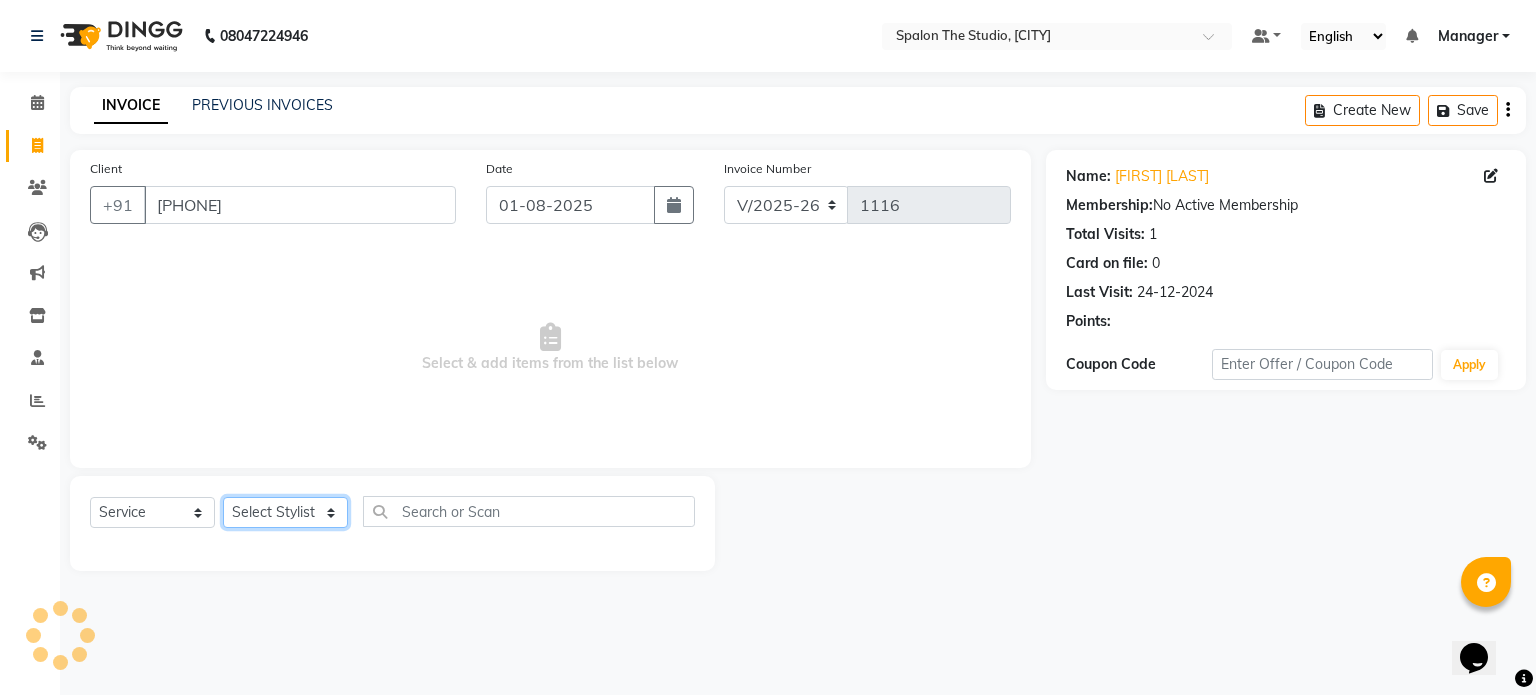 click on "Select Stylist Aarti AMBIKA komal  kusum Manager navazish pranali Riya Shetye Saisha SHARIF Shubham  Pawar siddhi sunil Vanshika" 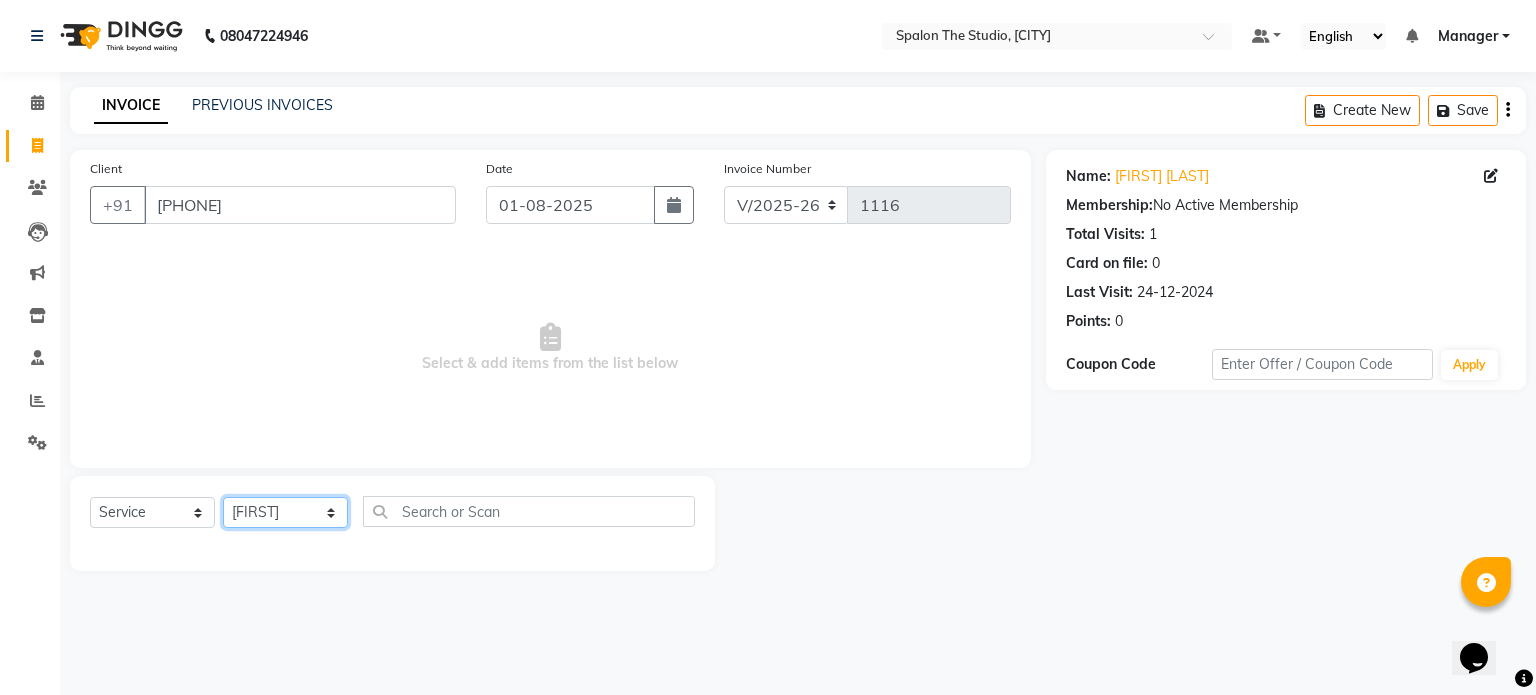 click on "Select Stylist Aarti AMBIKA komal  kusum Manager navazish pranali Riya Shetye Saisha SHARIF Shubham  Pawar siddhi sunil Vanshika" 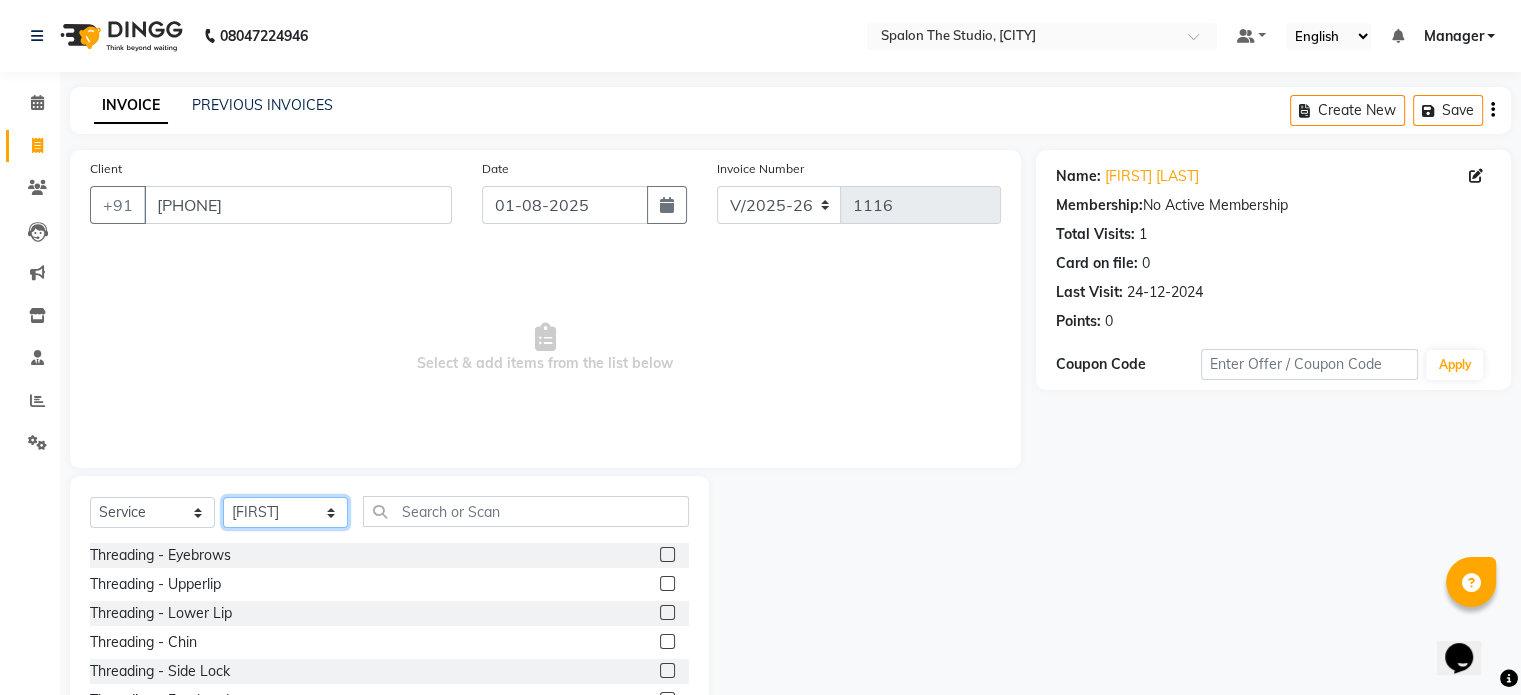 click on "Select Stylist Aarti AMBIKA komal  kusum Manager navazish pranali Riya Shetye Saisha SHARIF Shubham  Pawar siddhi sunil Vanshika" 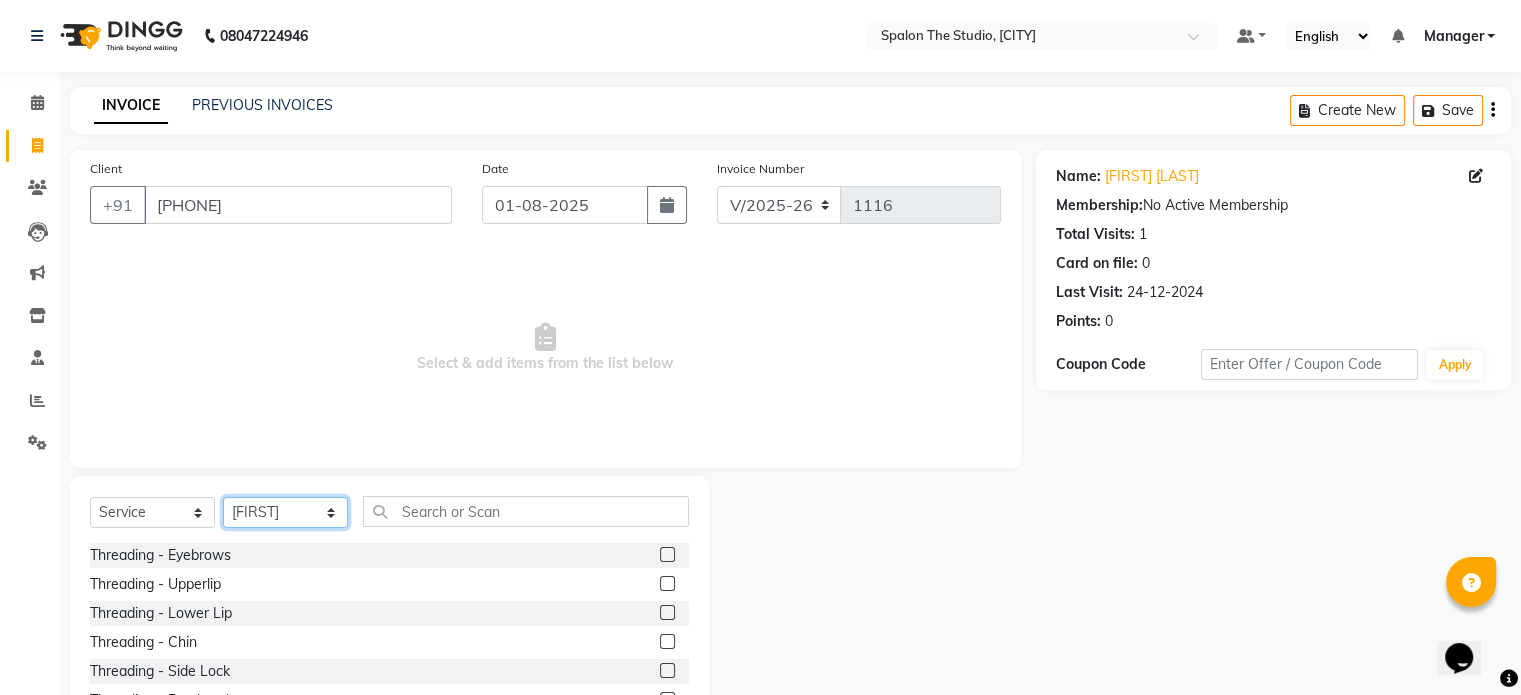 select on "47767" 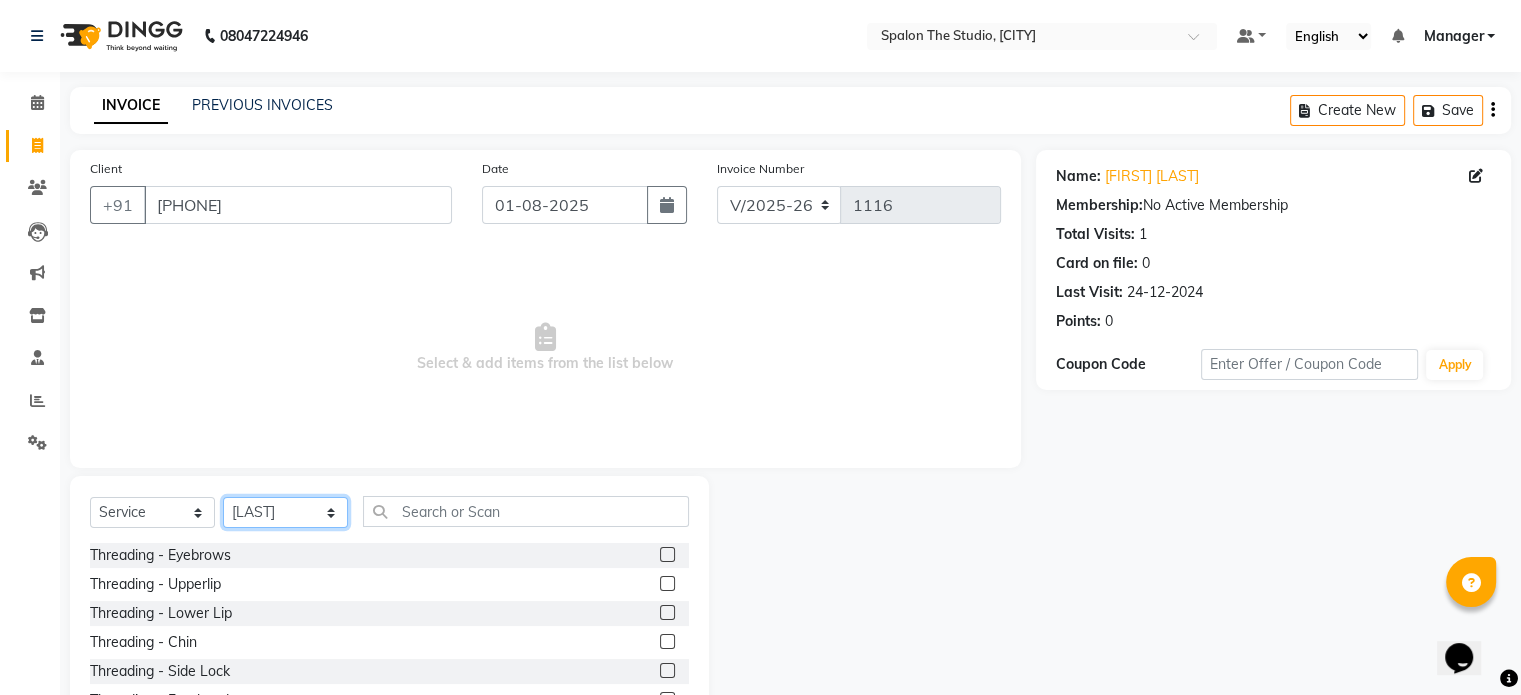 click on "Select Stylist Aarti AMBIKA komal  kusum Manager navazish pranali Riya Shetye Saisha SHARIF Shubham  Pawar siddhi sunil Vanshika" 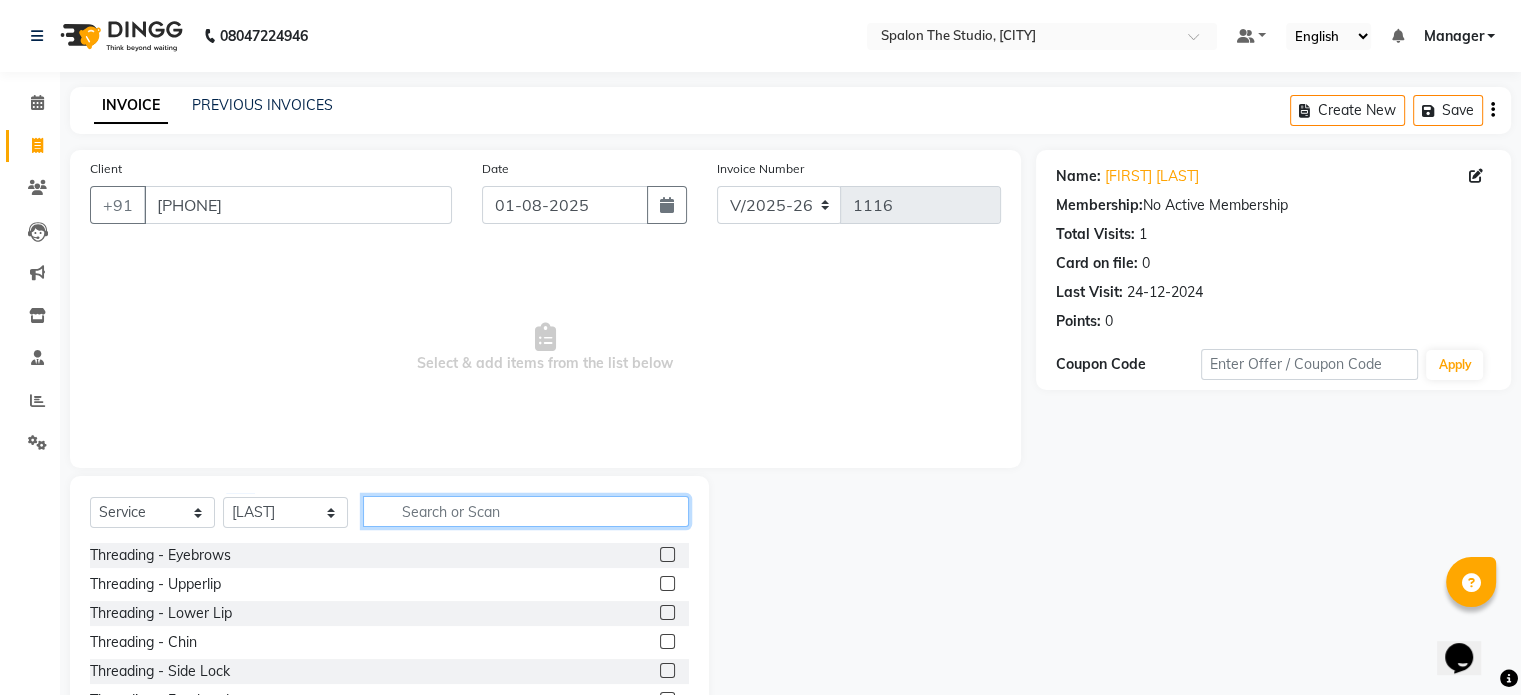 click 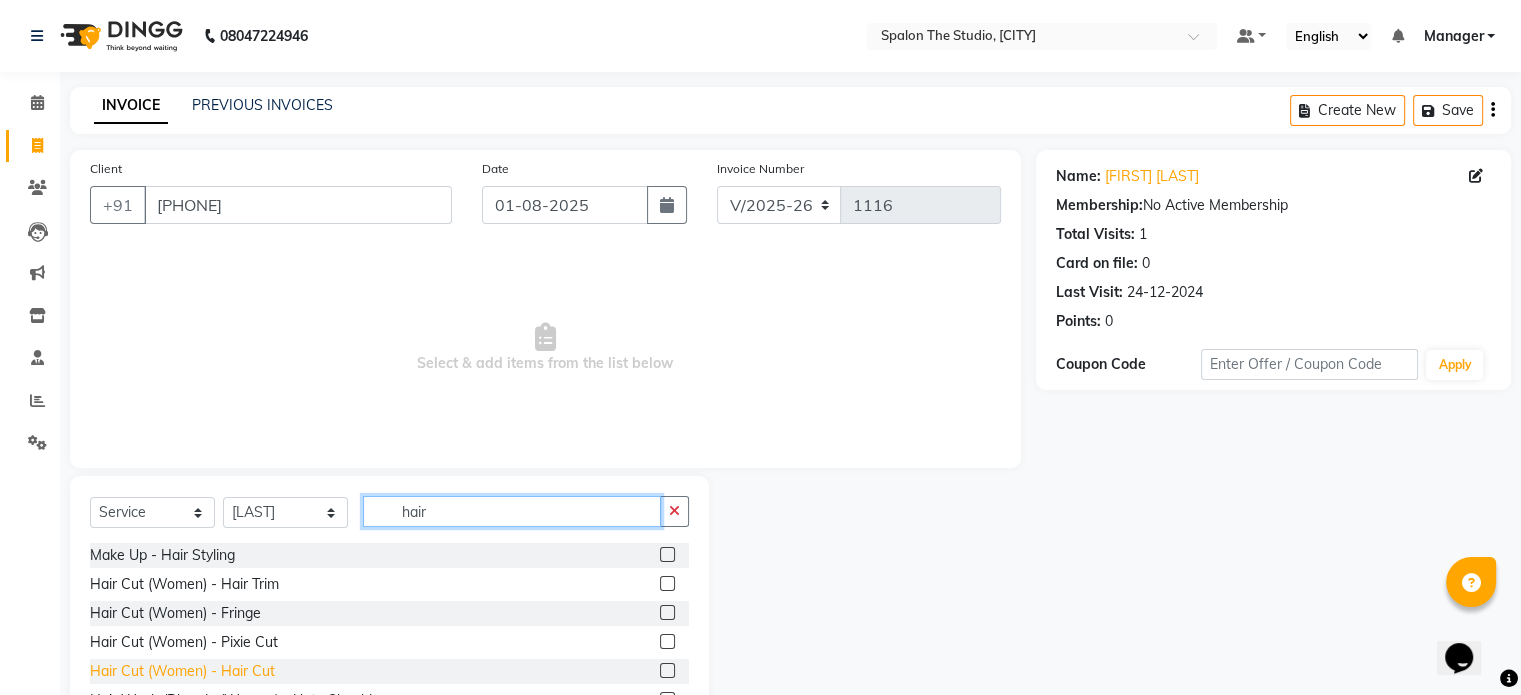type on "hair" 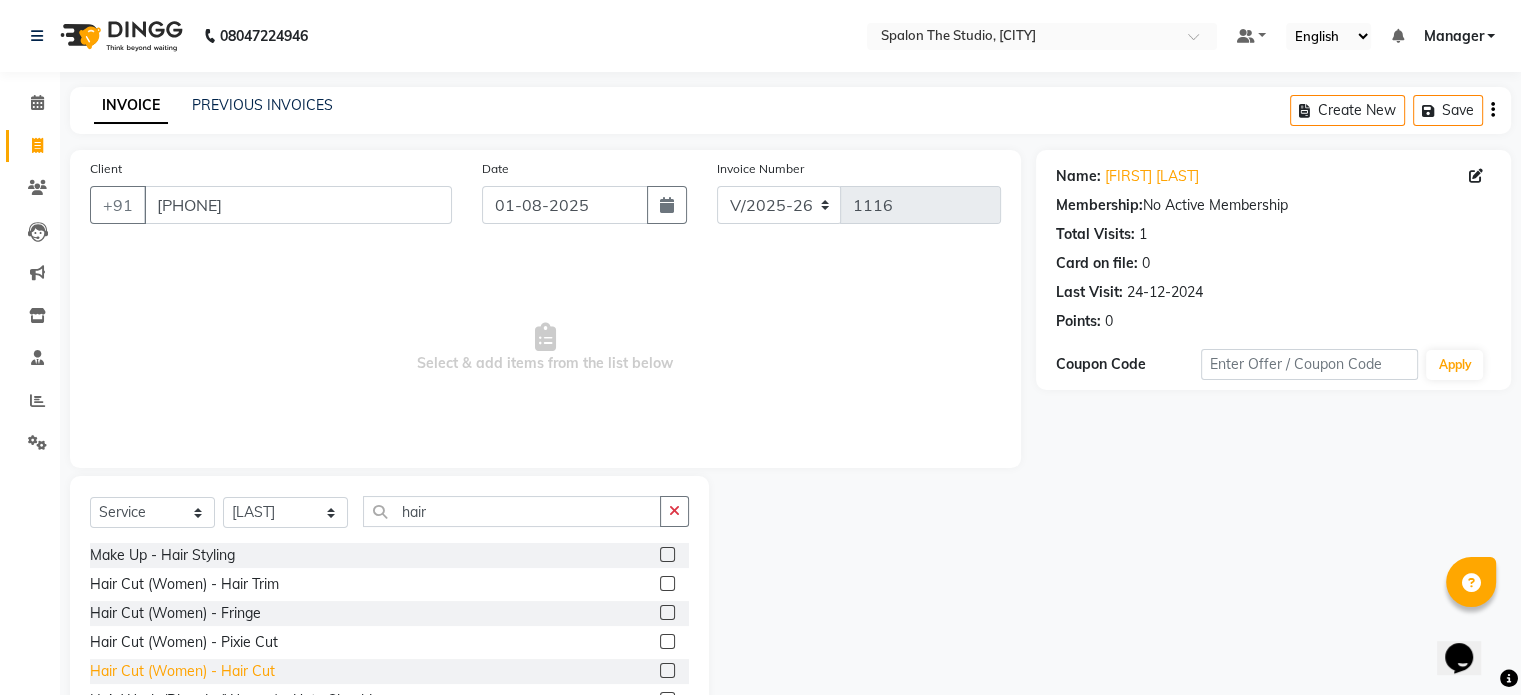 click on "Hair Cut (Women) - Hair Cut" 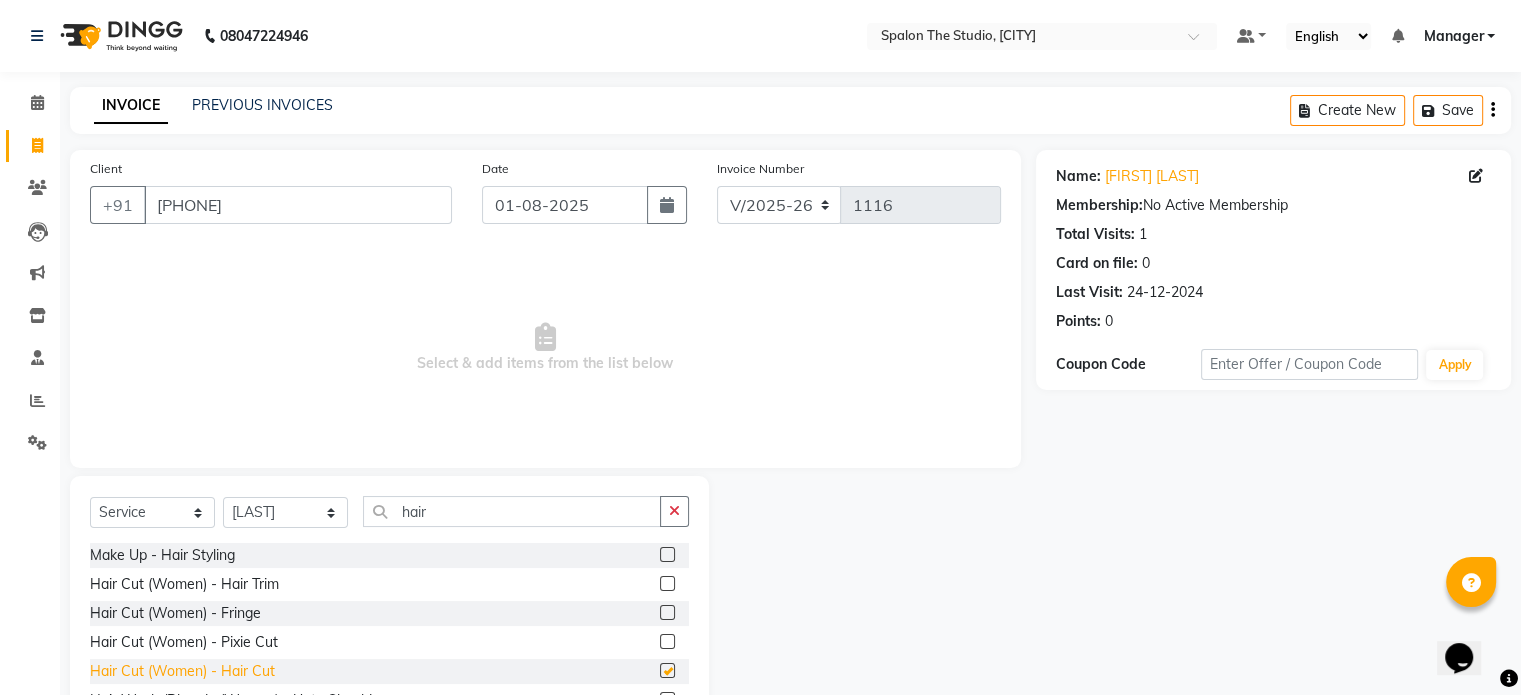 checkbox on "false" 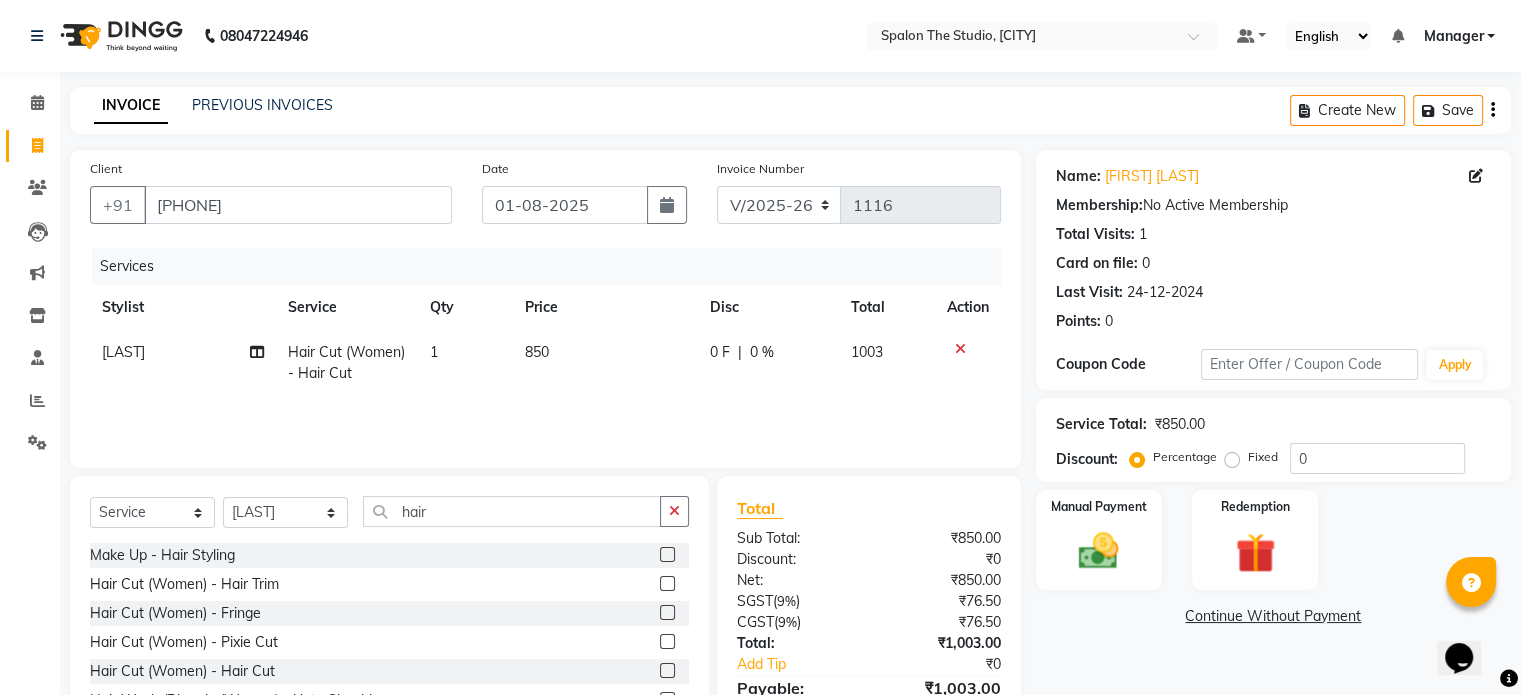 click on "850" 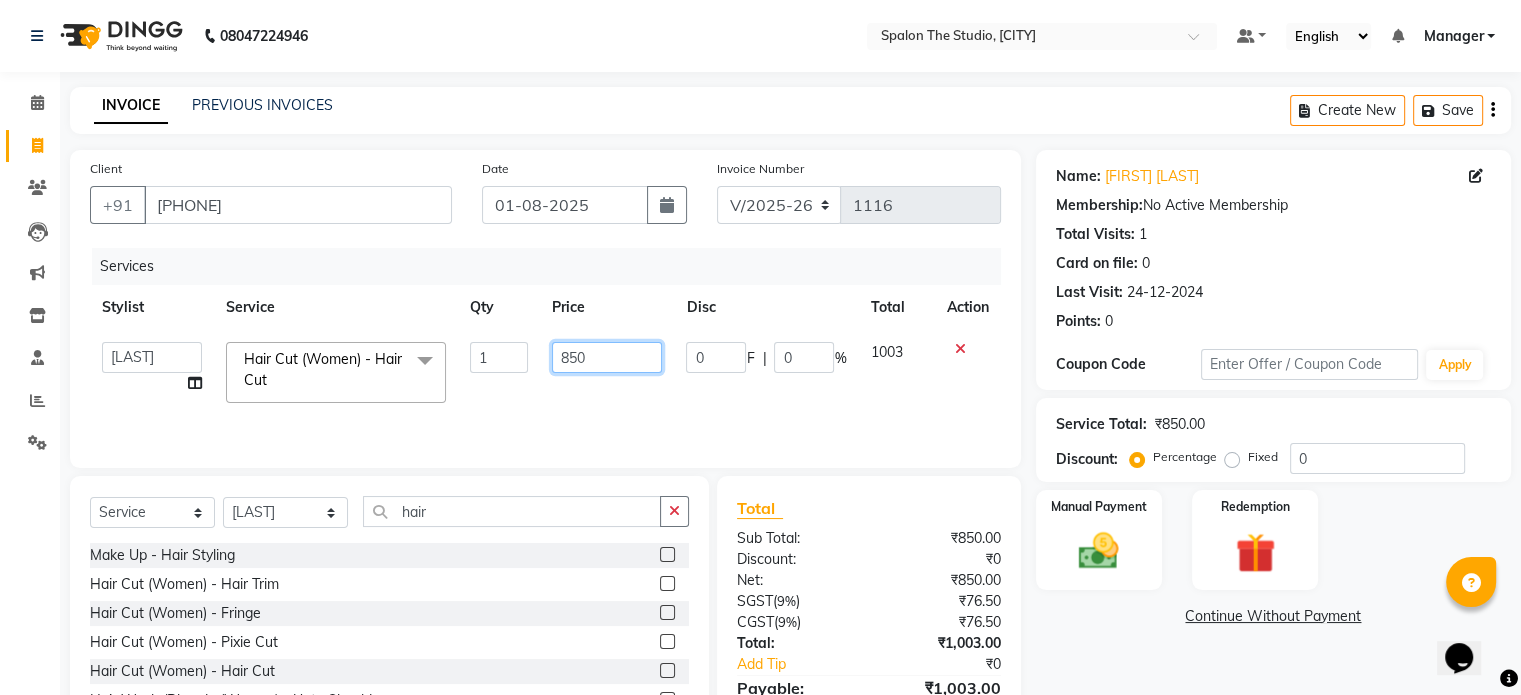 drag, startPoint x: 604, startPoint y: 357, endPoint x: 603, endPoint y: 380, distance: 23.021729 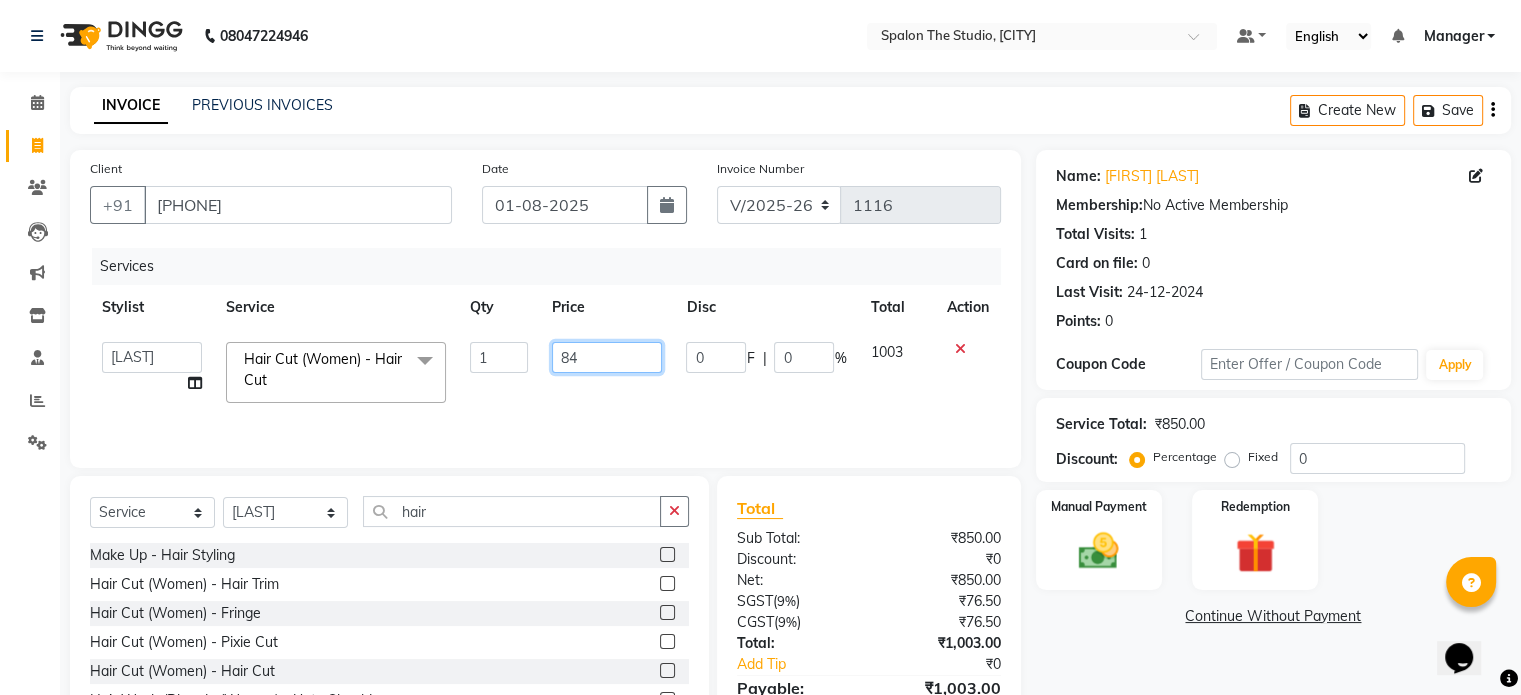 type on "848" 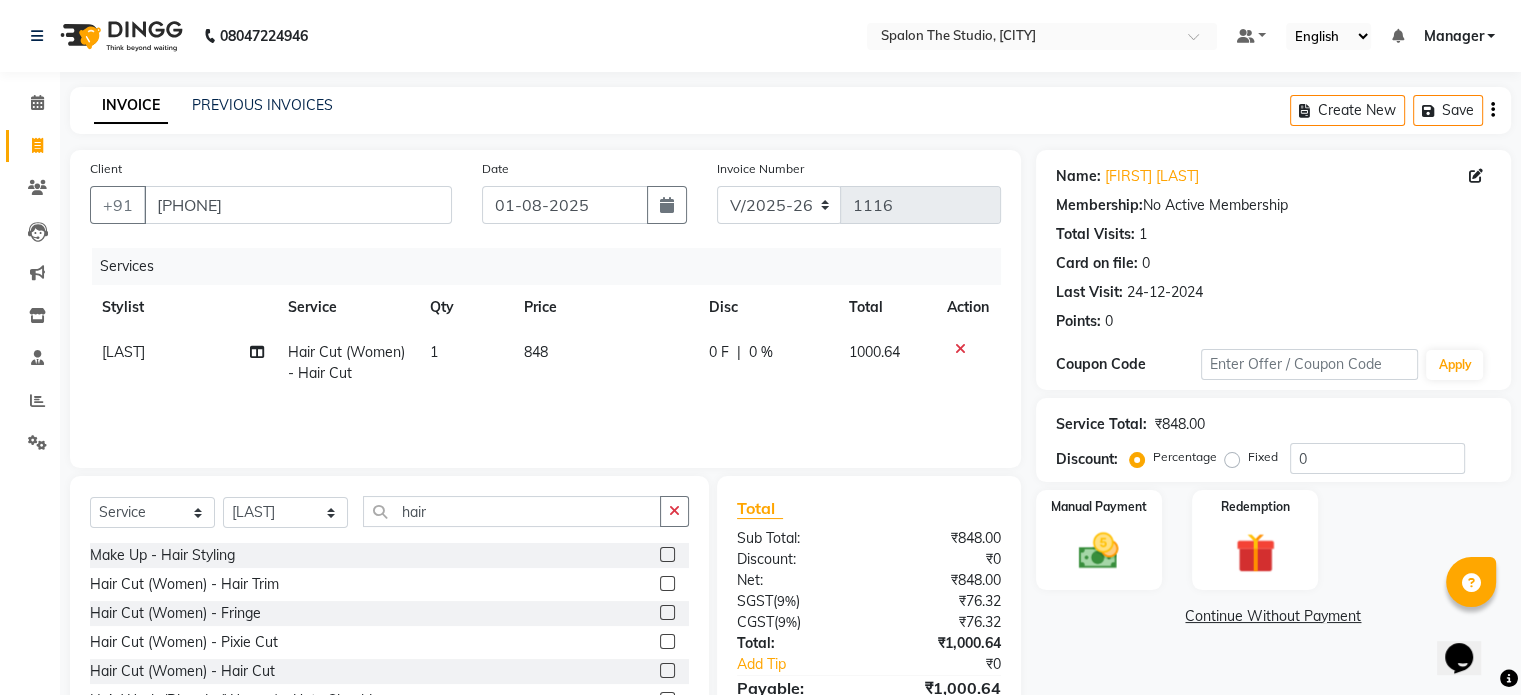 click on "848" 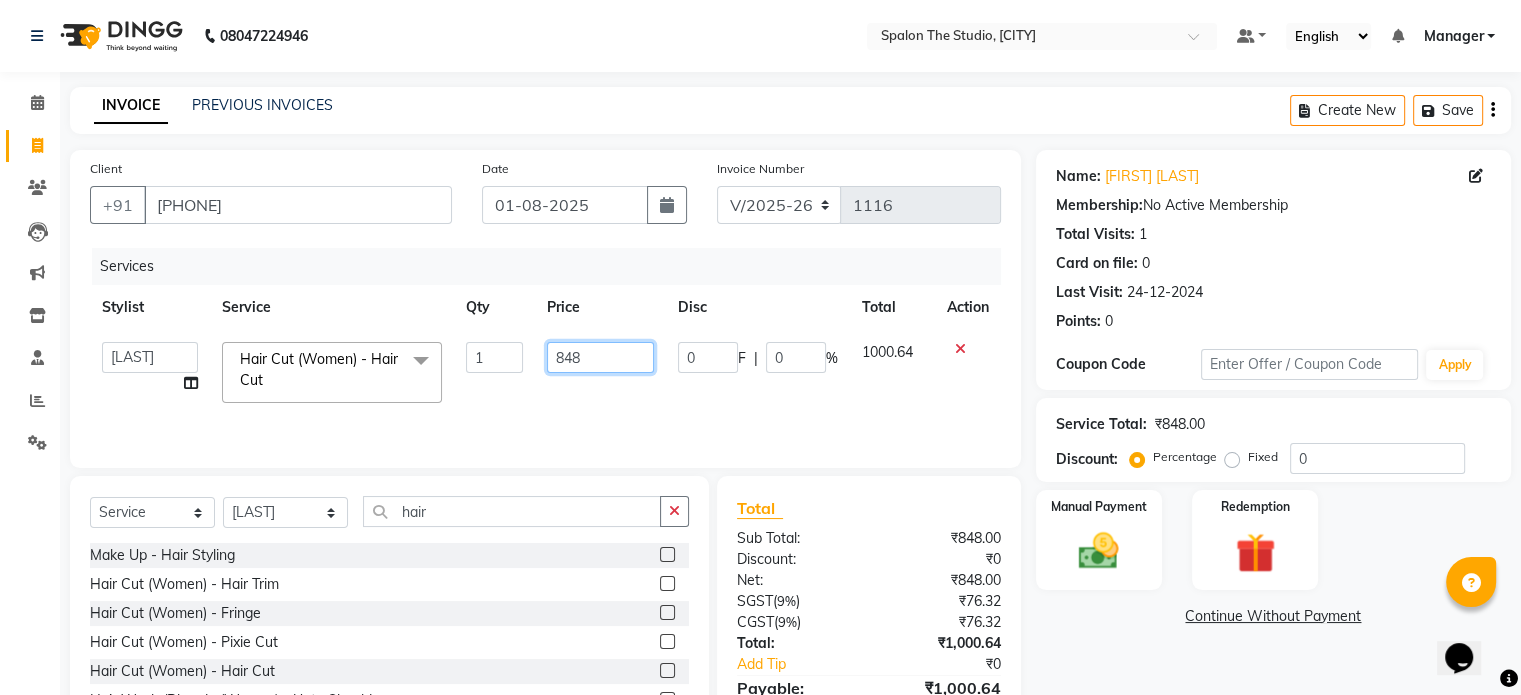 click on "848" 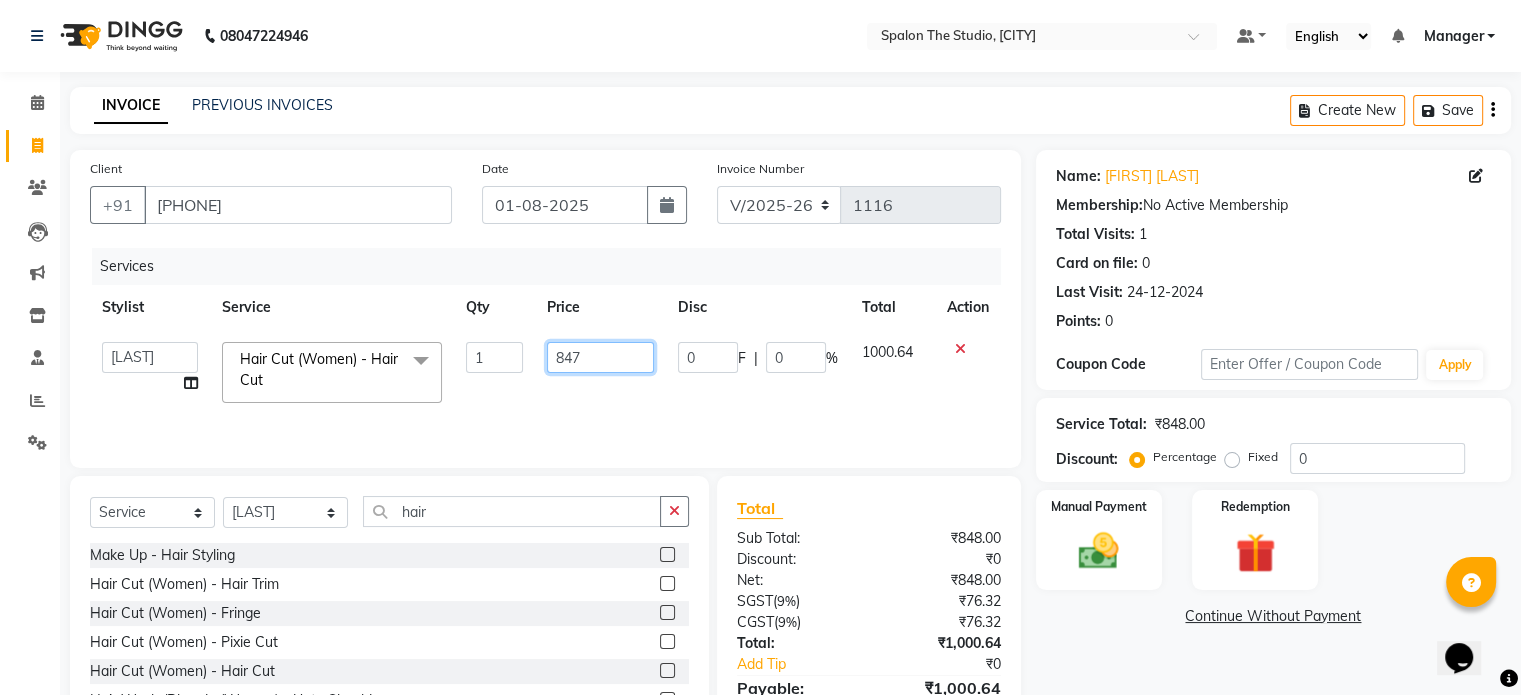 type on "8477" 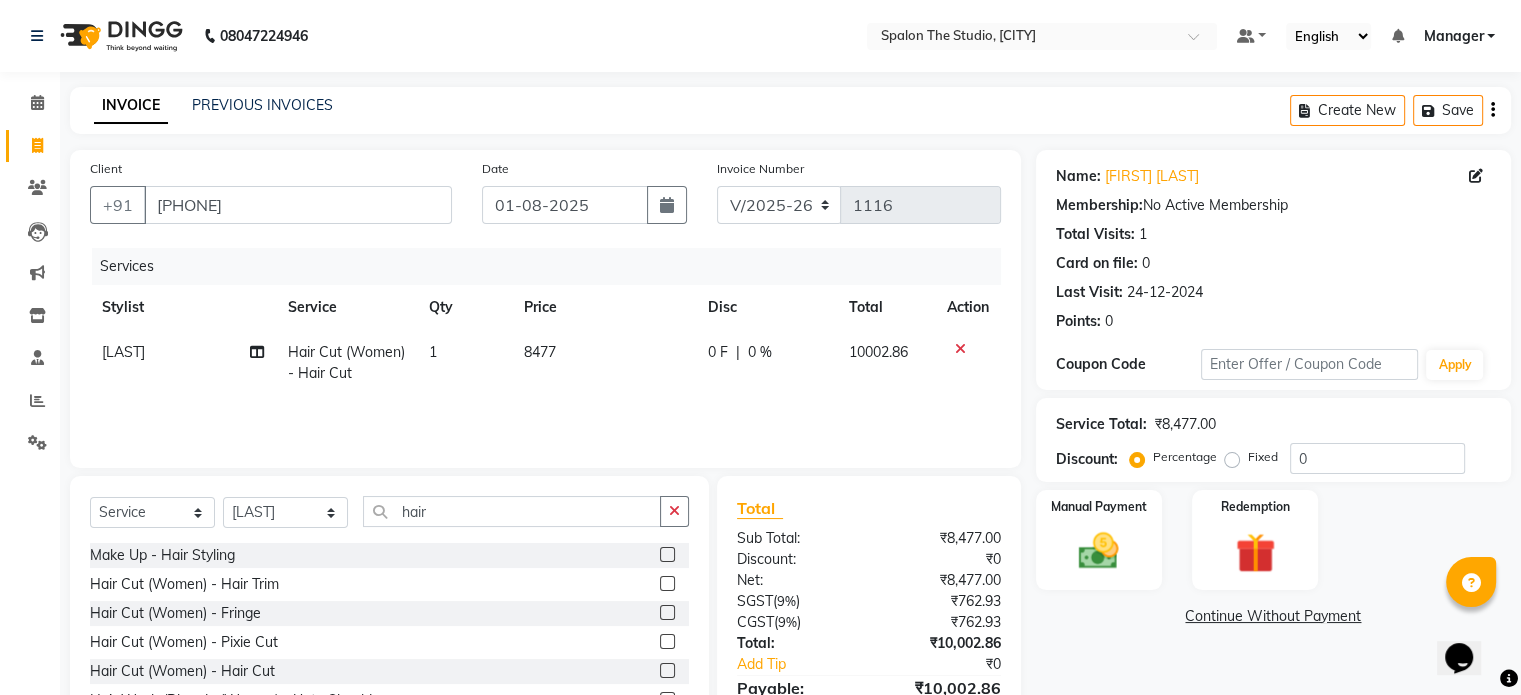 click on "Services Stylist Service Qty Price Disc Total Action SHARIF Hair Cut (Women) - Hair Cut 1 8477 0 F | 0 % 10002.86" 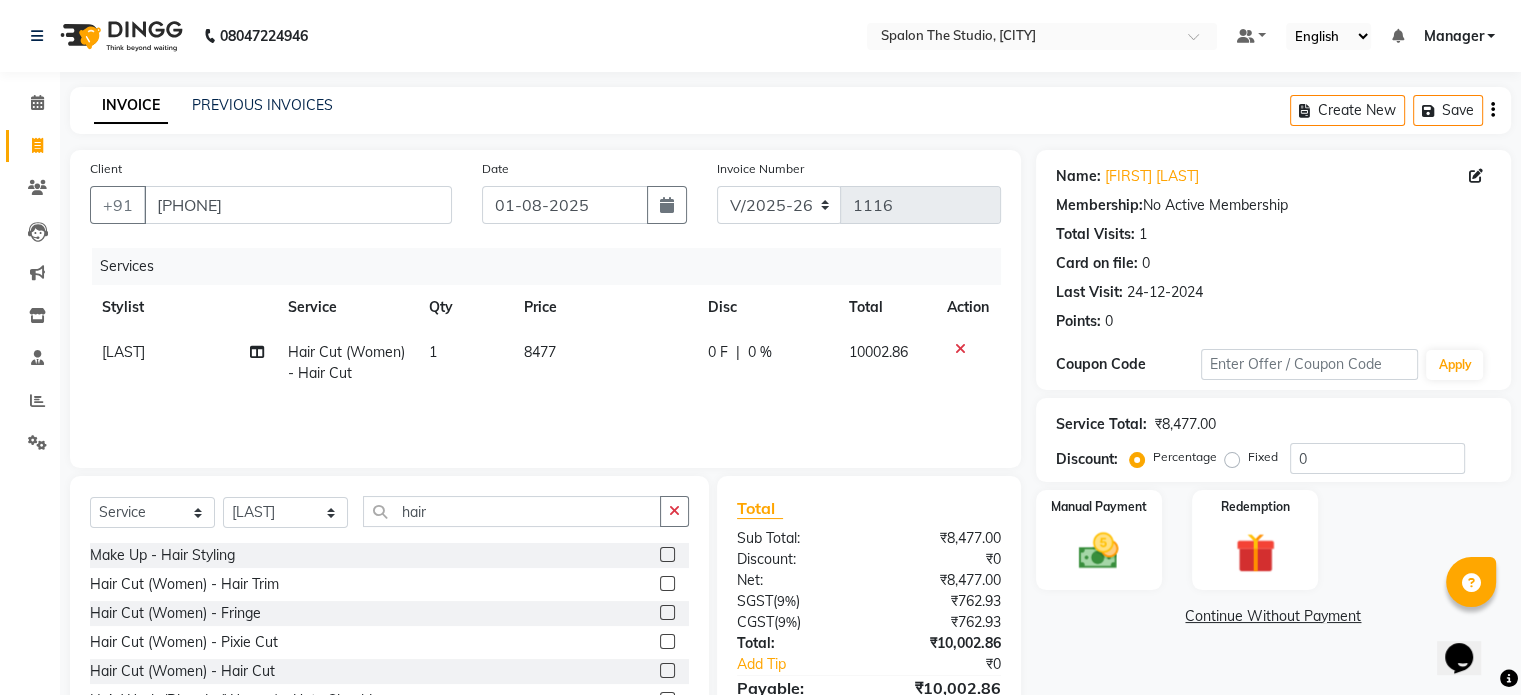 click on "8477" 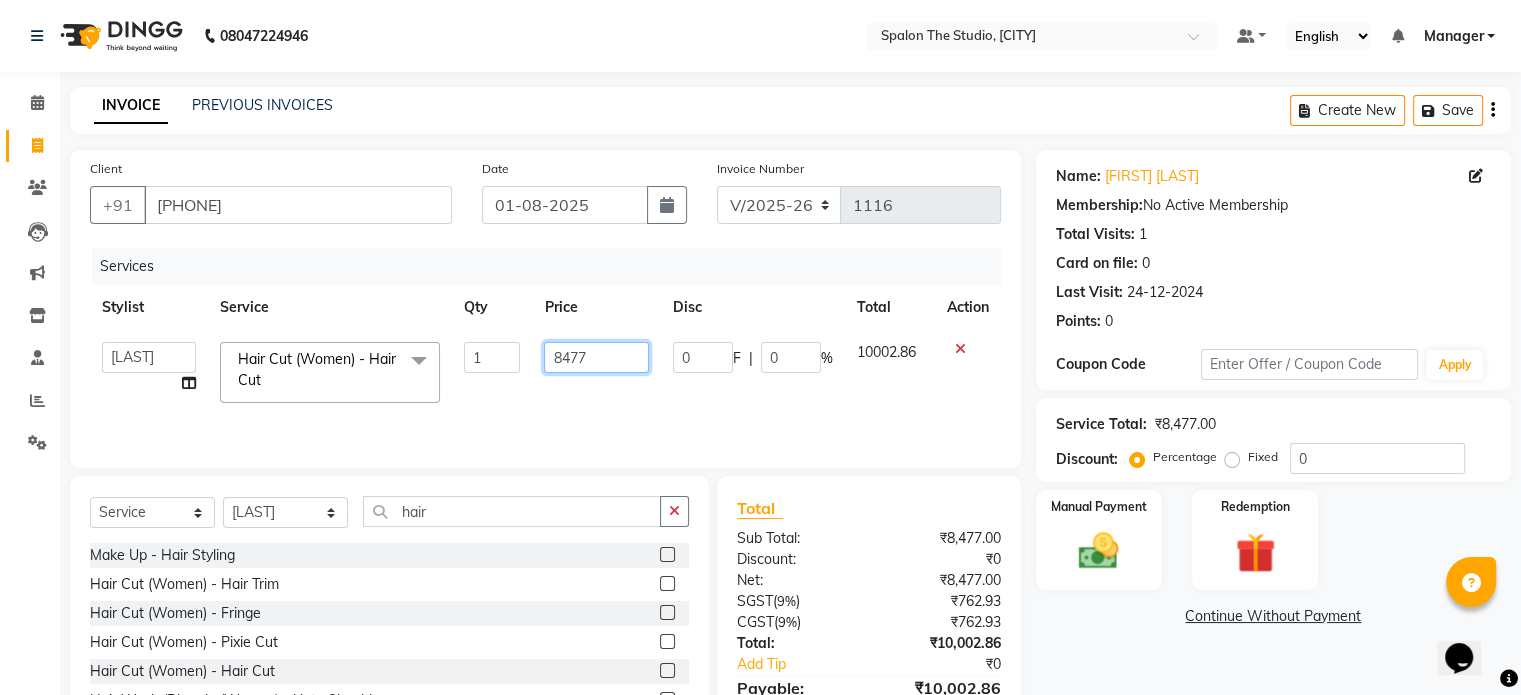 click on "8477" 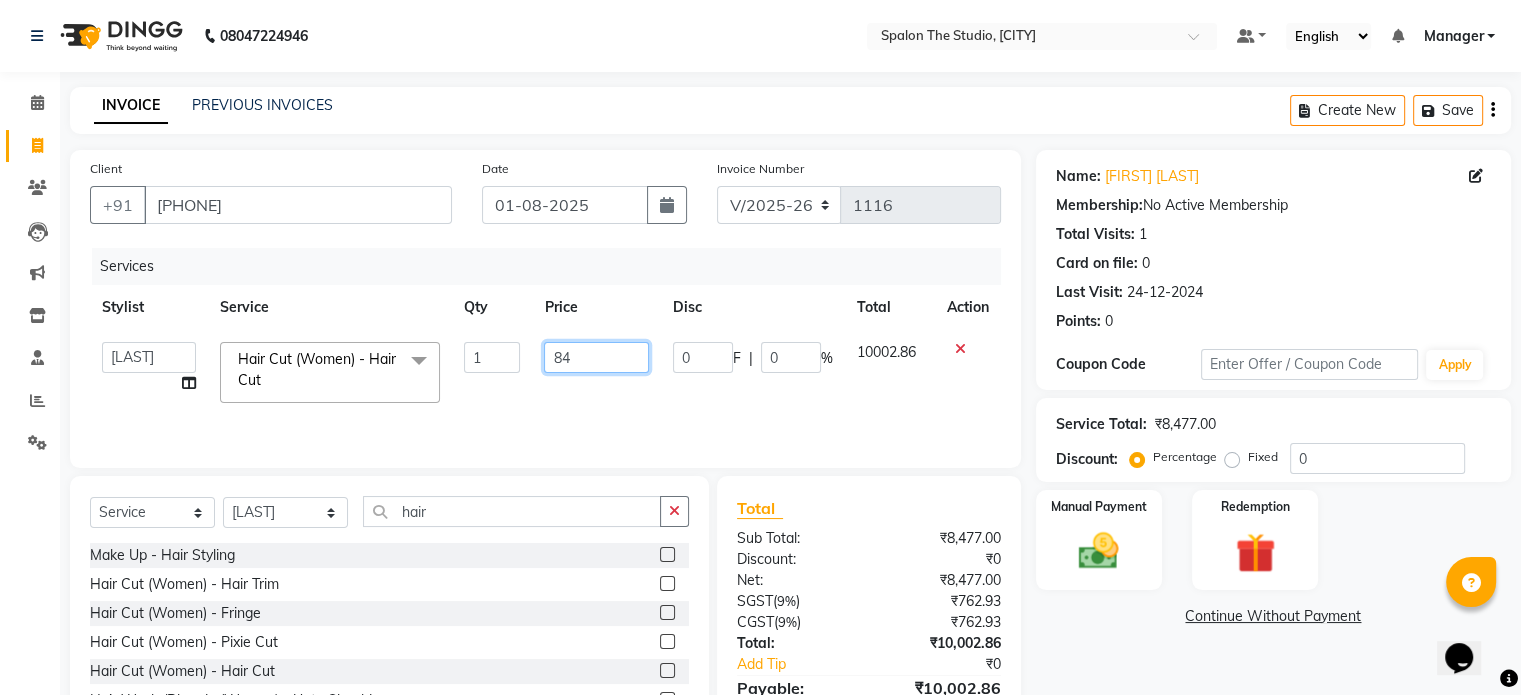 type on "847" 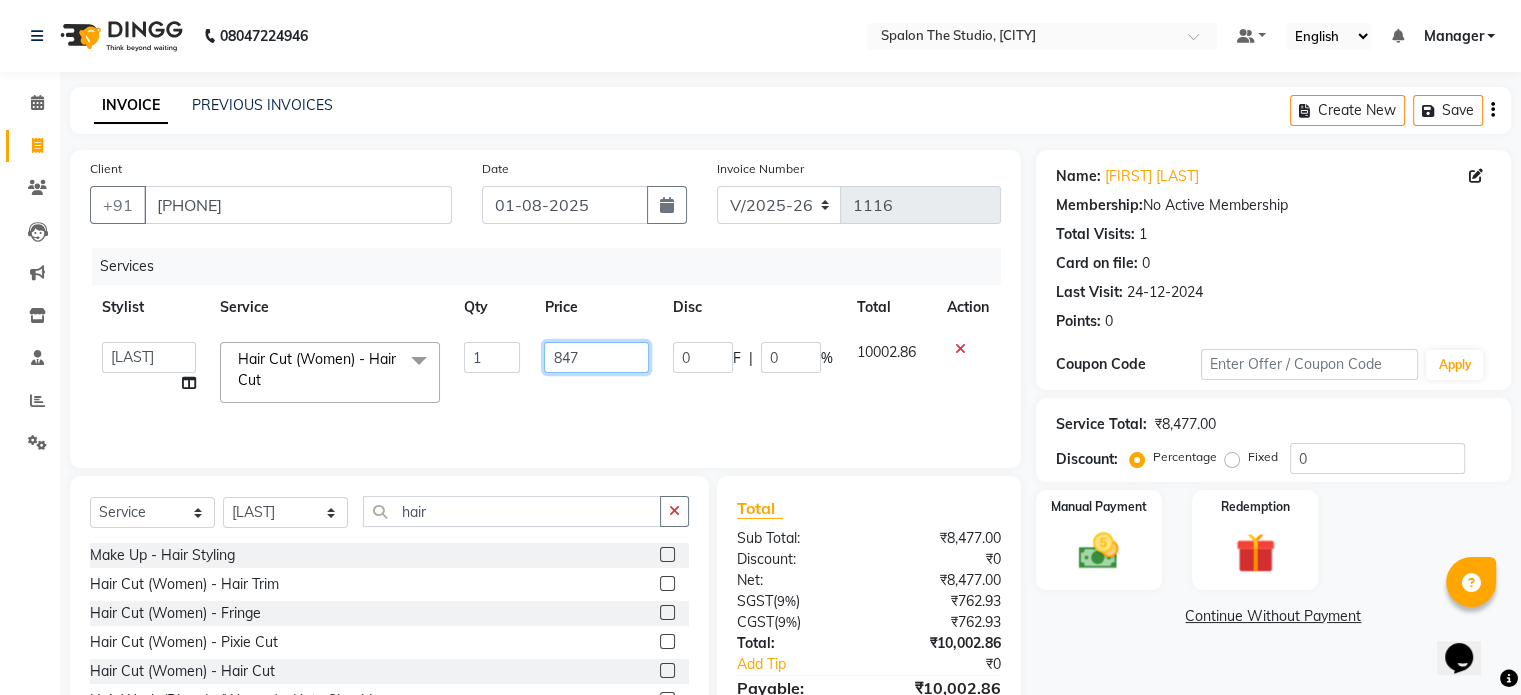 click on "847" 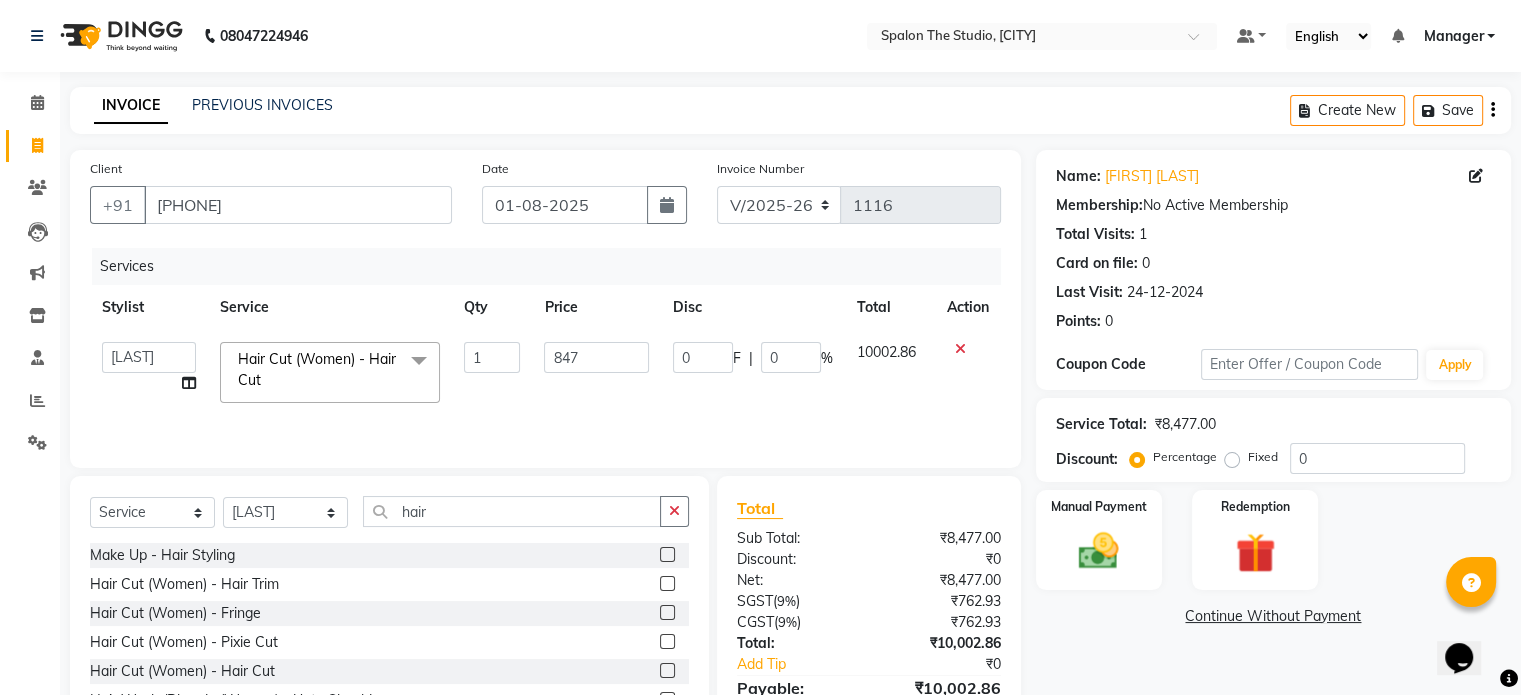 click on "Services Stylist Service Qty Price Disc Total Action  Aarti   AMBIKA   komal    kusum   Manager   navazish   pranali   Riya Shetye   Saisha   SHARIF   Shubham  Pawar   siddhi   sunil   Vanshika  Hair Cut (Women) - Hair Cut  x Threading - Eyebrows Threading - Upperlip Threading - Lower Lip Threading - Chin Threading - Side Lock Threading - Forehead Threading - Full Face Threading - Jawline Threading - Neck Scieutific Combing green peel DERMA PEELING  LHR YELLOW PEEL LE MARINE TREATMENT tatto removal D - Tan - Underarm D - Tan - Feet D - Tan - Face & Neck D - Tan - Full Arm/Half Arm D - Tan - Half Back/Front D - Tan - Midriff D - Tan - Face Neck & Blouse Line D - Tan - Full Back/Front D - Tan - Full Leg/Half Leg D - Tan - Full Body Waxing - Sugar Wax Full Arm Waxing - Sugar Wax Full Leg Waxing - Sugar Wax Half Arm Waxing - Sugar Wax Half Leg Waxing - Sugar Wax Under Arm Waxing - Sugar Wax Chin Waxing - Sugar Wax Upperlip/Lowerlip Waxing - Sugar Wax Side Lock Waxing - Sugar Wax Forehead Waxing - Sugar Wax Face" 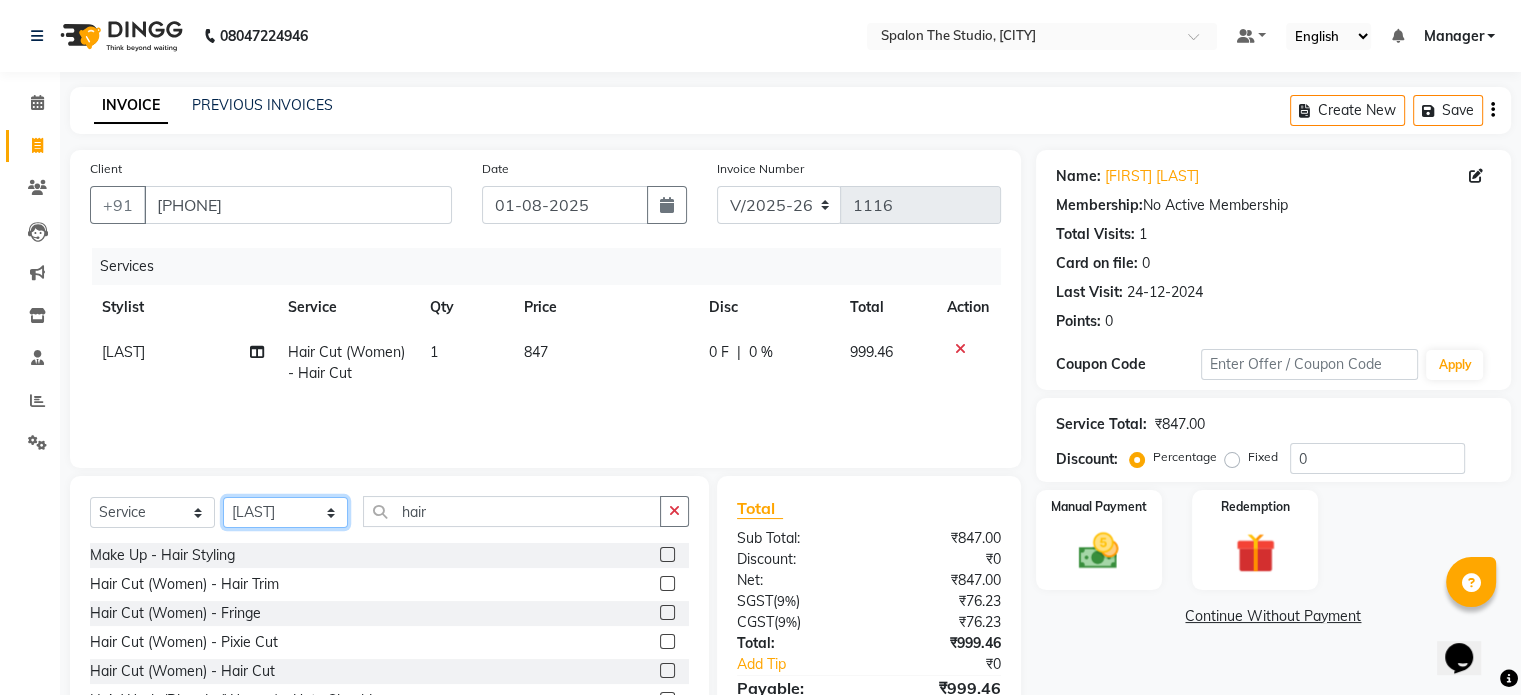 click on "Select Stylist Aarti AMBIKA komal  kusum Manager navazish pranali Riya Shetye Saisha SHARIF Shubham  Pawar siddhi sunil Vanshika" 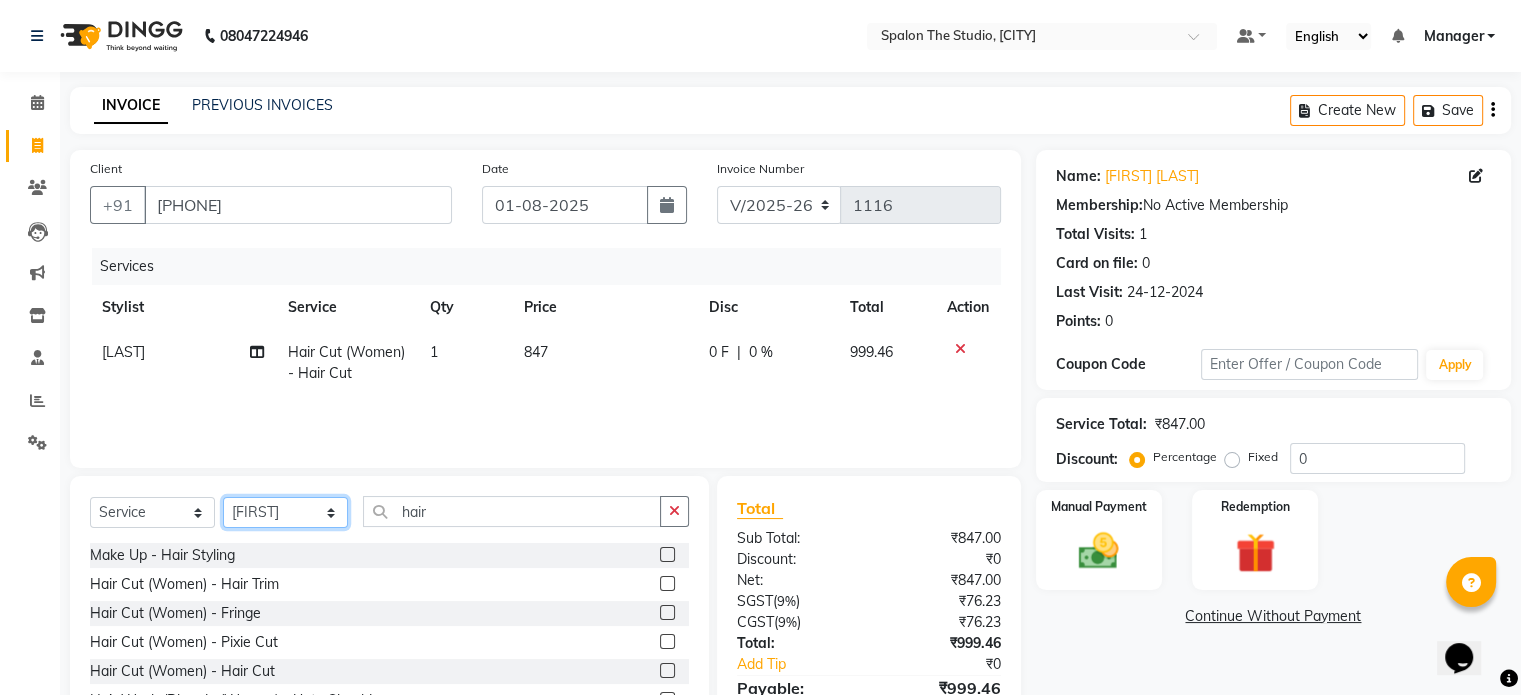 click on "Select Stylist Aarti AMBIKA komal  kusum Manager navazish pranali Riya Shetye Saisha SHARIF Shubham  Pawar siddhi sunil Vanshika" 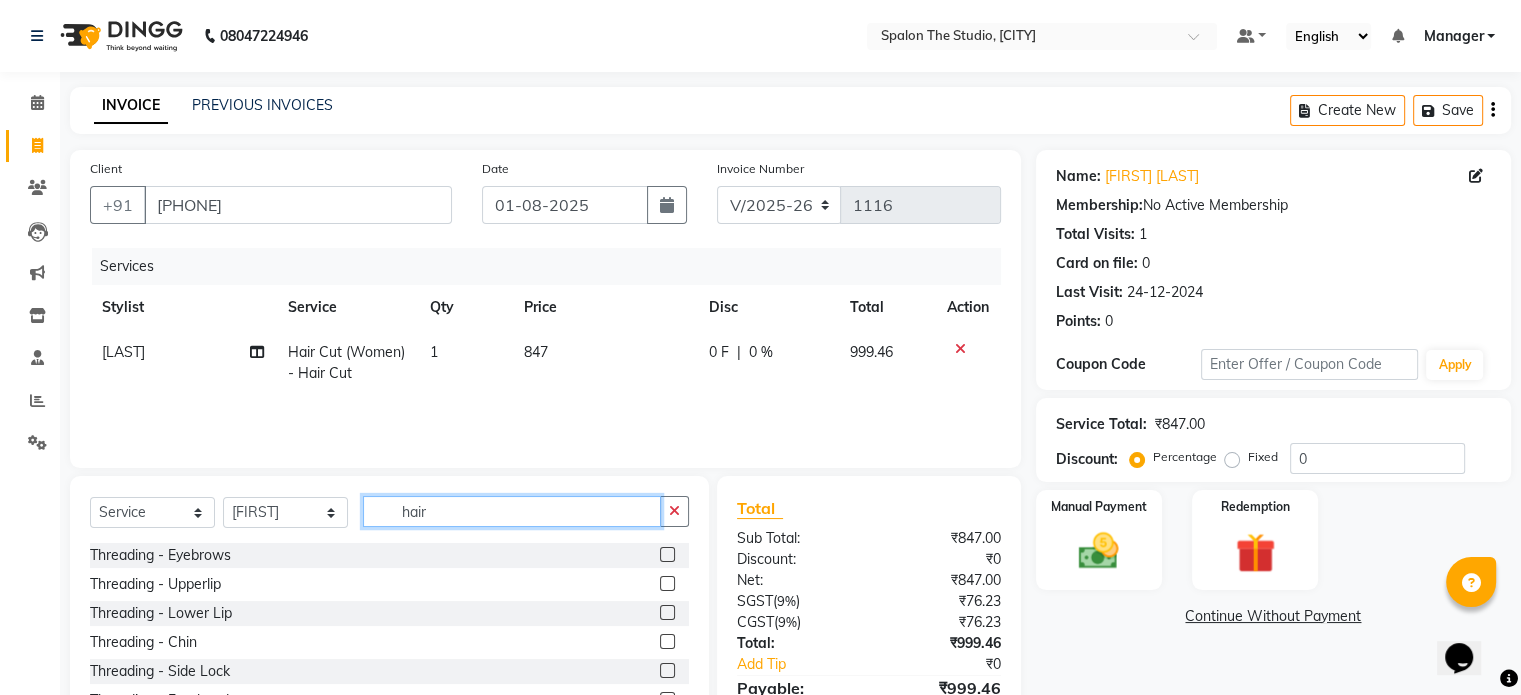 click on "hair" 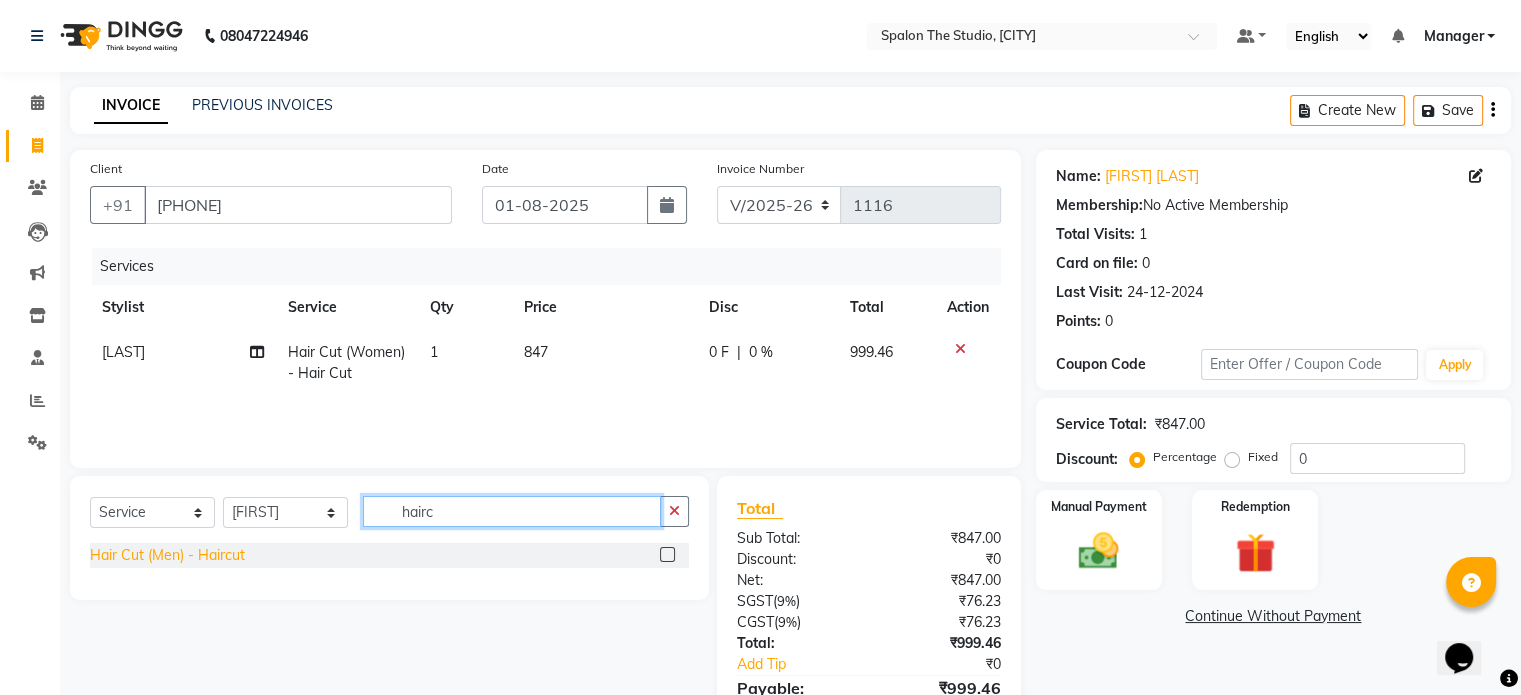 type on "hairc" 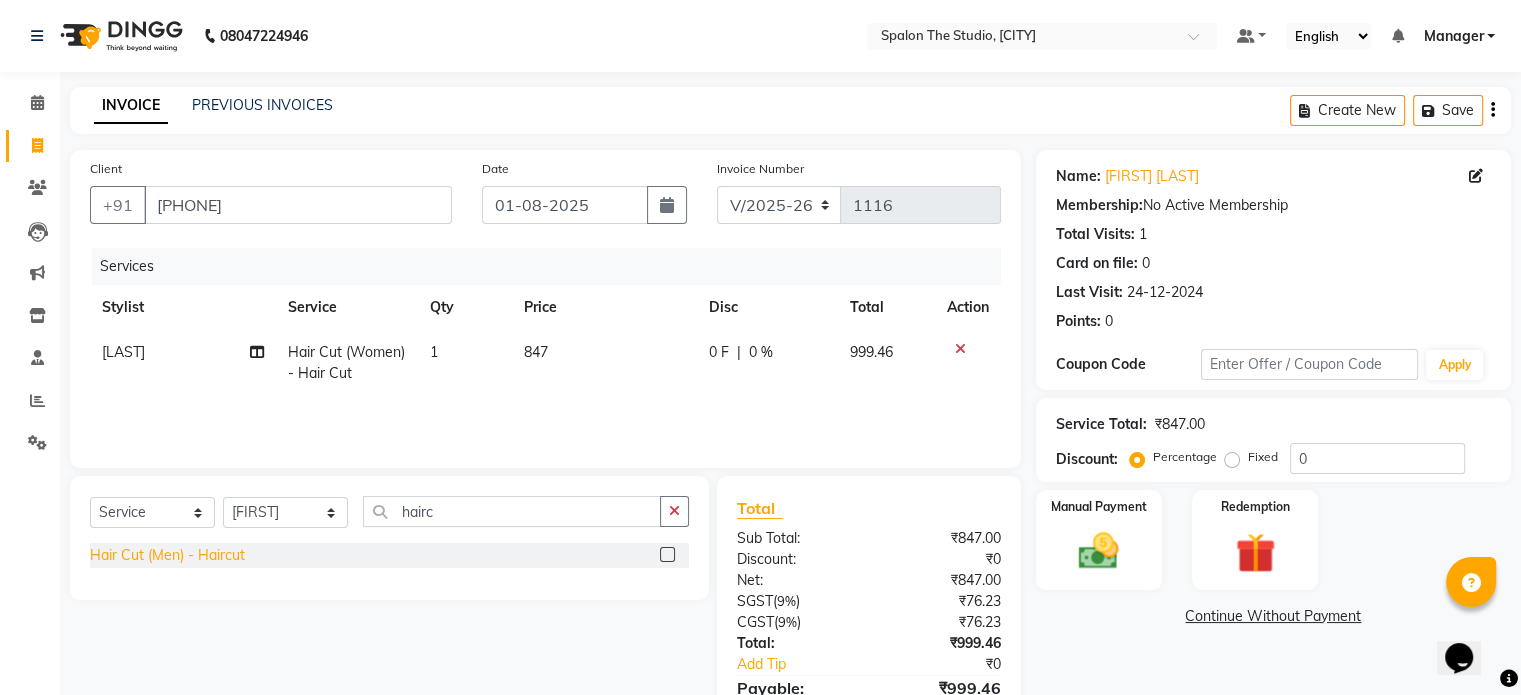 click on "Hair Cut (Men) - Haircut" 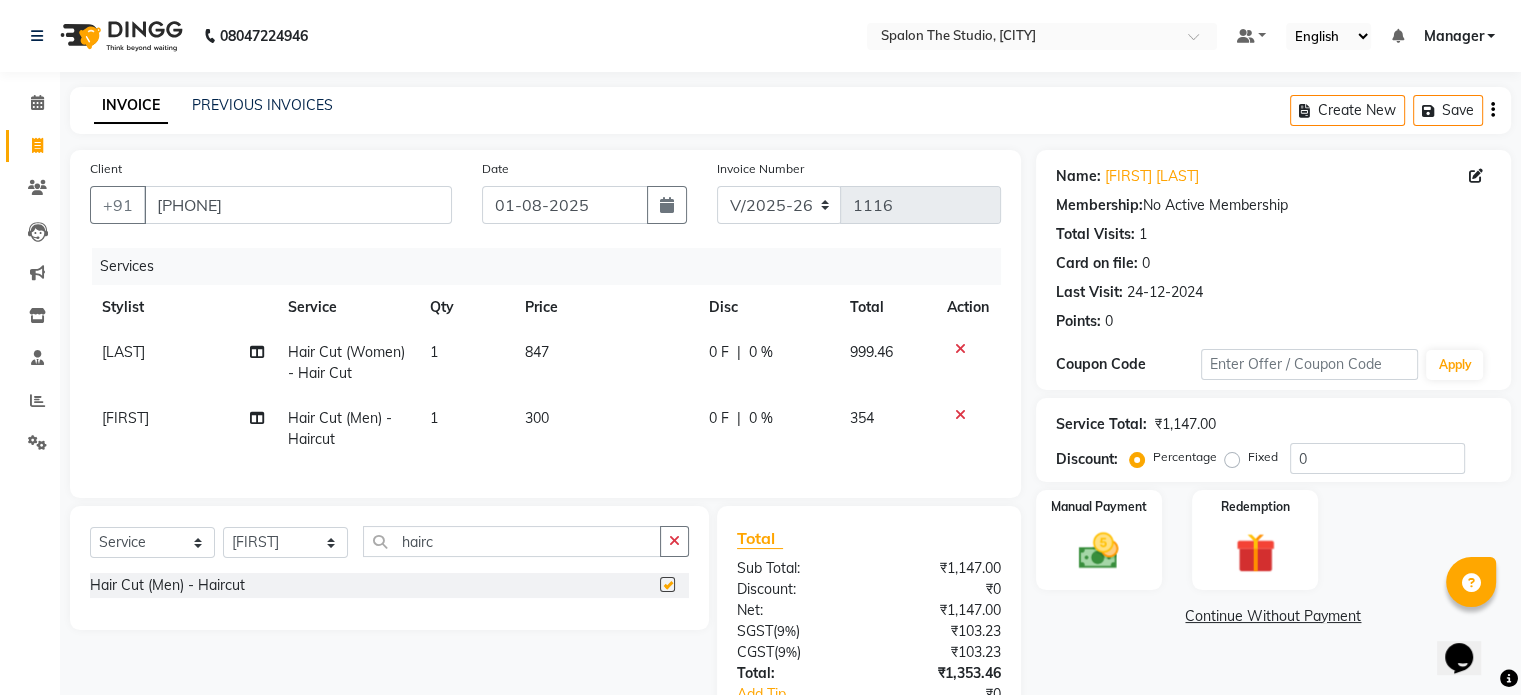 checkbox on "false" 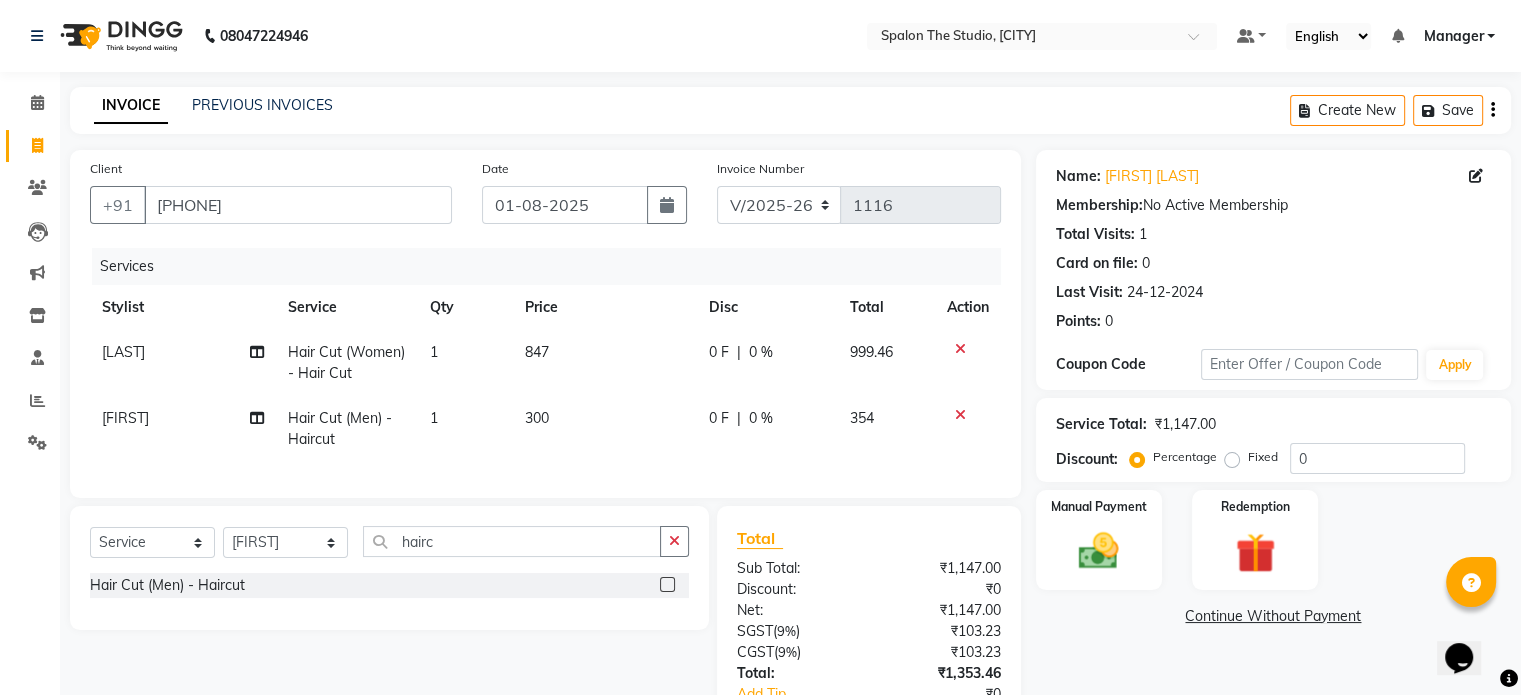 click on "300" 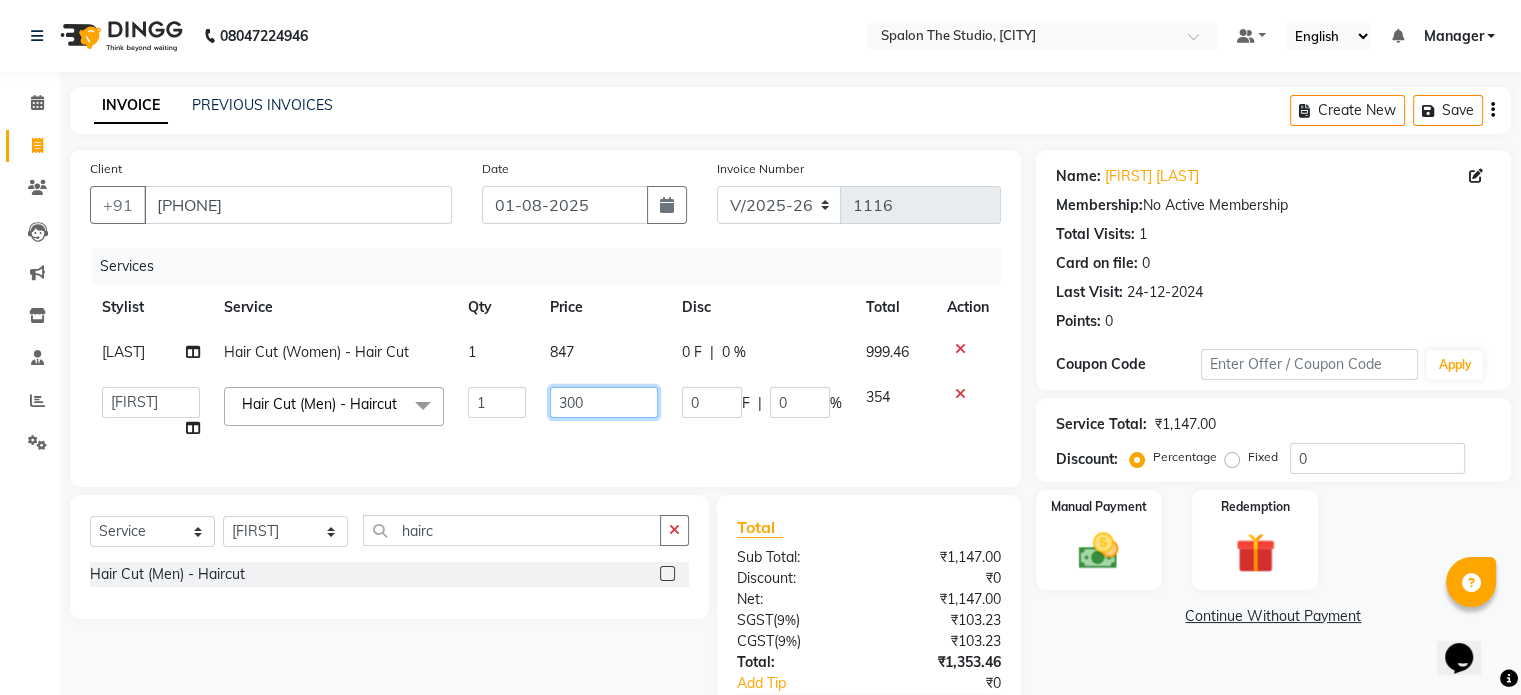 click on "300" 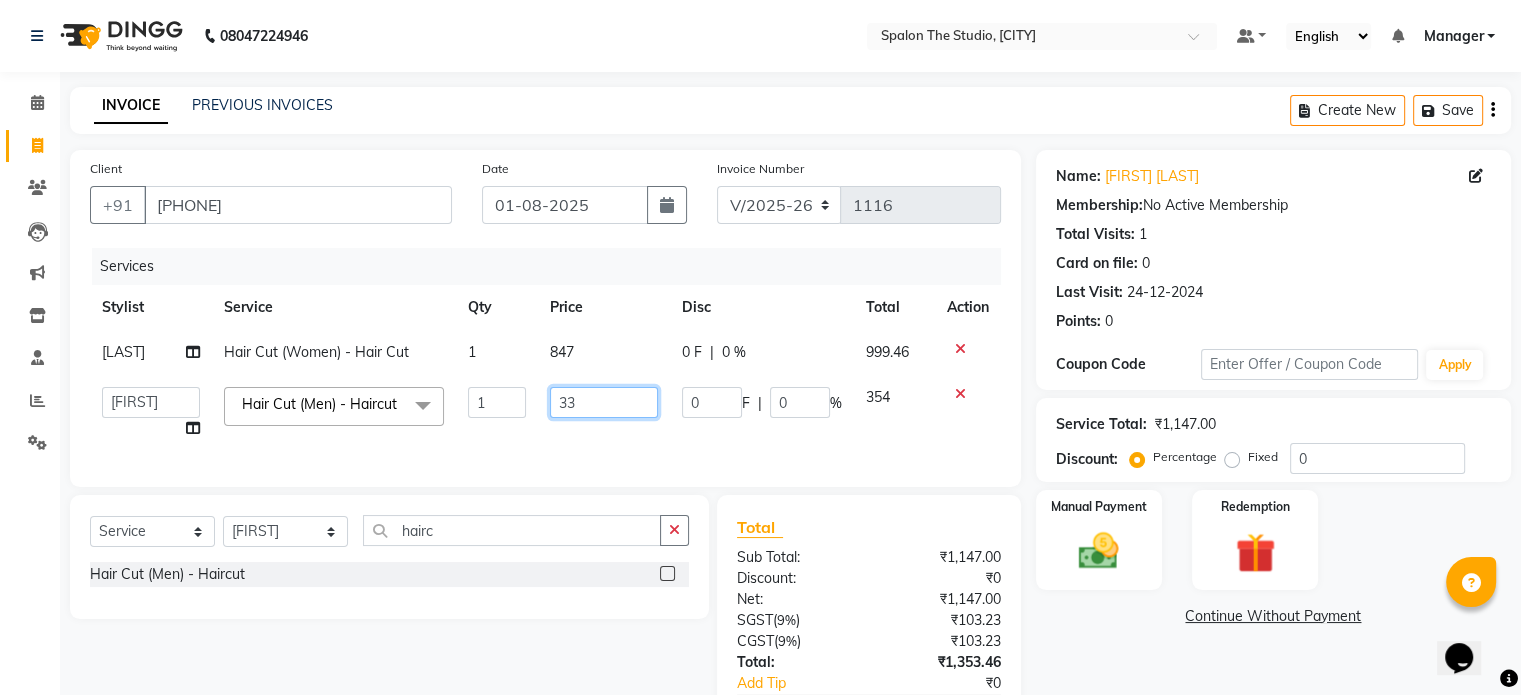type on "339" 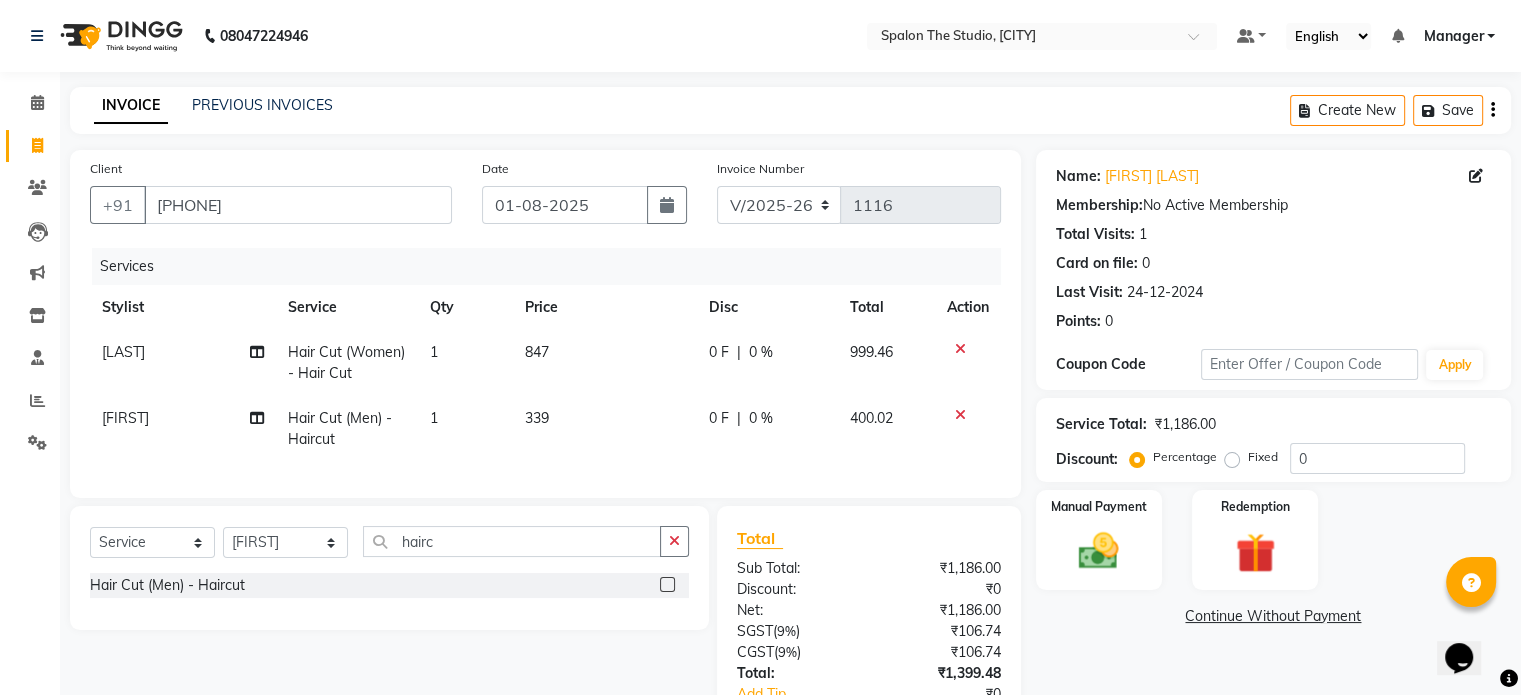 click on "339" 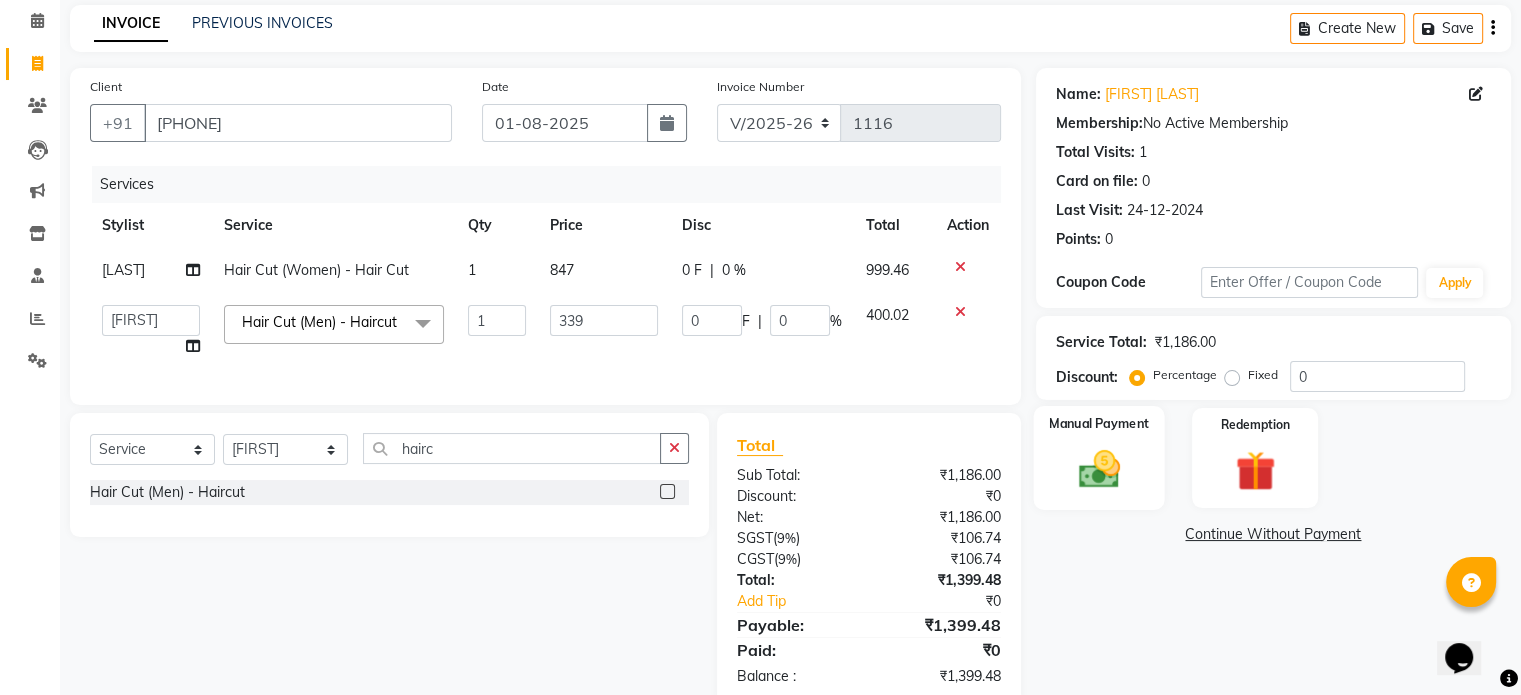 scroll, scrollTop: 148, scrollLeft: 0, axis: vertical 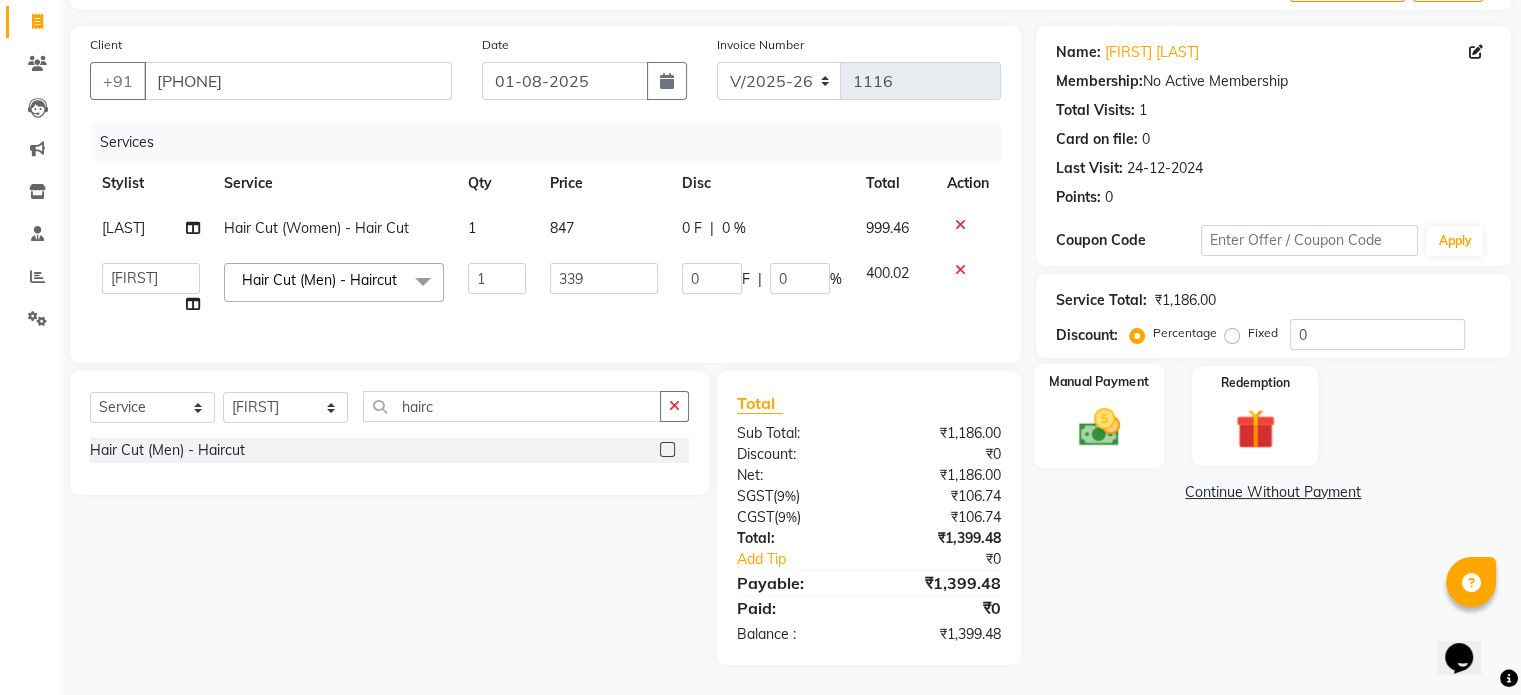click 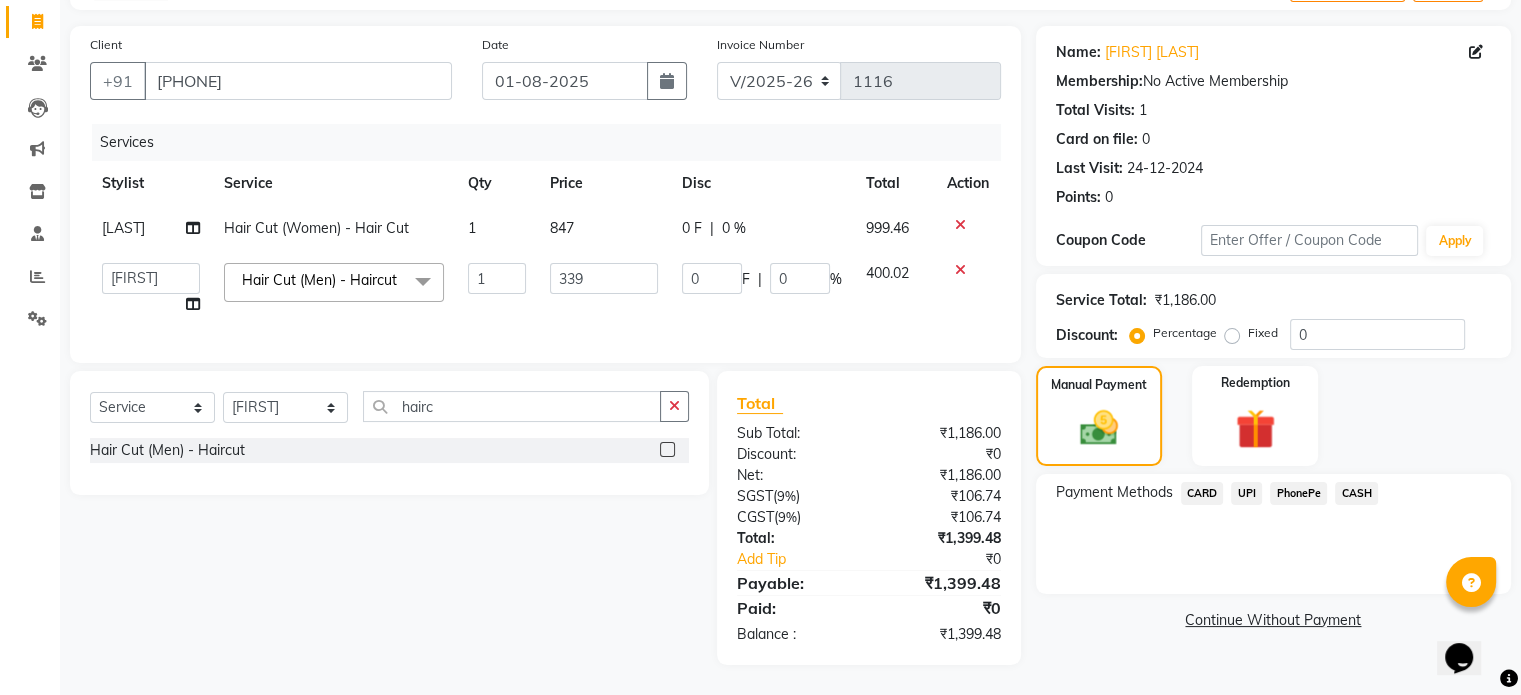 click on "UPI" 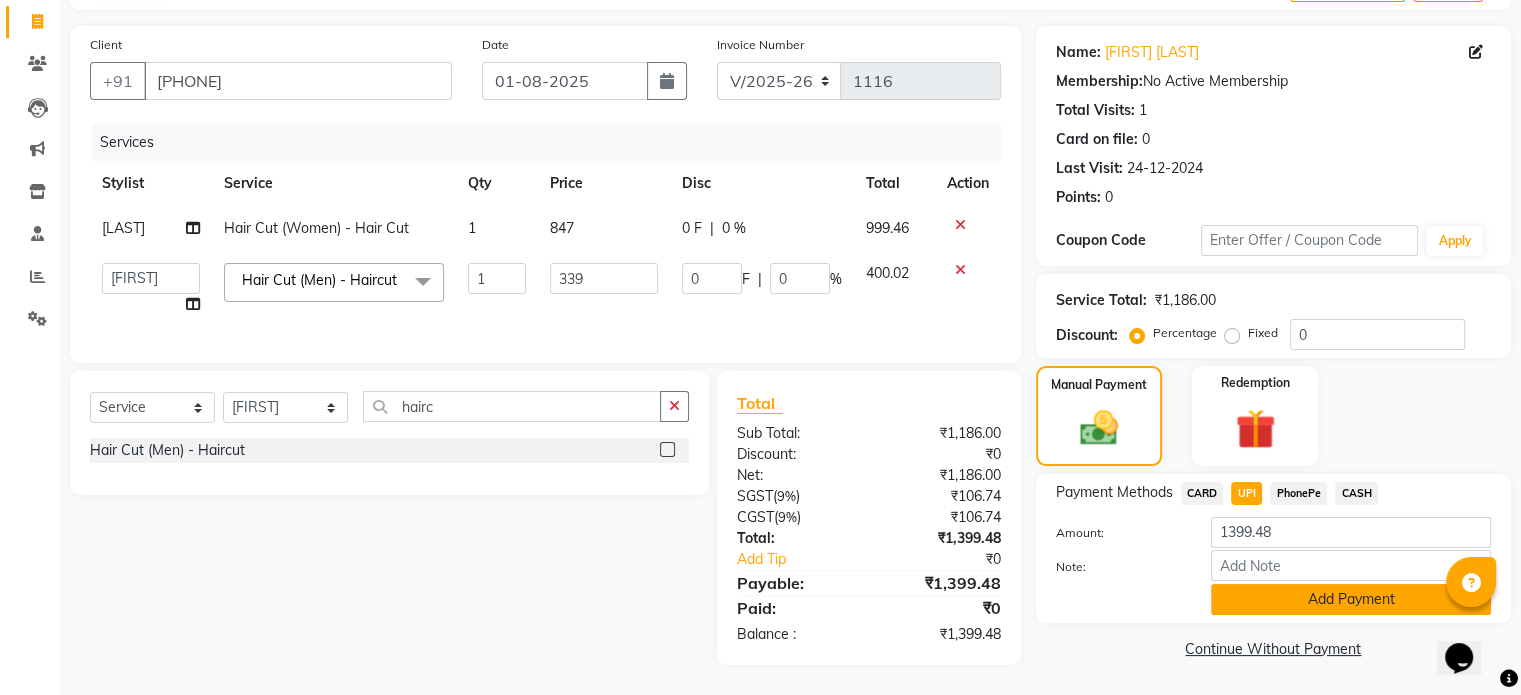 click on "Add Payment" 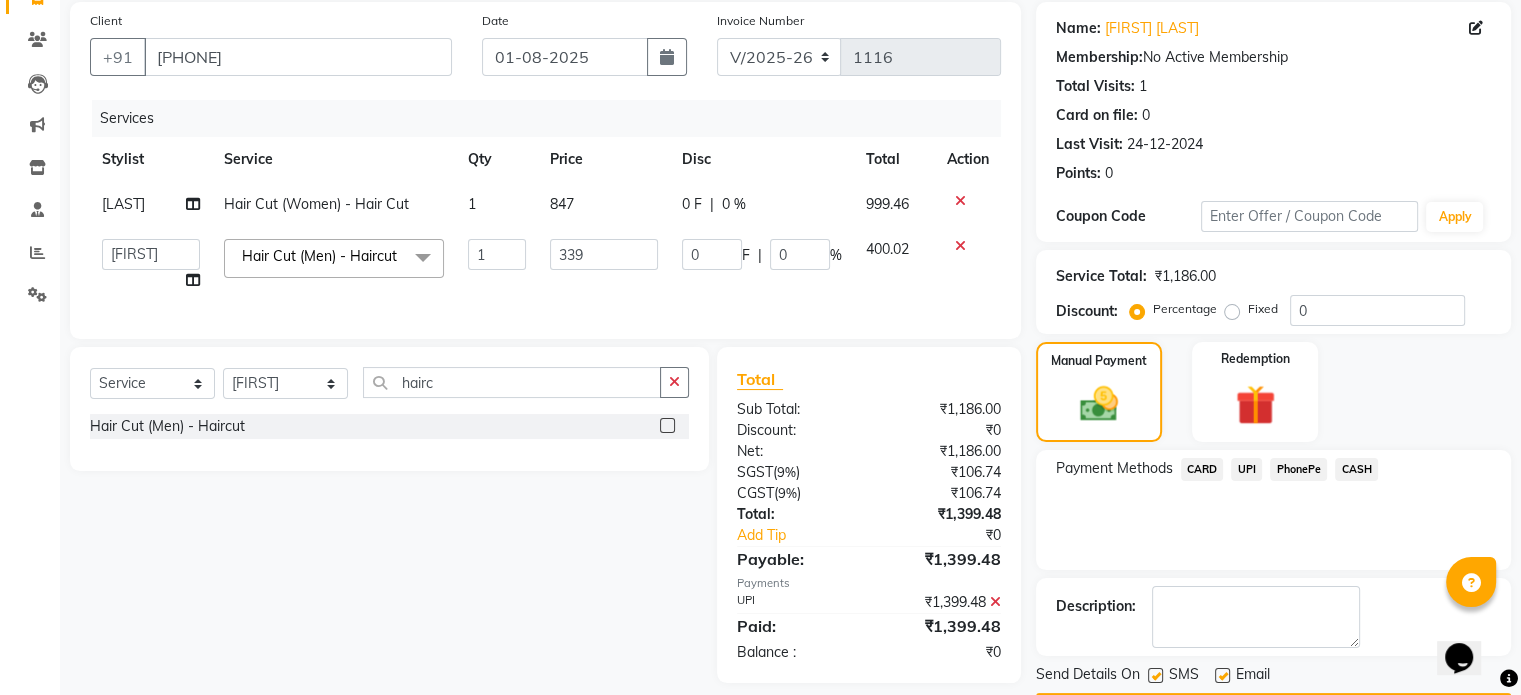 scroll, scrollTop: 205, scrollLeft: 0, axis: vertical 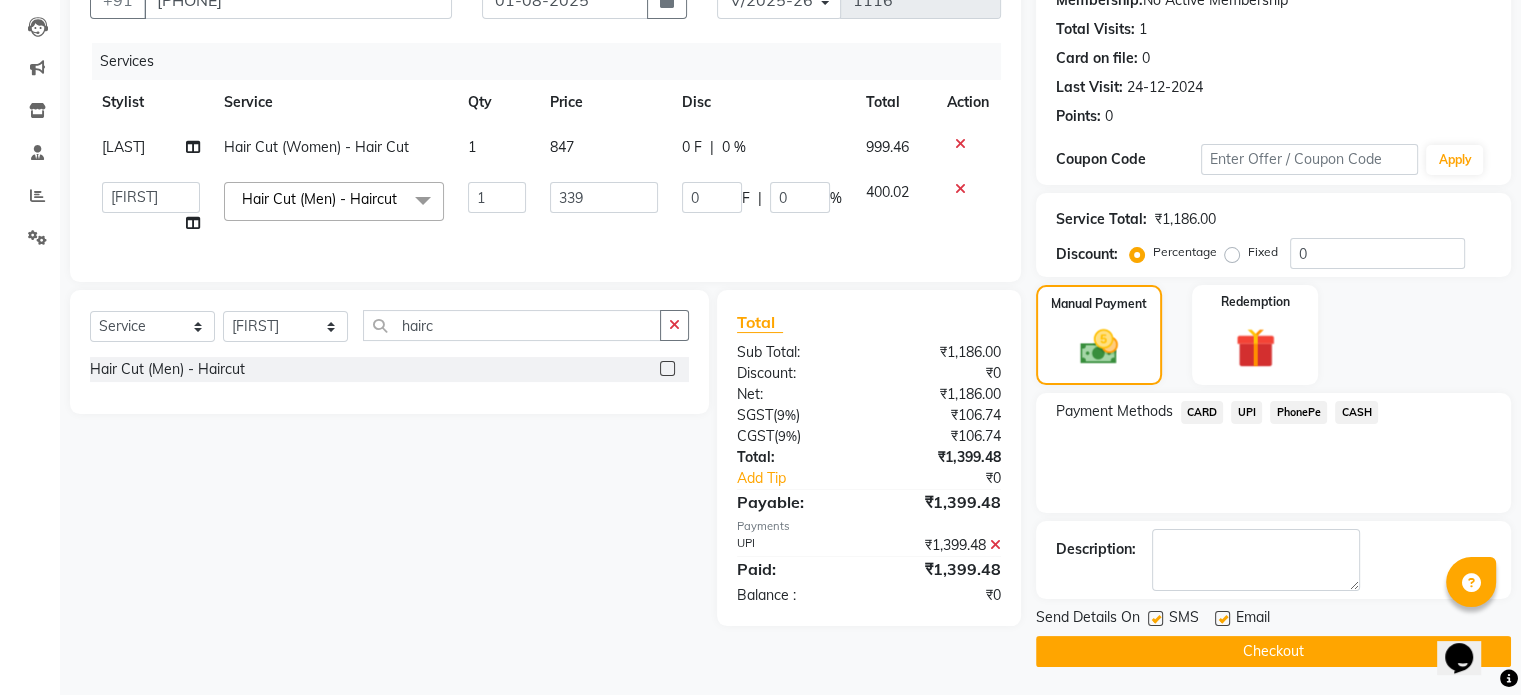 click on "Checkout" 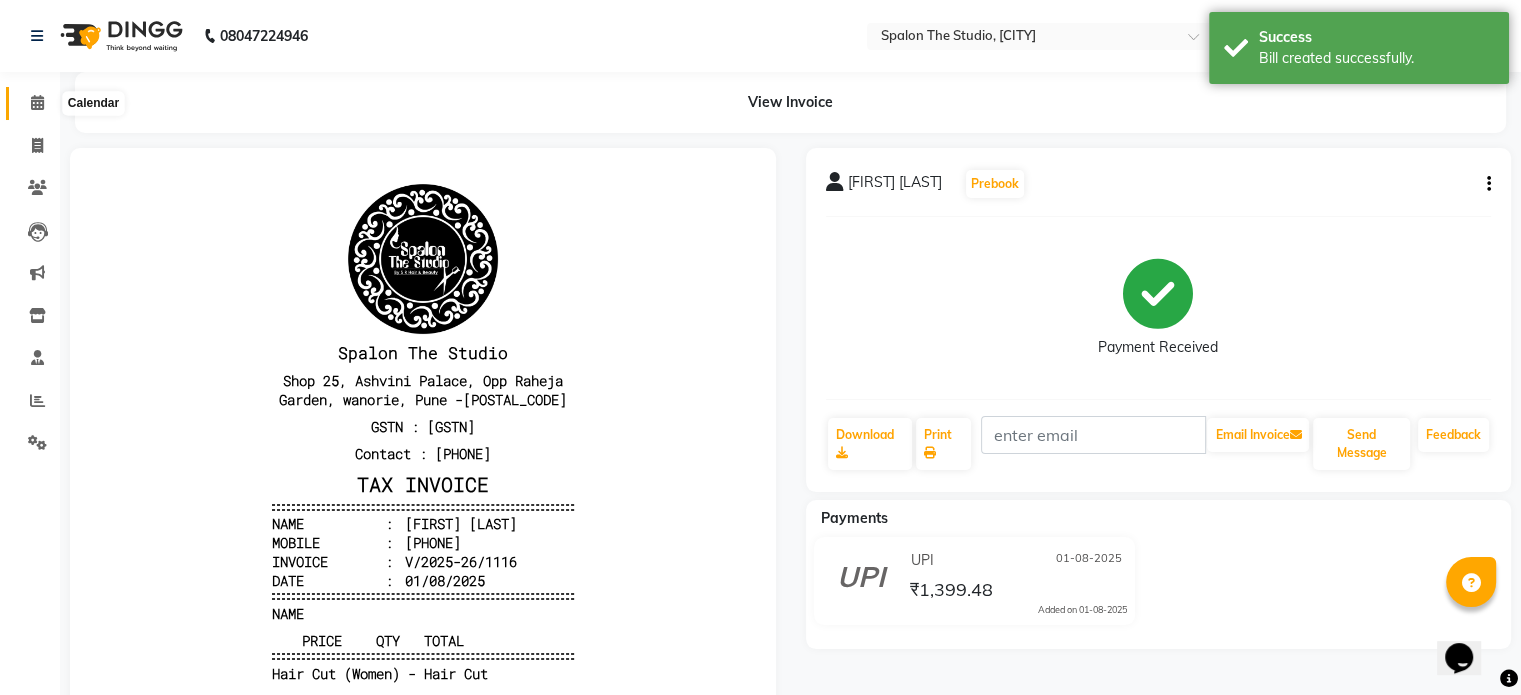 scroll, scrollTop: 0, scrollLeft: 0, axis: both 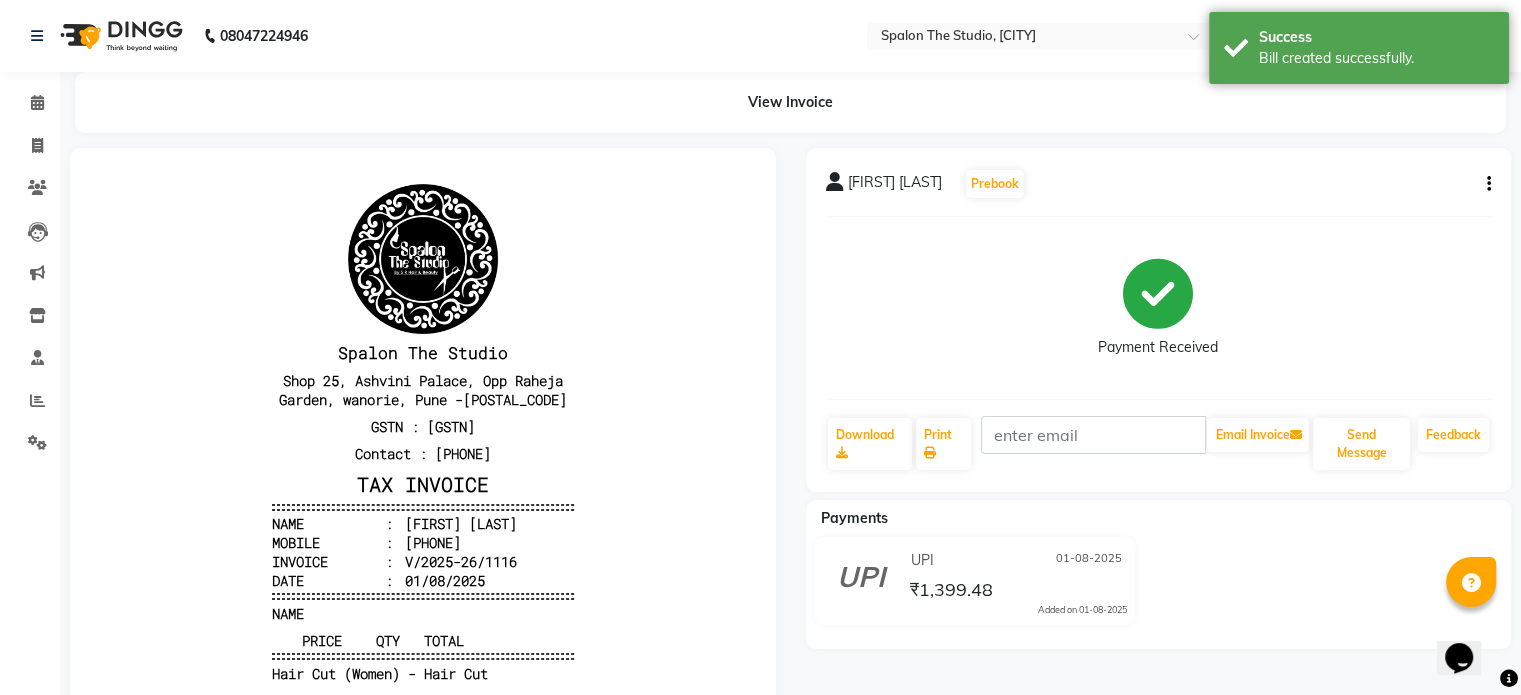 click on "Calendar  Invoice  Clients  Leads   Marketing  Inventory  Staff  Reports  Settings Completed InProgress Upcoming Dropped Tentative Check-In Confirm Bookings Generate Report Segments Page Builder" 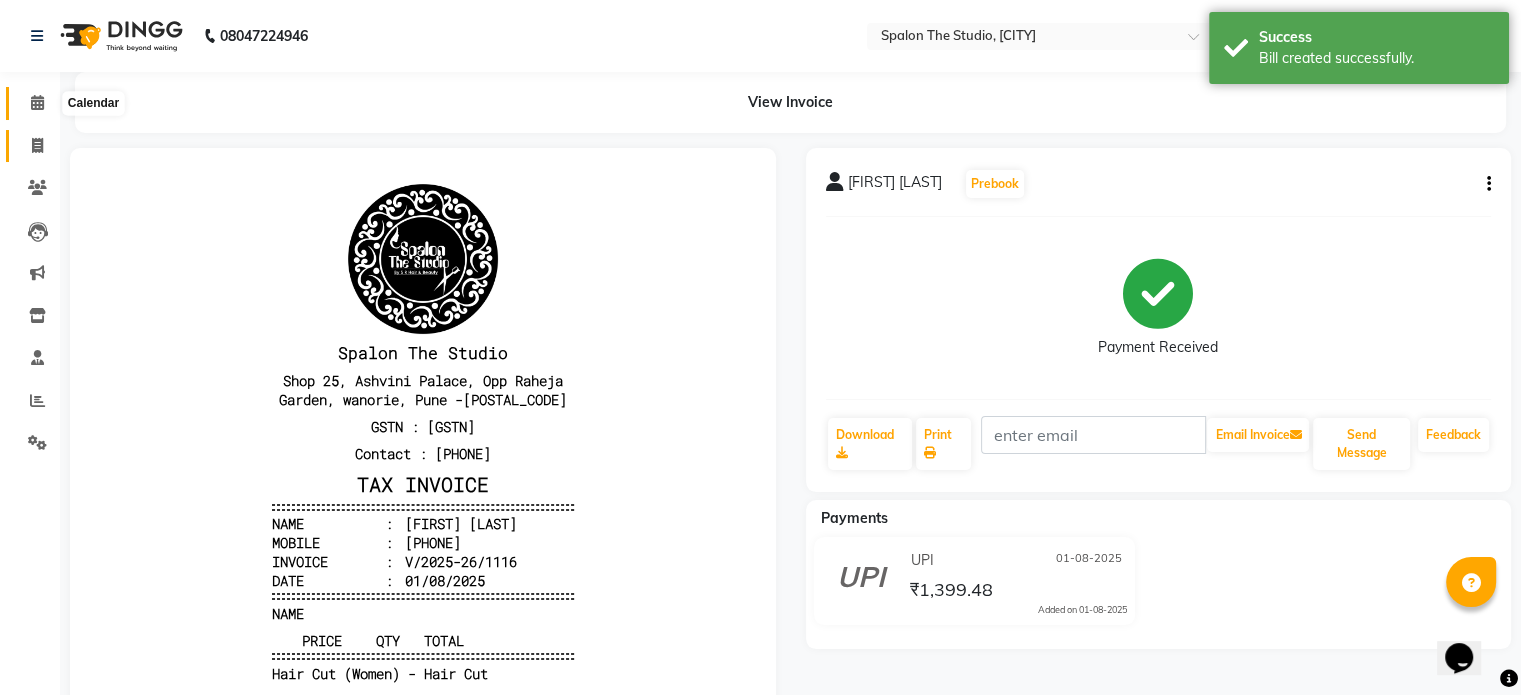 drag, startPoint x: 48, startPoint y: 95, endPoint x: 47, endPoint y: 132, distance: 37.01351 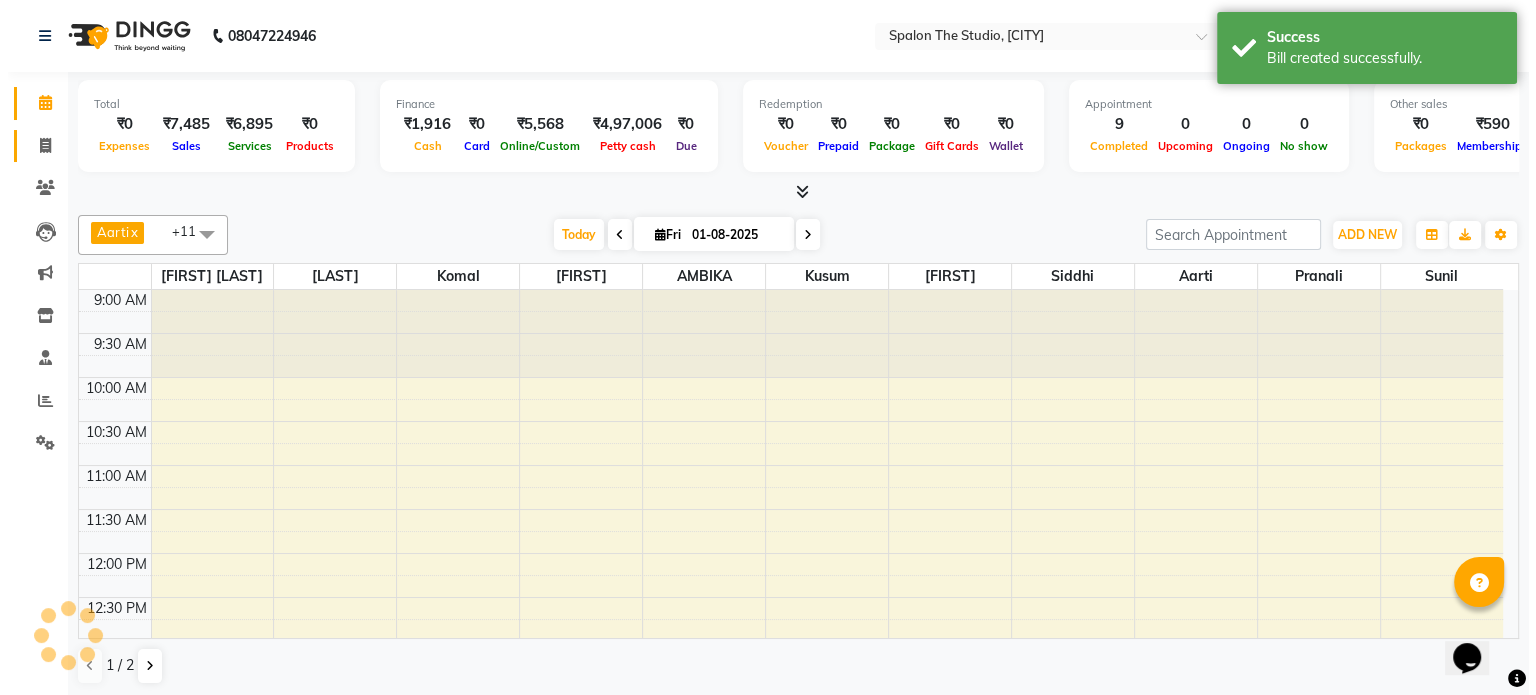 scroll, scrollTop: 0, scrollLeft: 0, axis: both 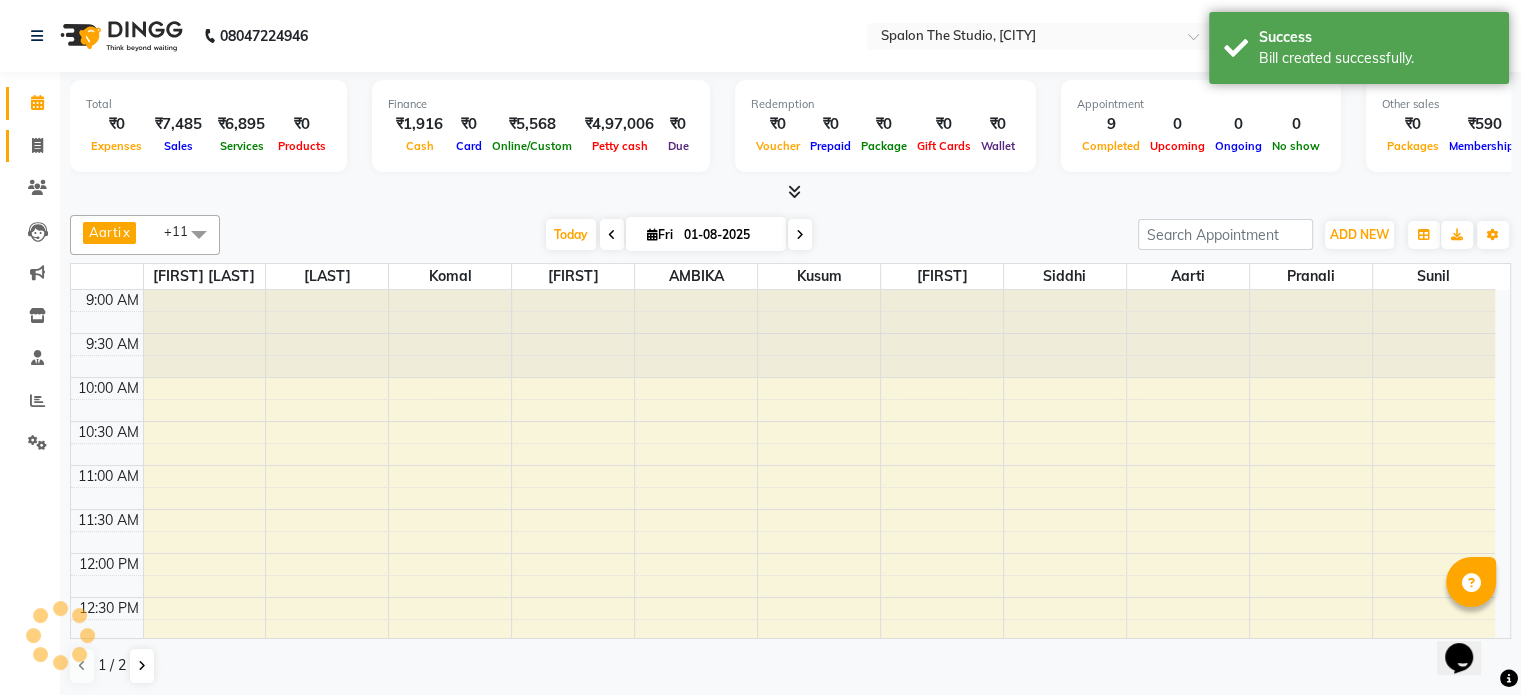 click 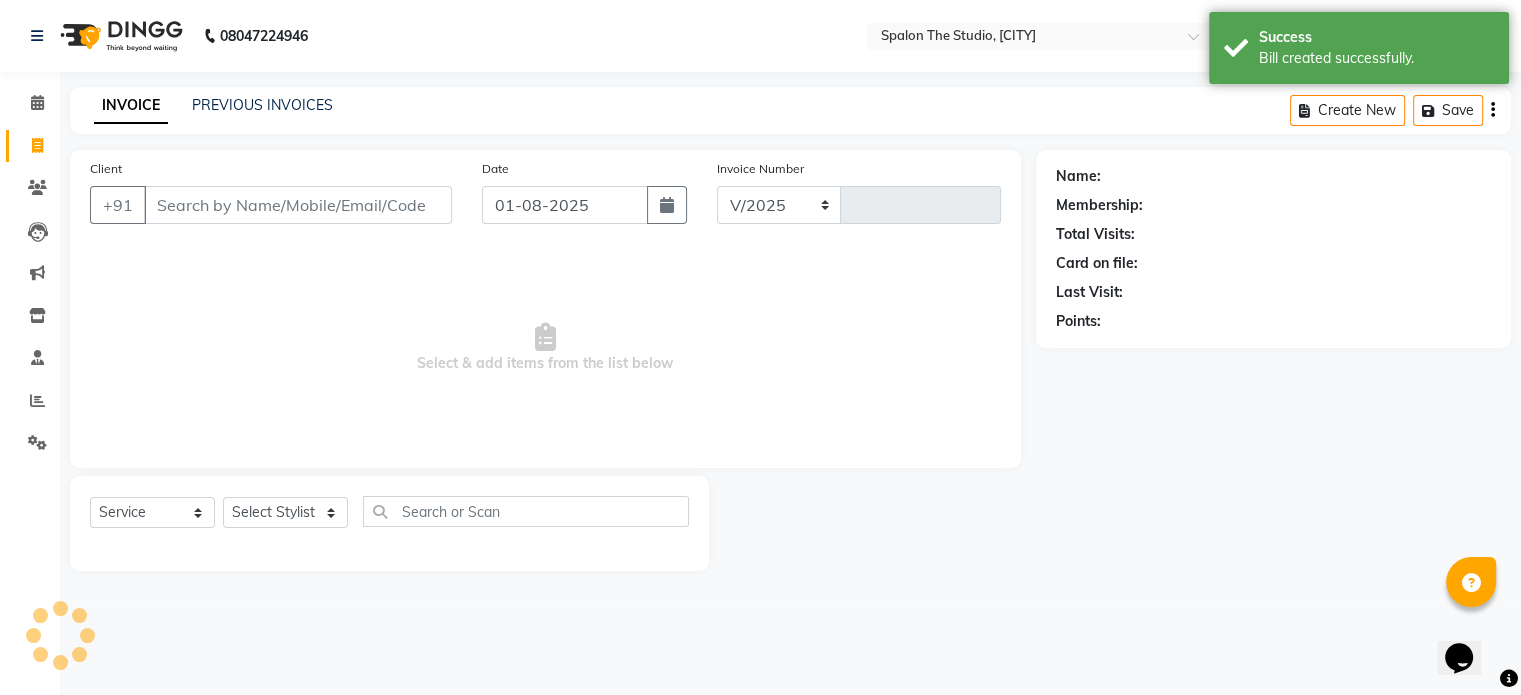 select on "903" 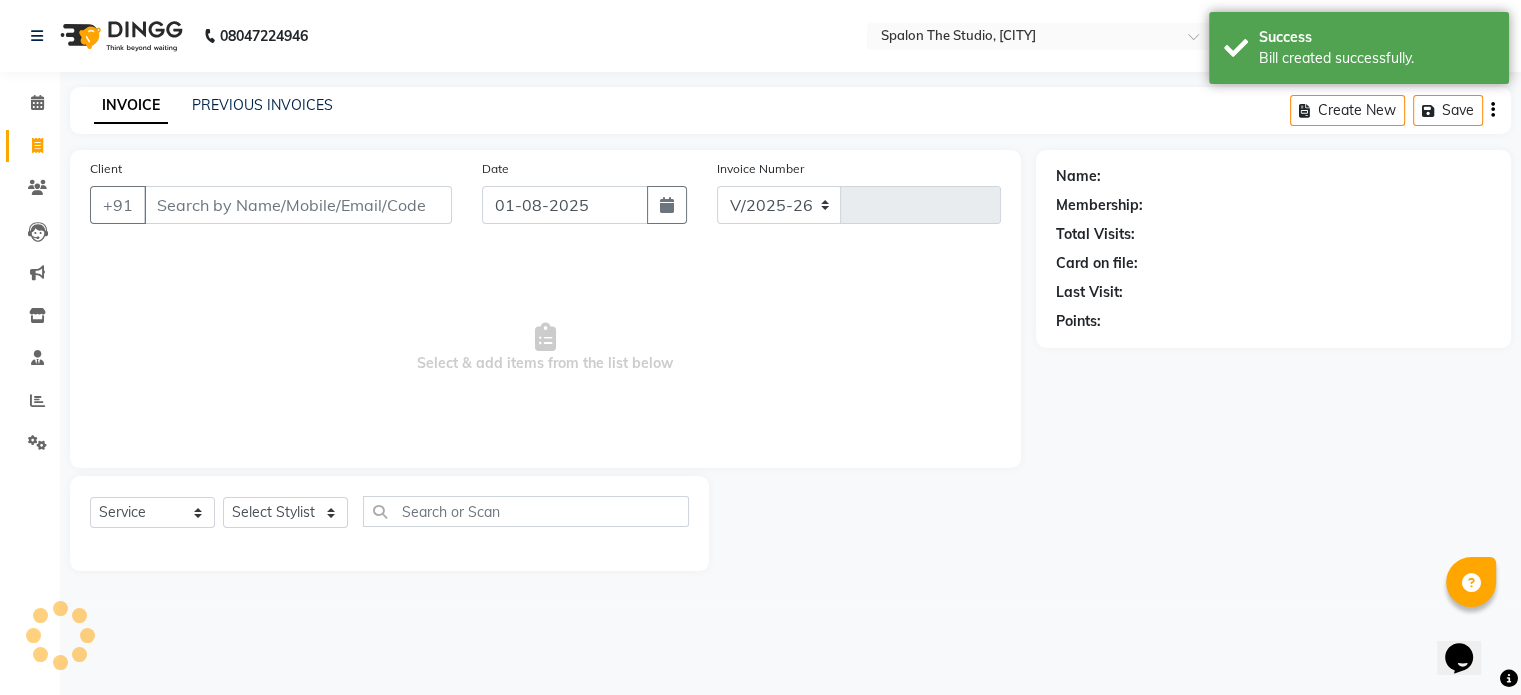 type on "1117" 